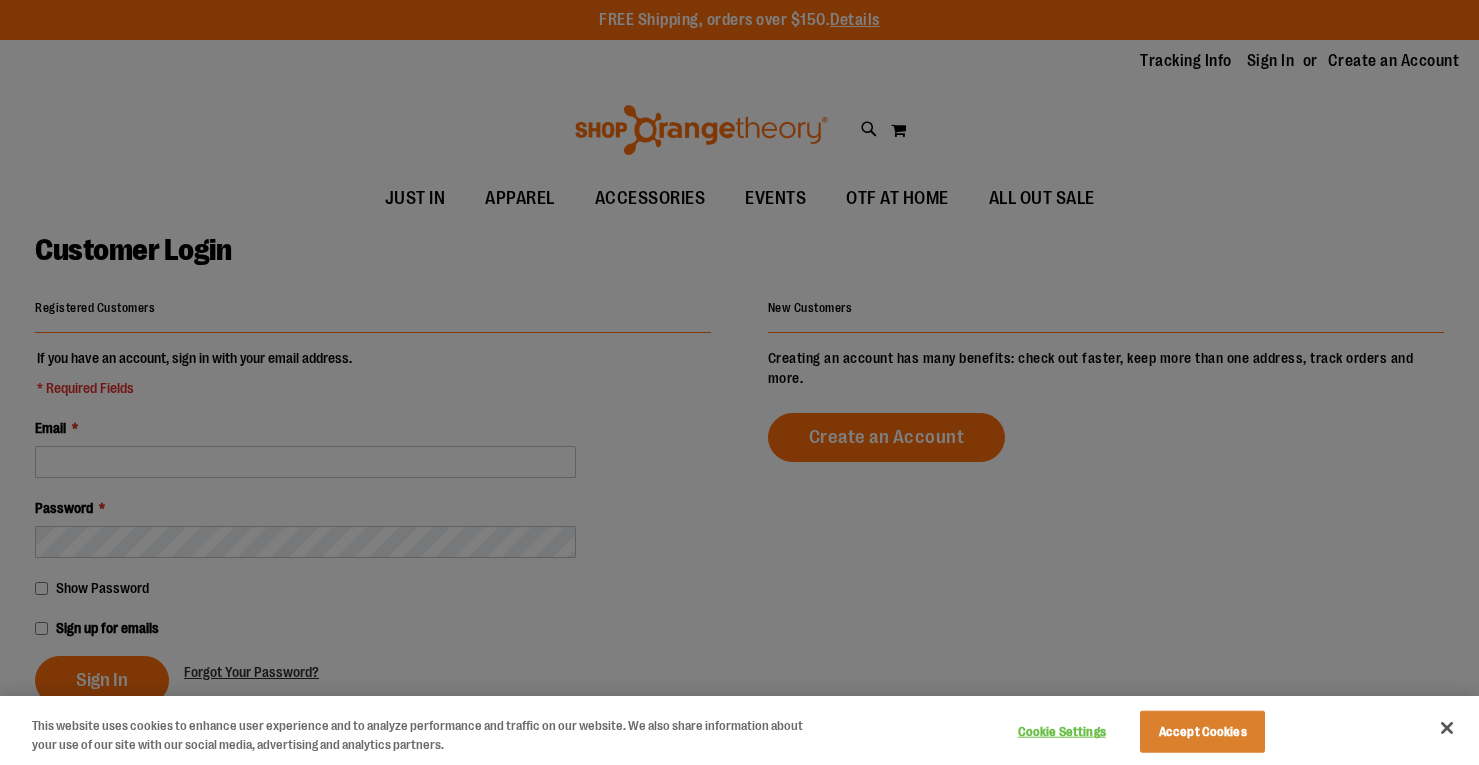scroll, scrollTop: 0, scrollLeft: 0, axis: both 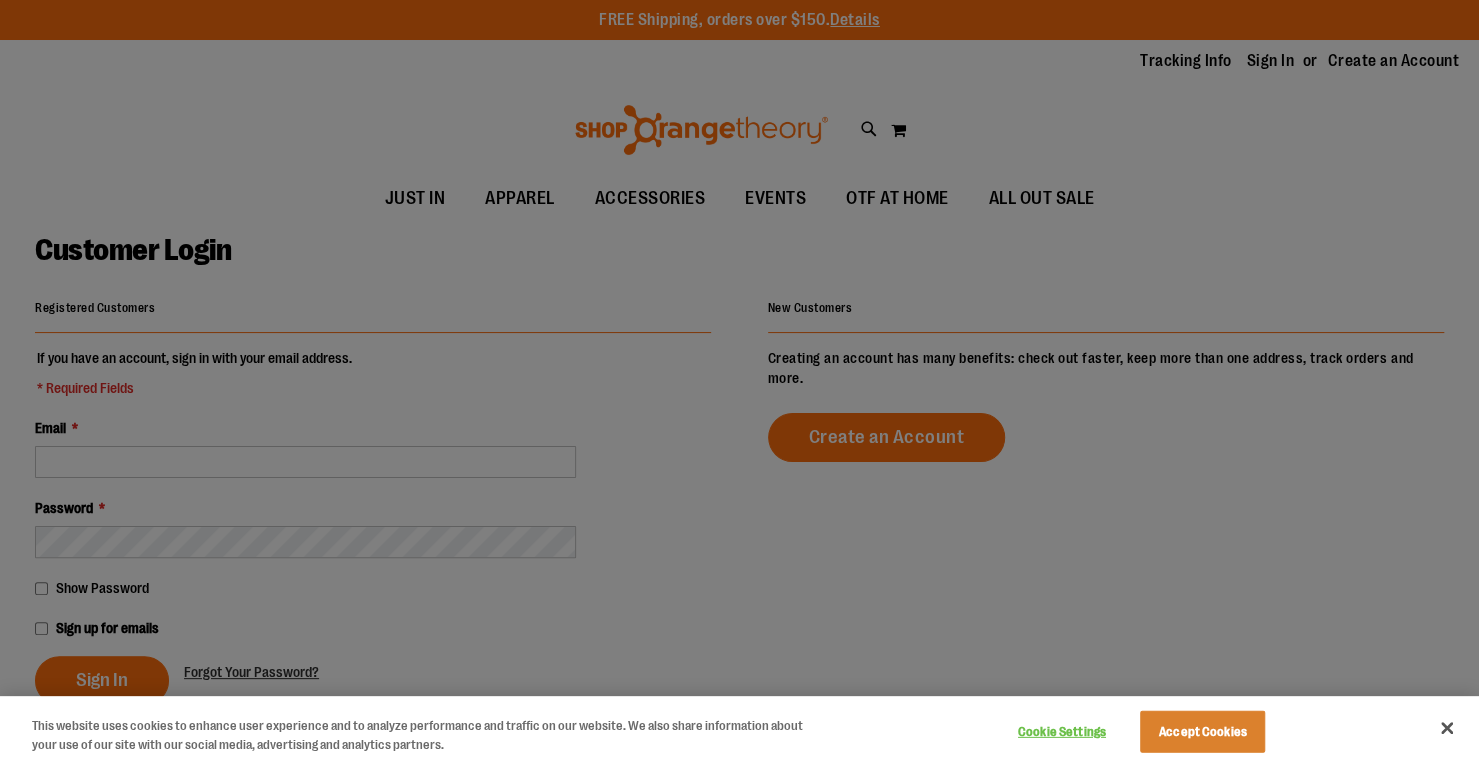 click at bounding box center (739, 382) 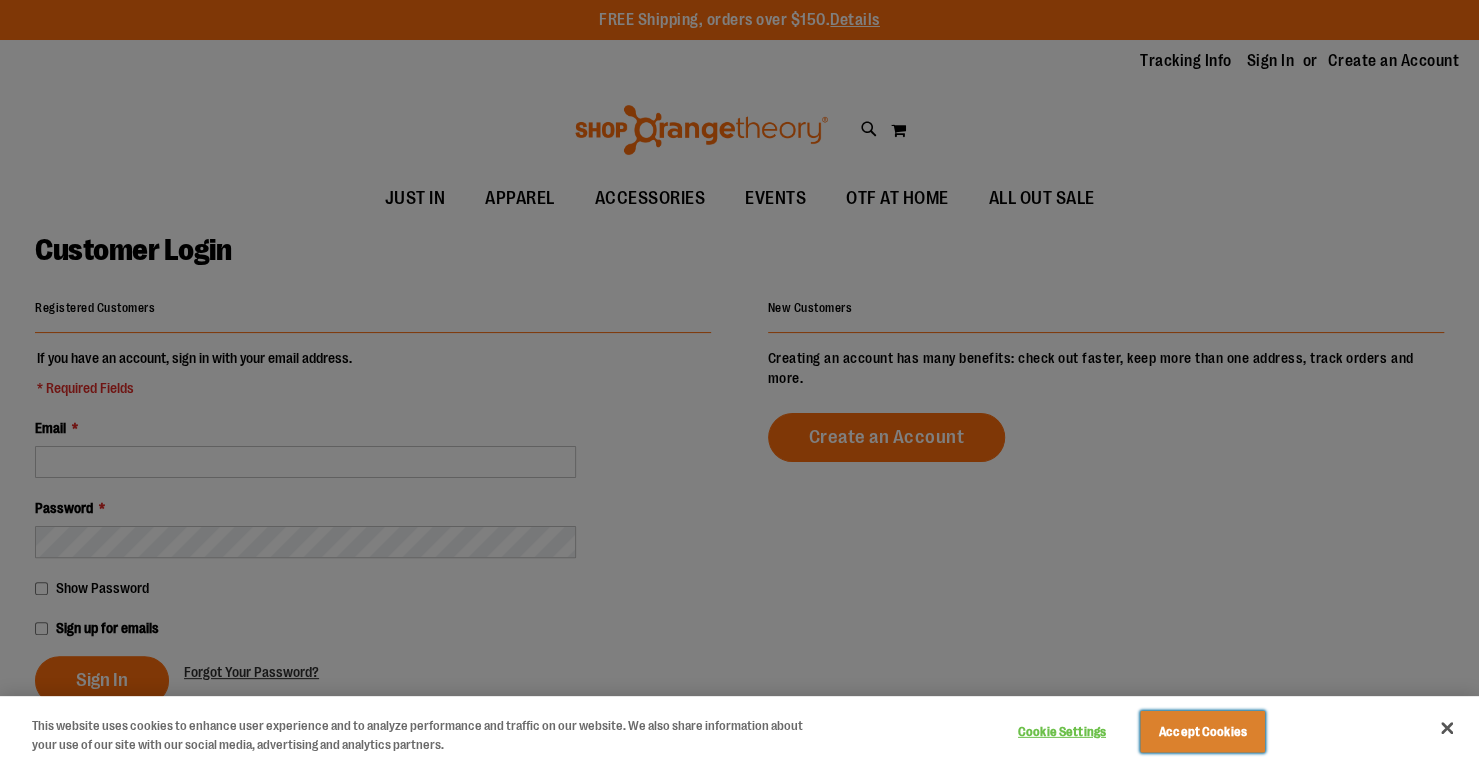 click on "Accept Cookies" at bounding box center [1202, 732] 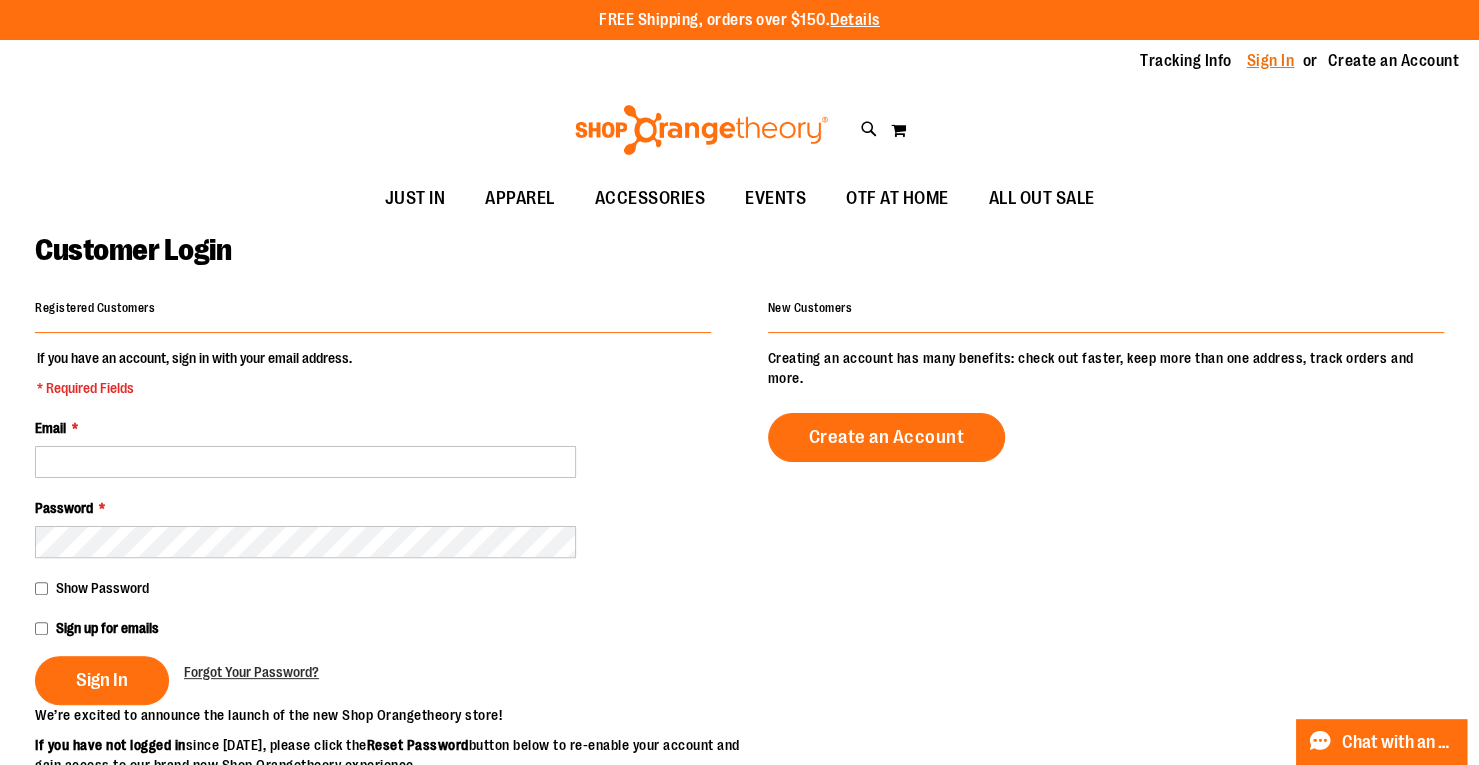 click on "Sign In" at bounding box center [1271, 61] 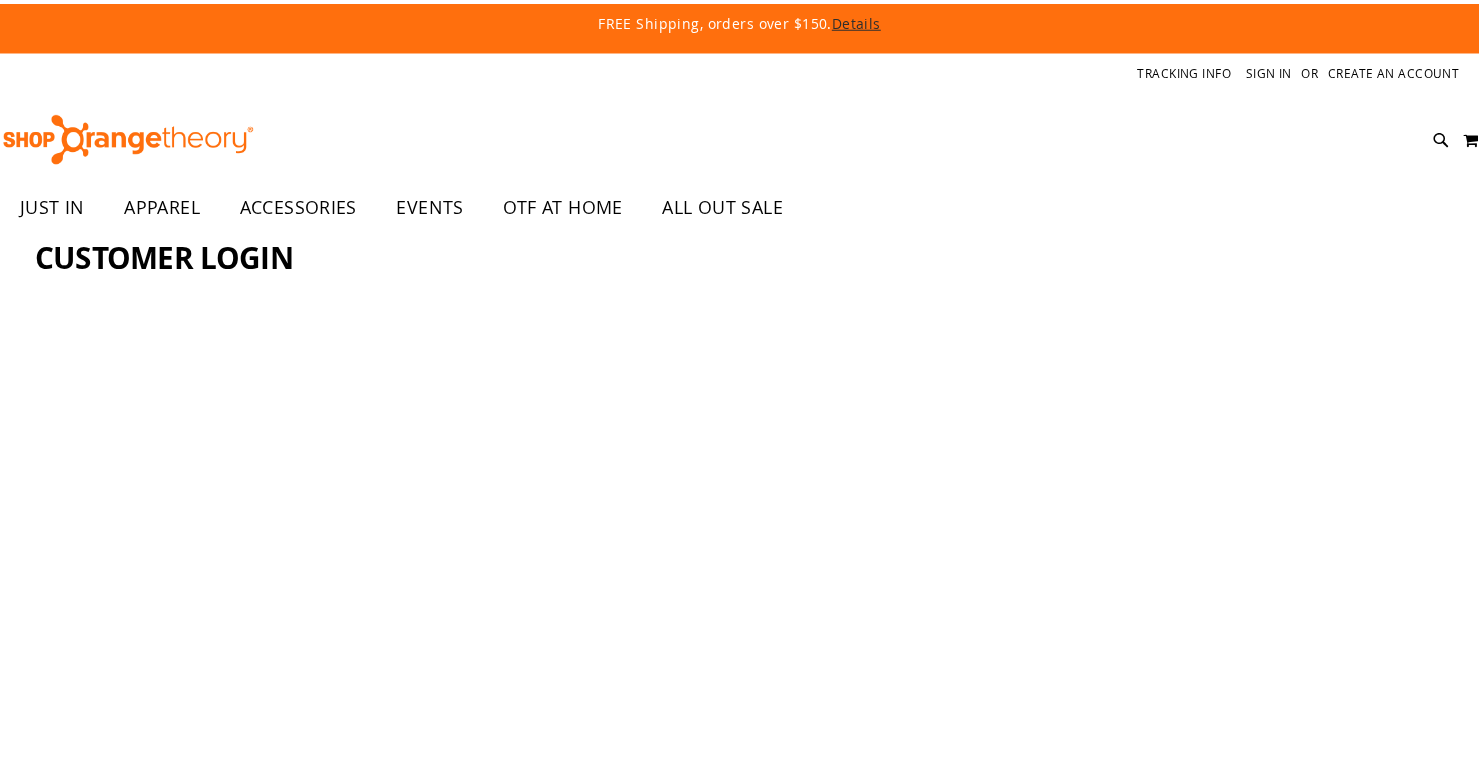 scroll, scrollTop: 0, scrollLeft: 0, axis: both 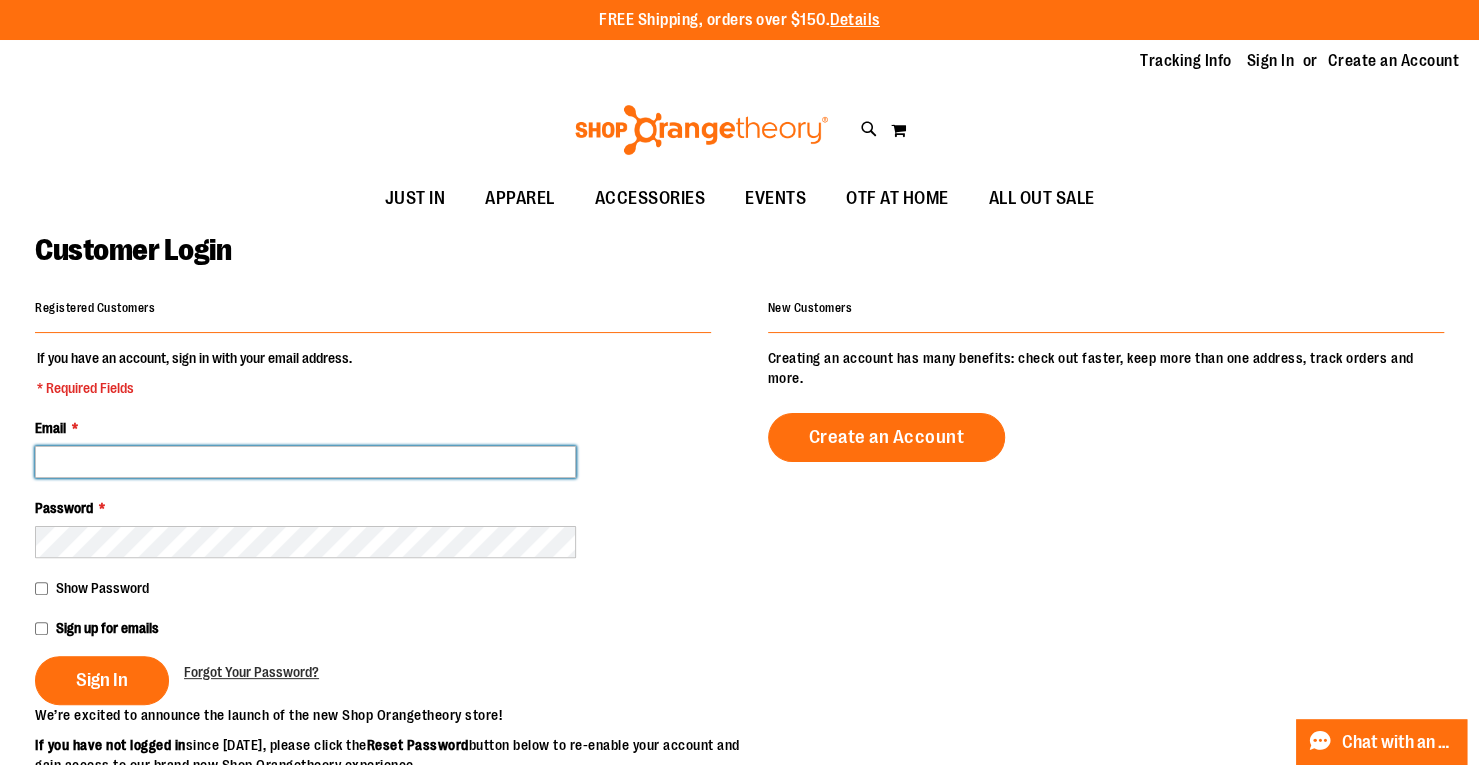 click on "Email *" at bounding box center [305, 462] 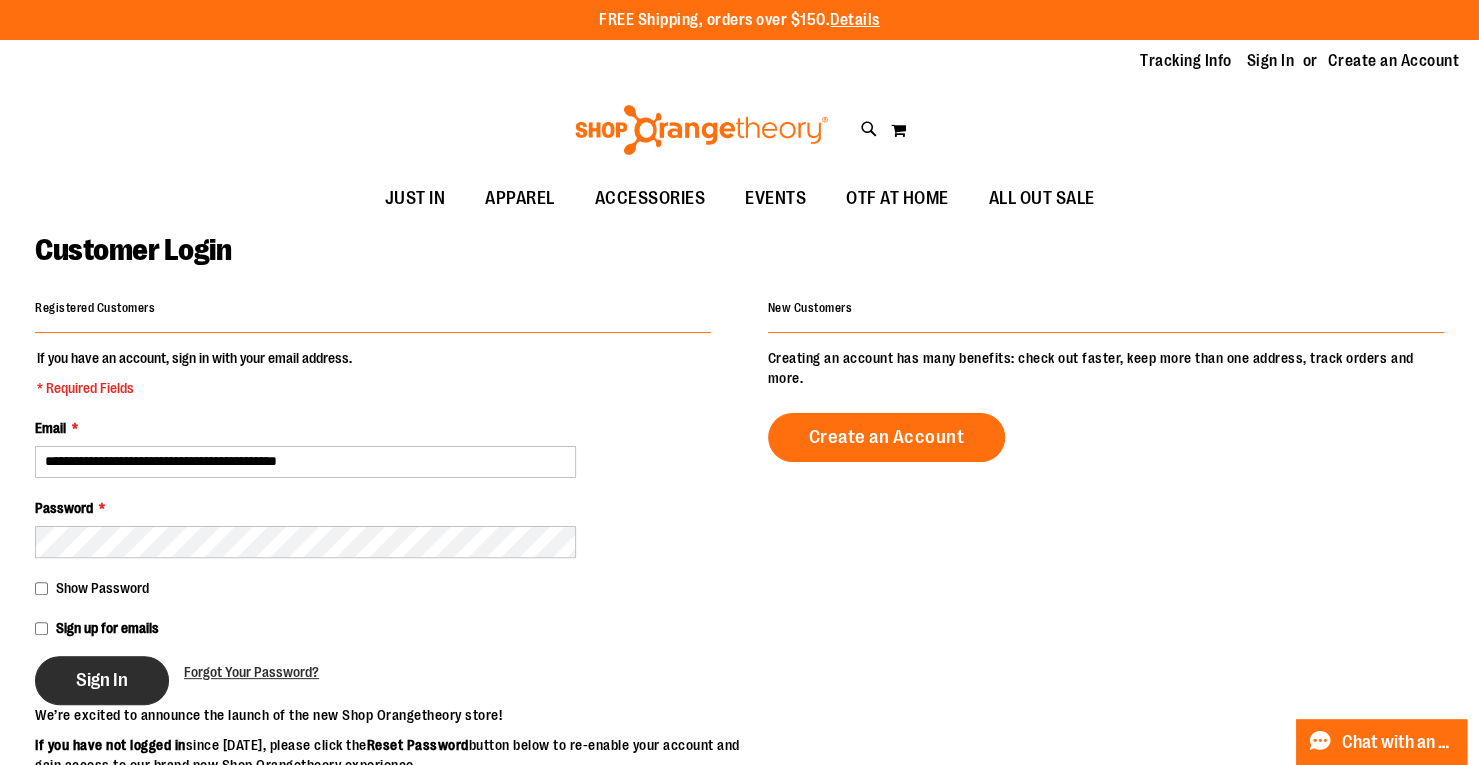 click on "Sign In" at bounding box center [102, 680] 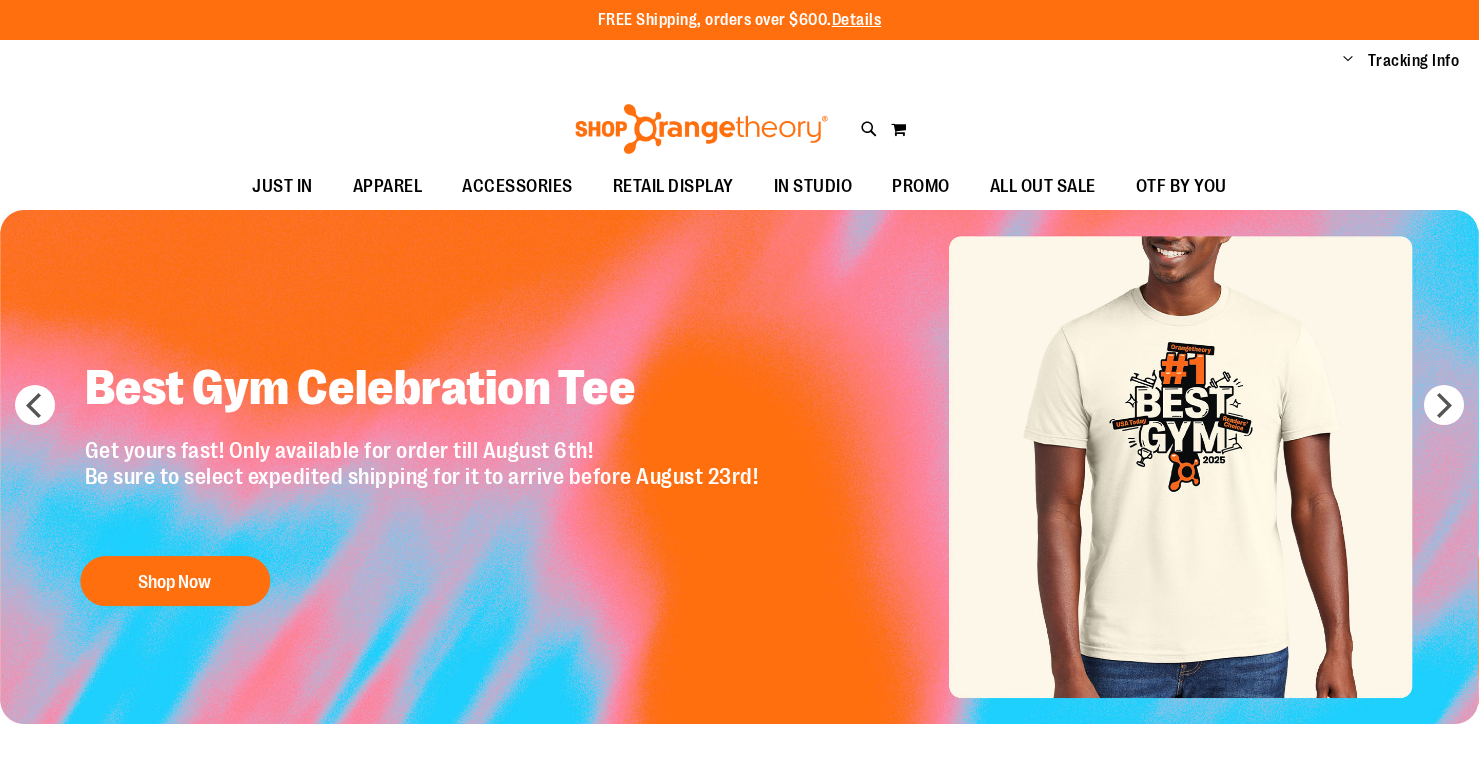 scroll, scrollTop: 0, scrollLeft: 0, axis: both 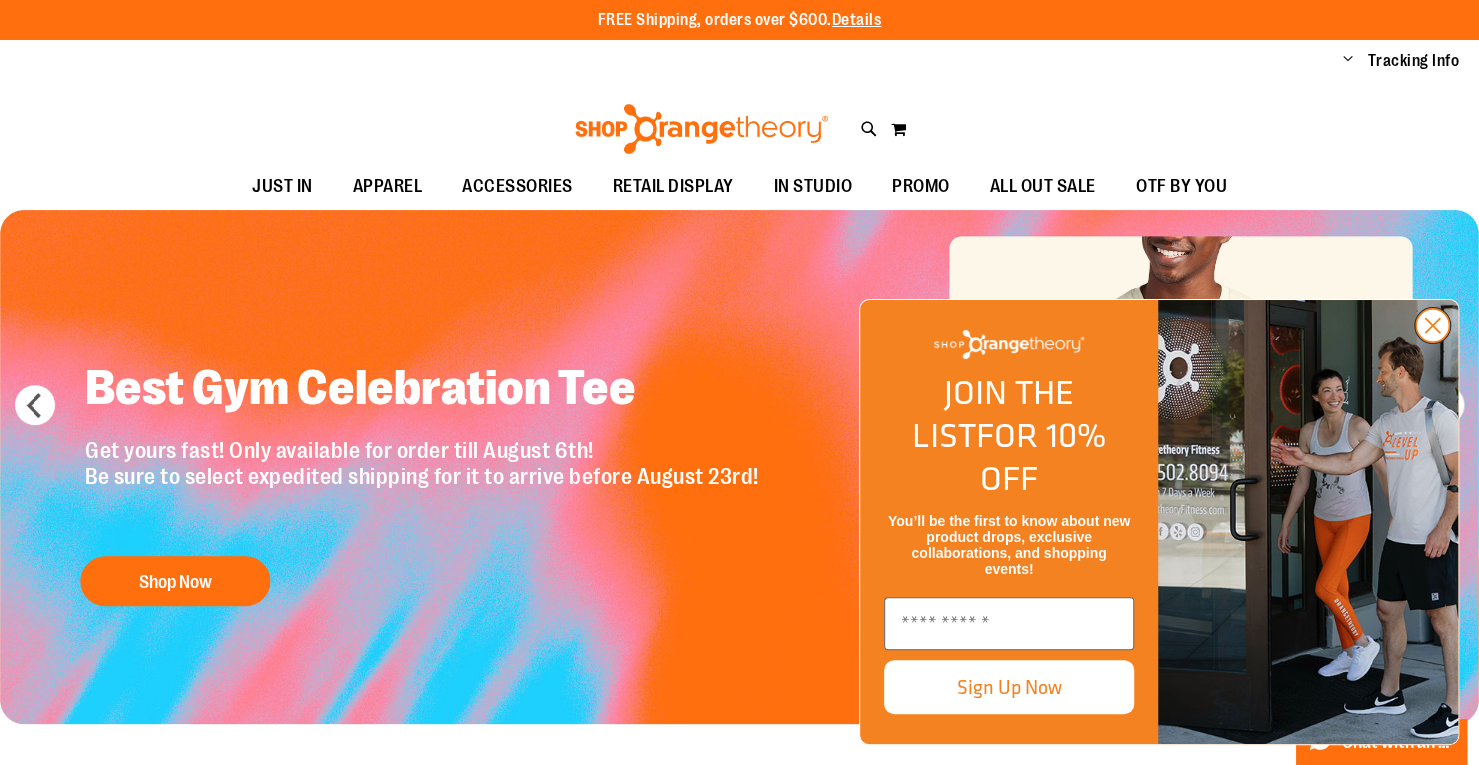 click 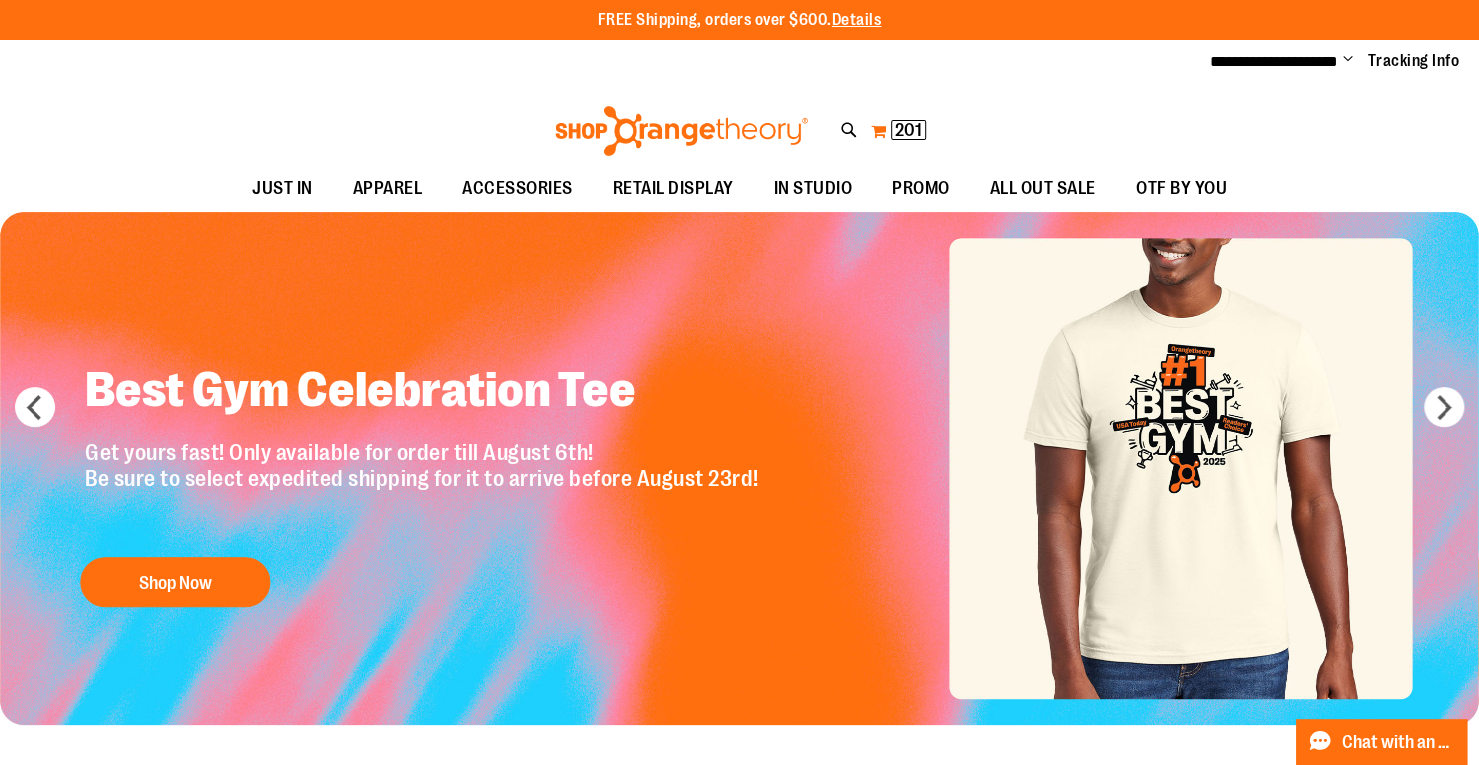 click on "201" at bounding box center [908, 130] 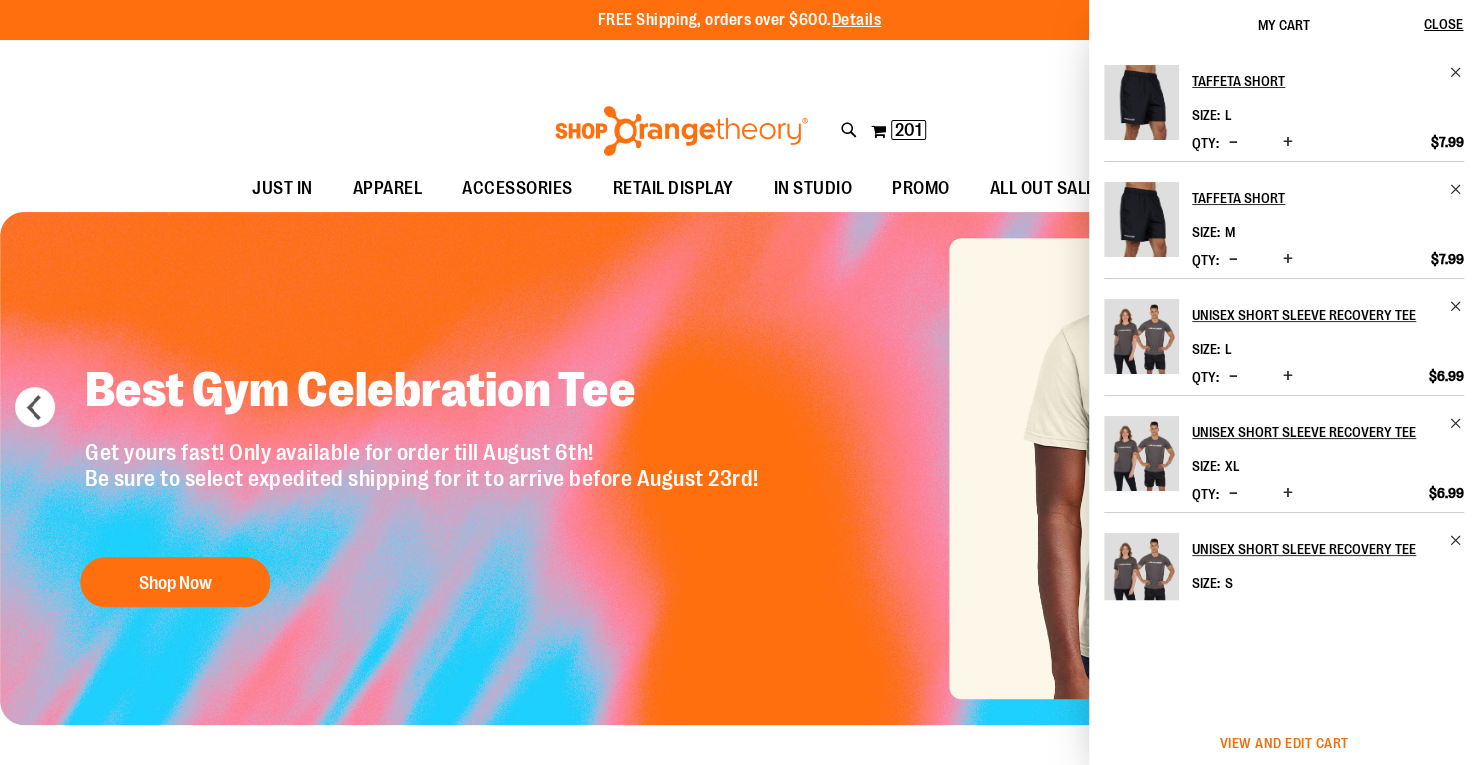 click on "View and edit cart" at bounding box center [1284, 743] 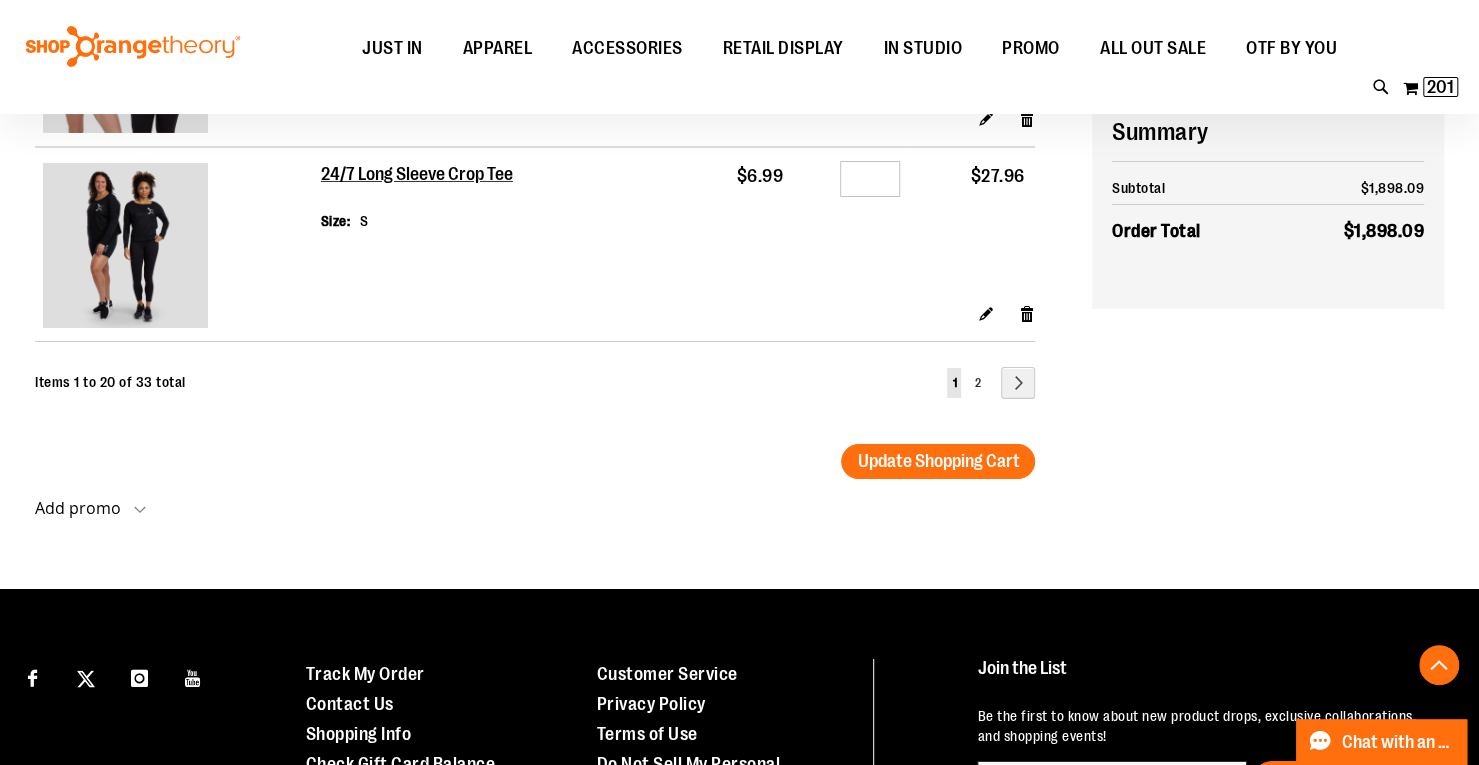 scroll, scrollTop: 4044, scrollLeft: 0, axis: vertical 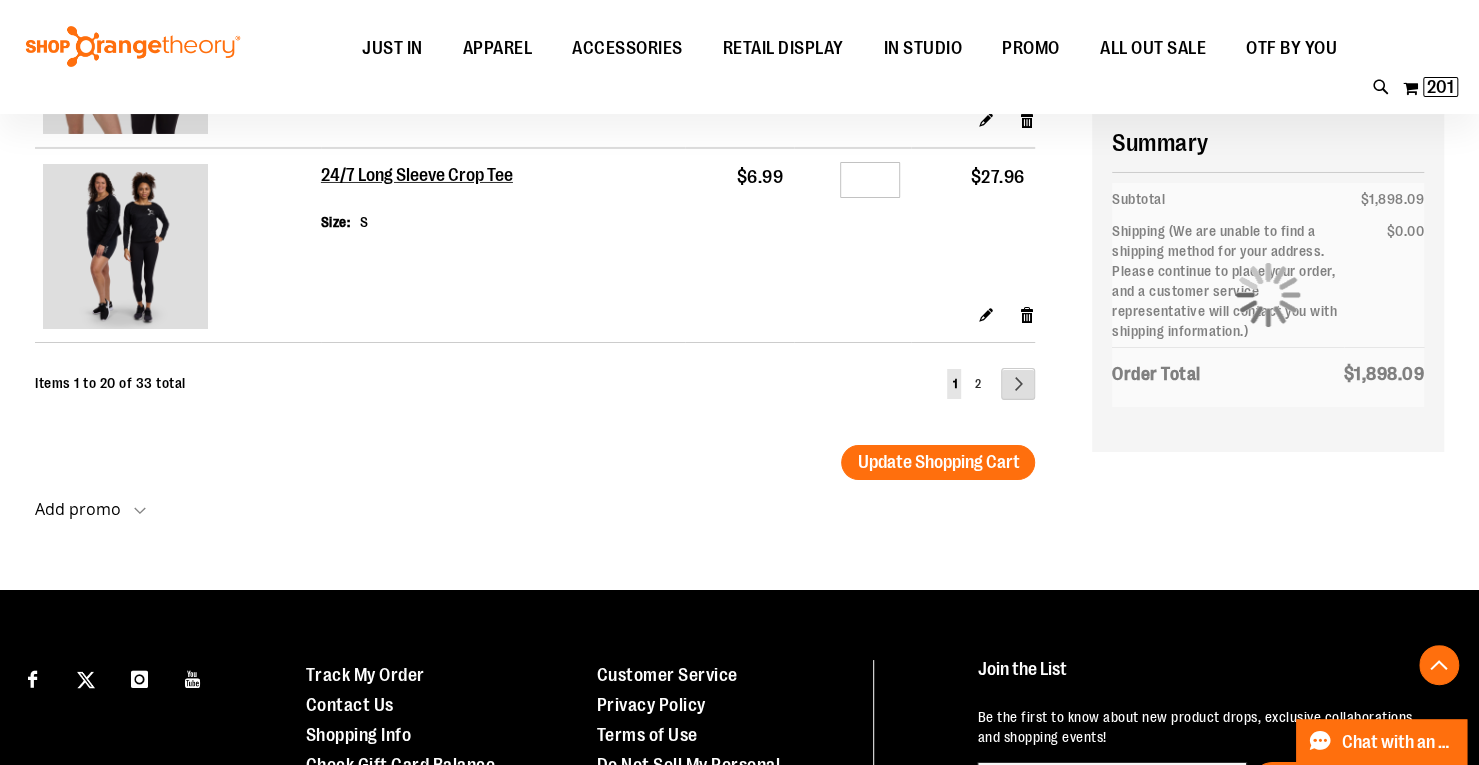 click on "Page
Next" at bounding box center [1018, 384] 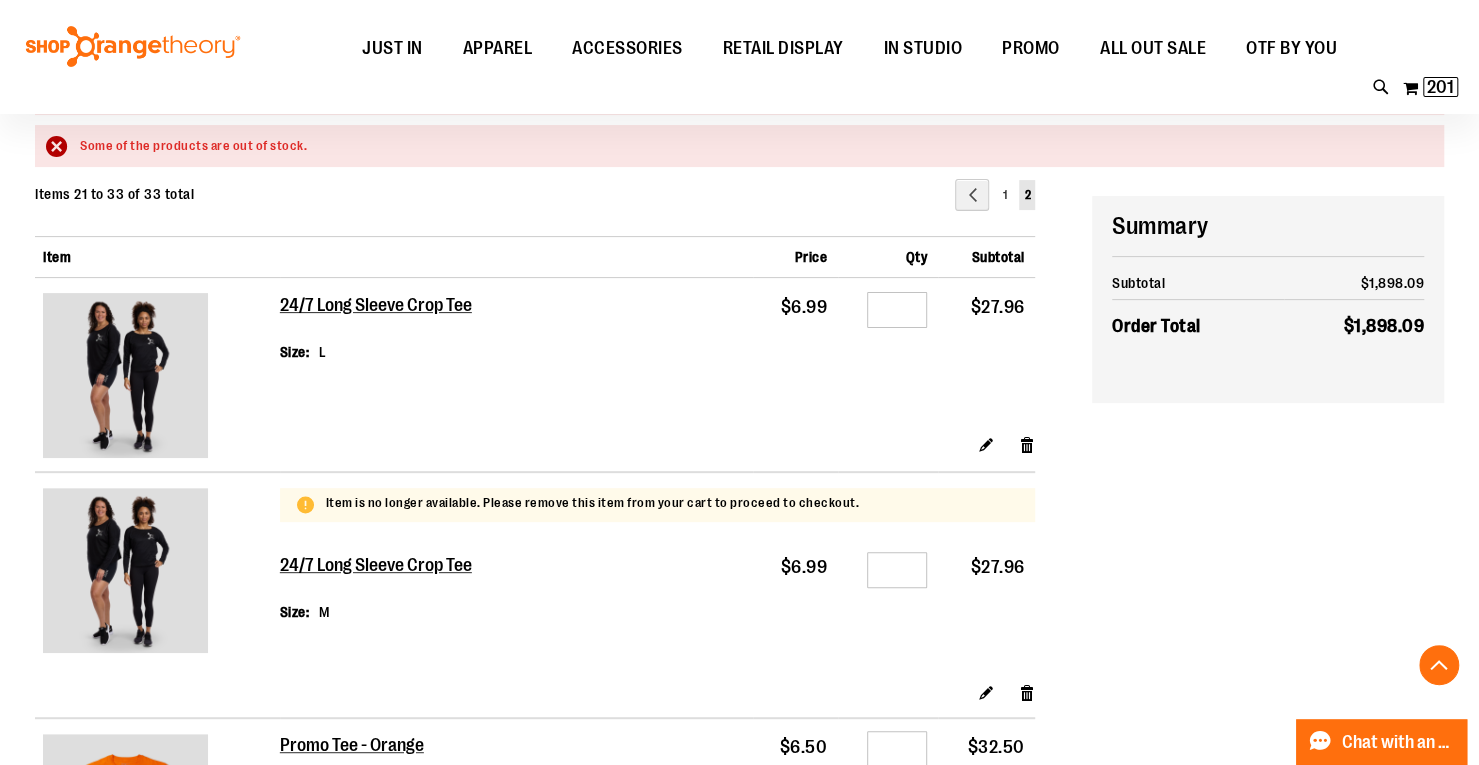 scroll, scrollTop: 333, scrollLeft: 0, axis: vertical 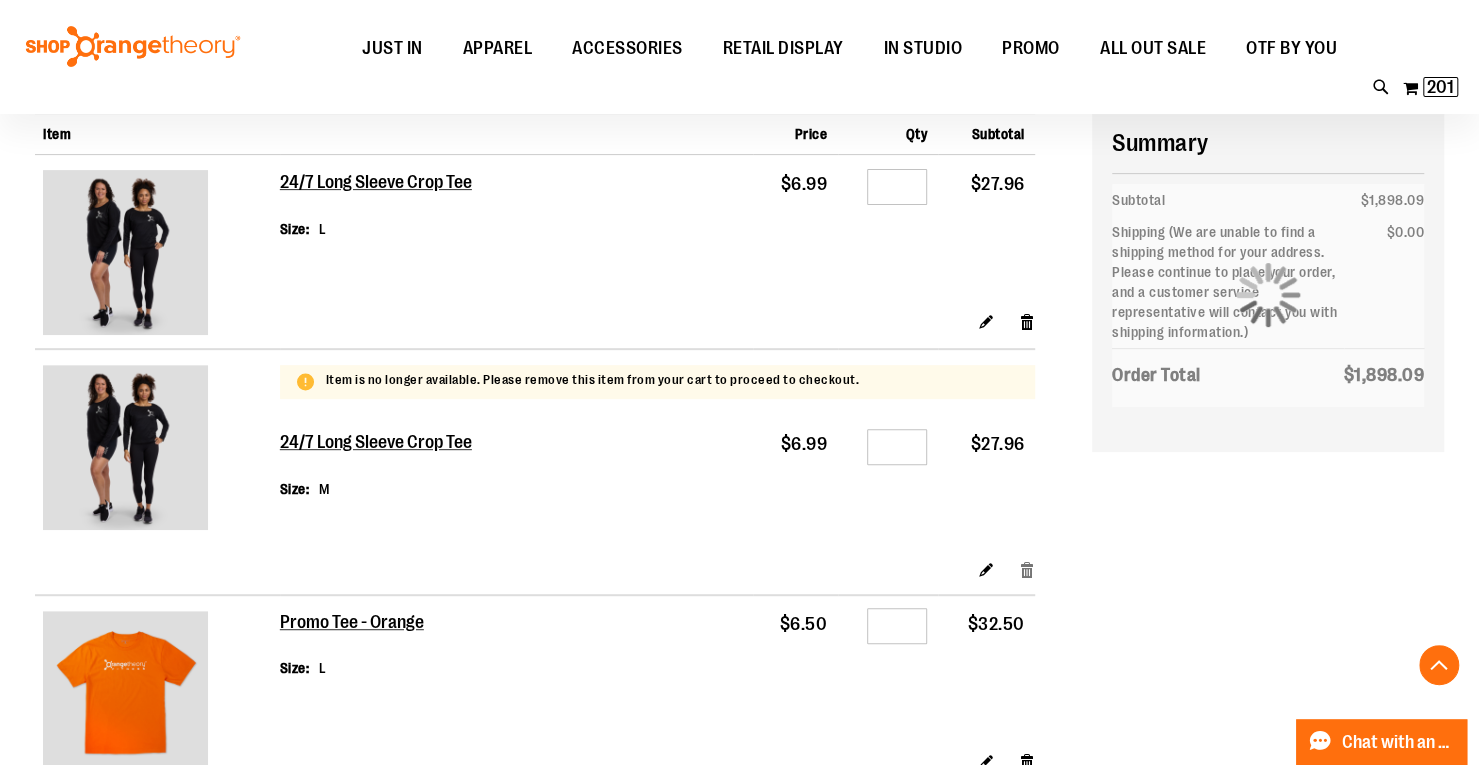 click on "Remove item" at bounding box center (1027, 569) 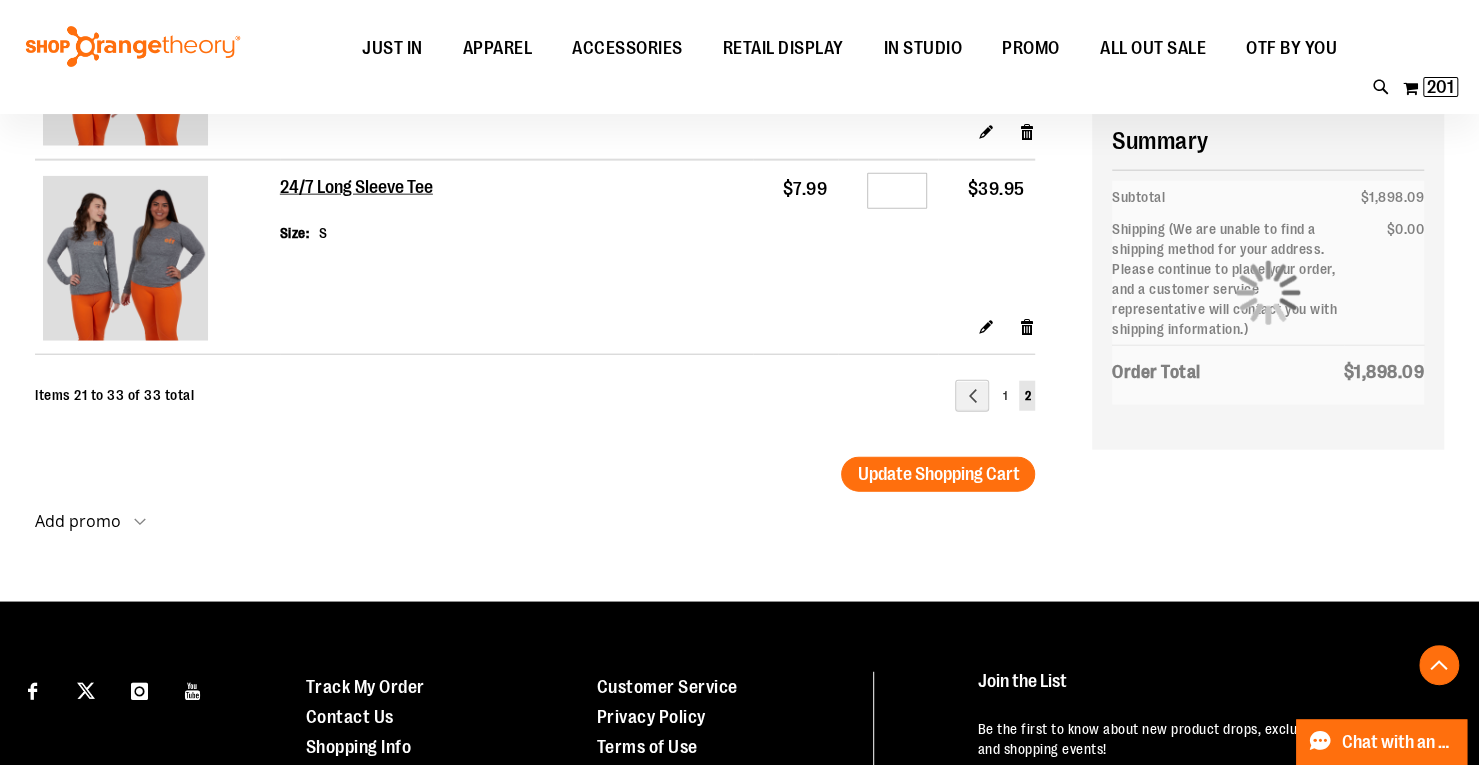 scroll, scrollTop: 2719, scrollLeft: 0, axis: vertical 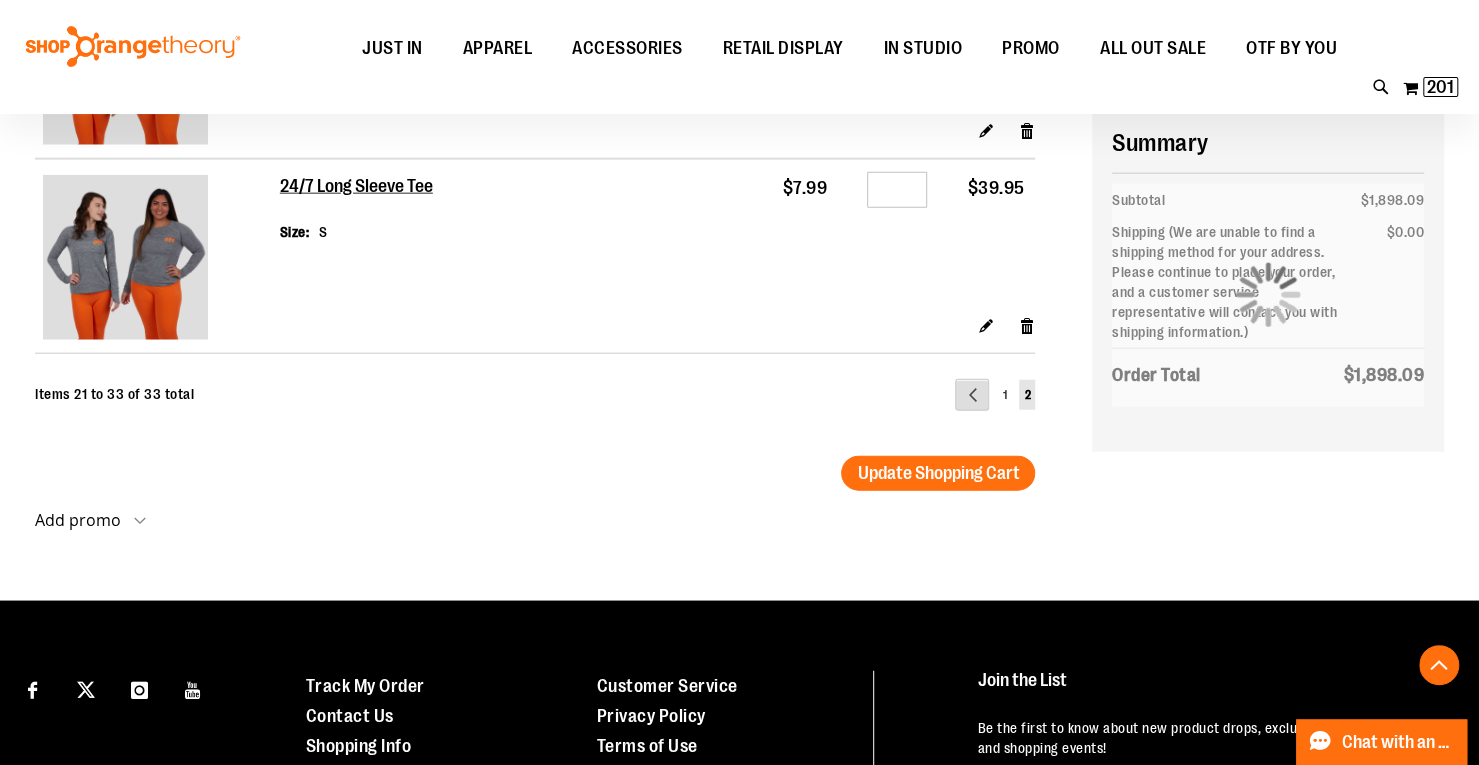 click on "Page
Previous" at bounding box center (972, 395) 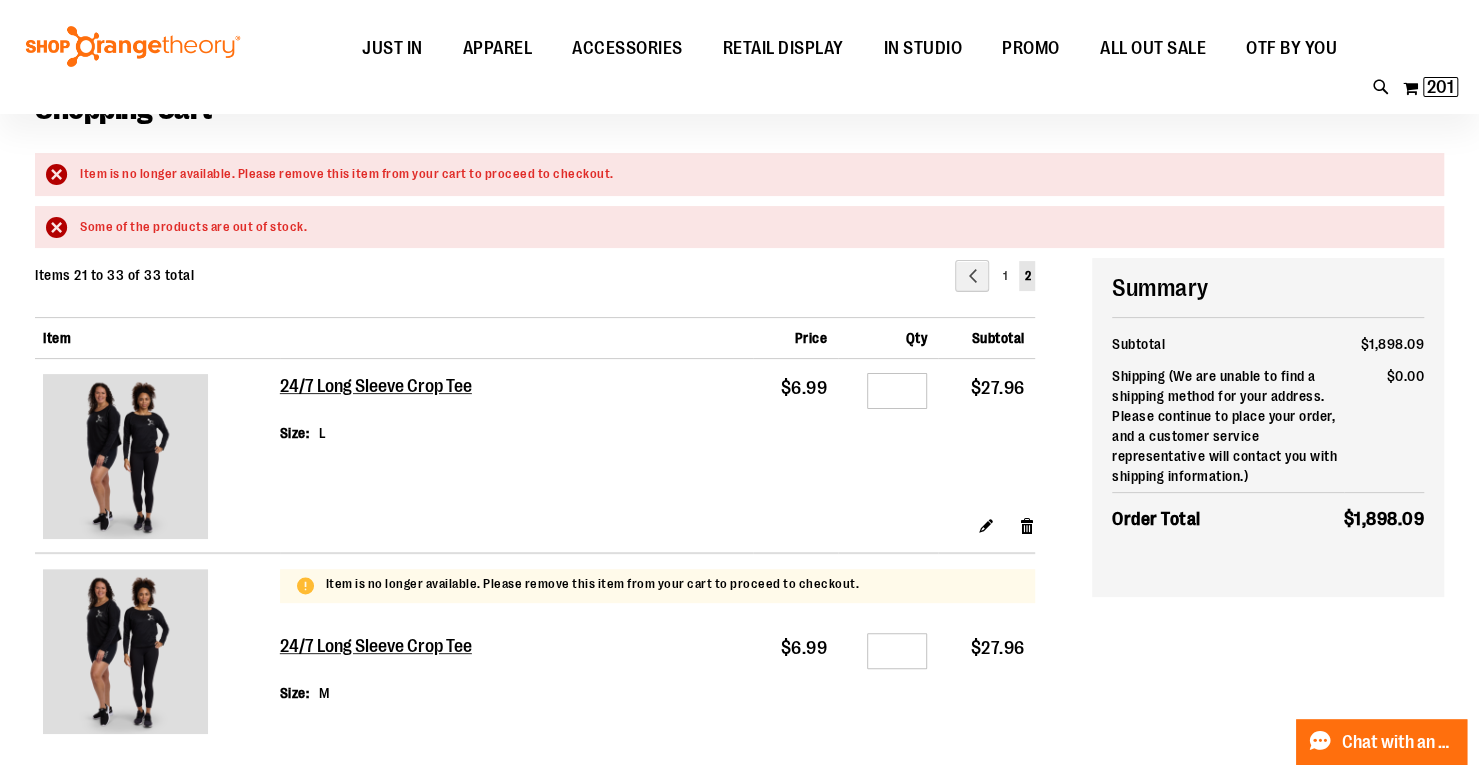 scroll, scrollTop: 1, scrollLeft: 0, axis: vertical 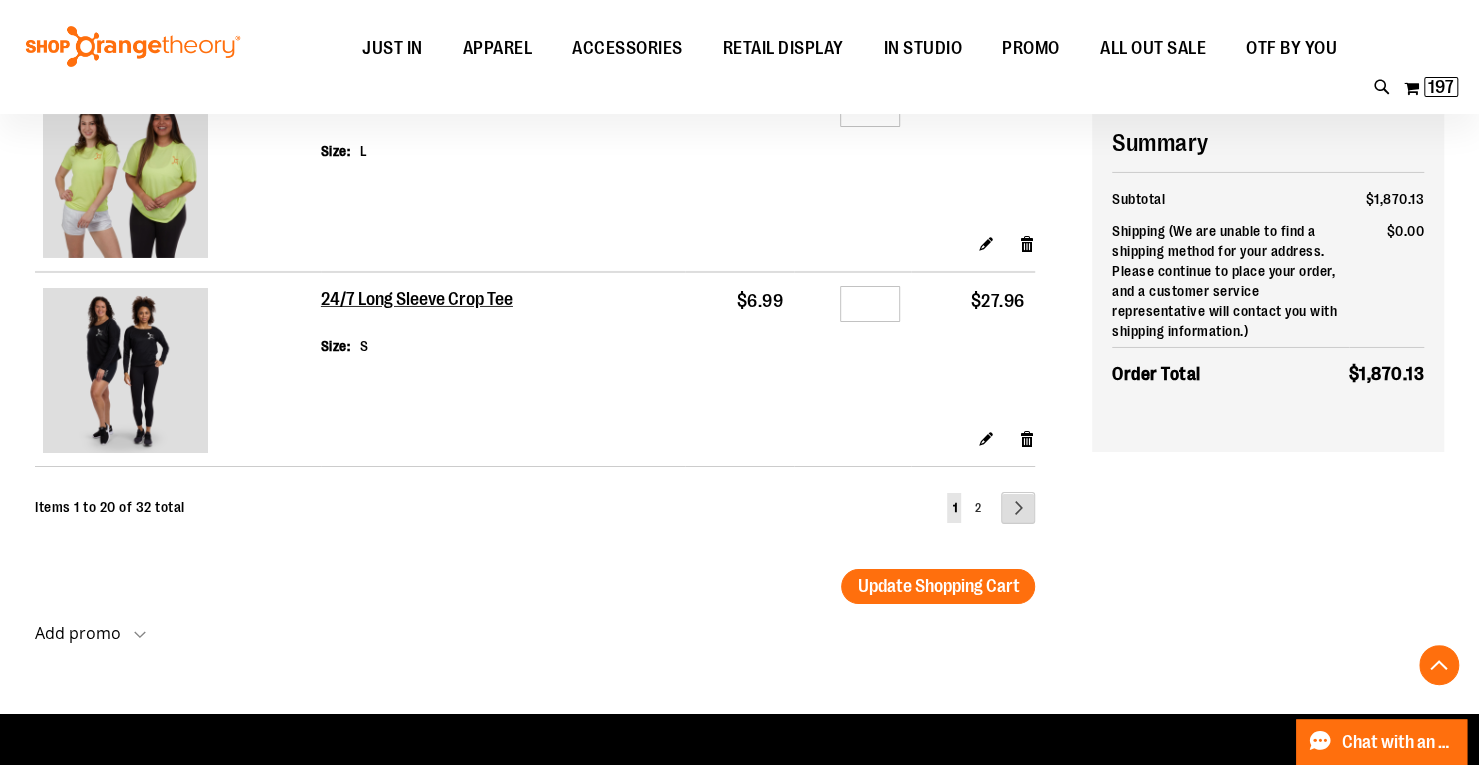 click on "Page
Next" at bounding box center [1018, 508] 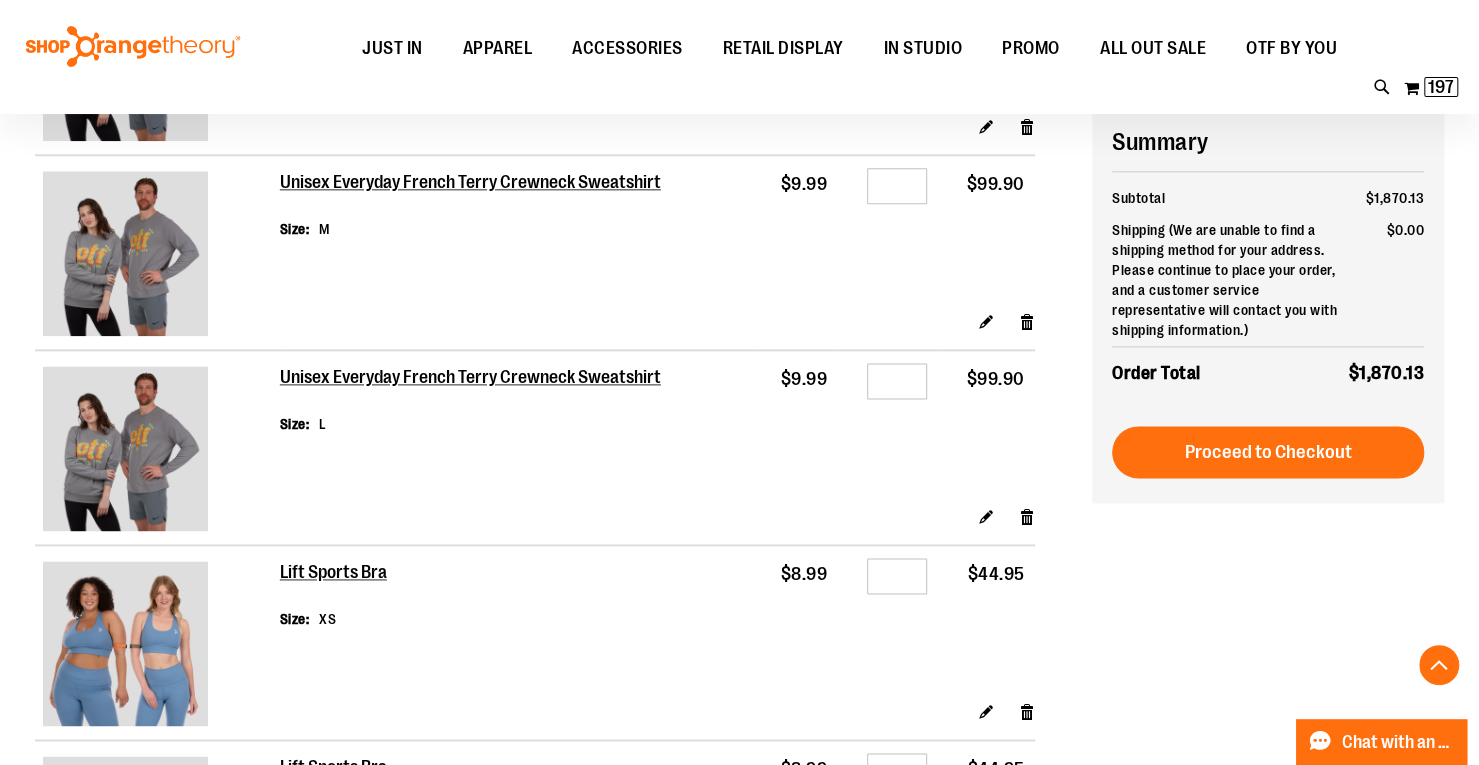 scroll, scrollTop: 1320, scrollLeft: 0, axis: vertical 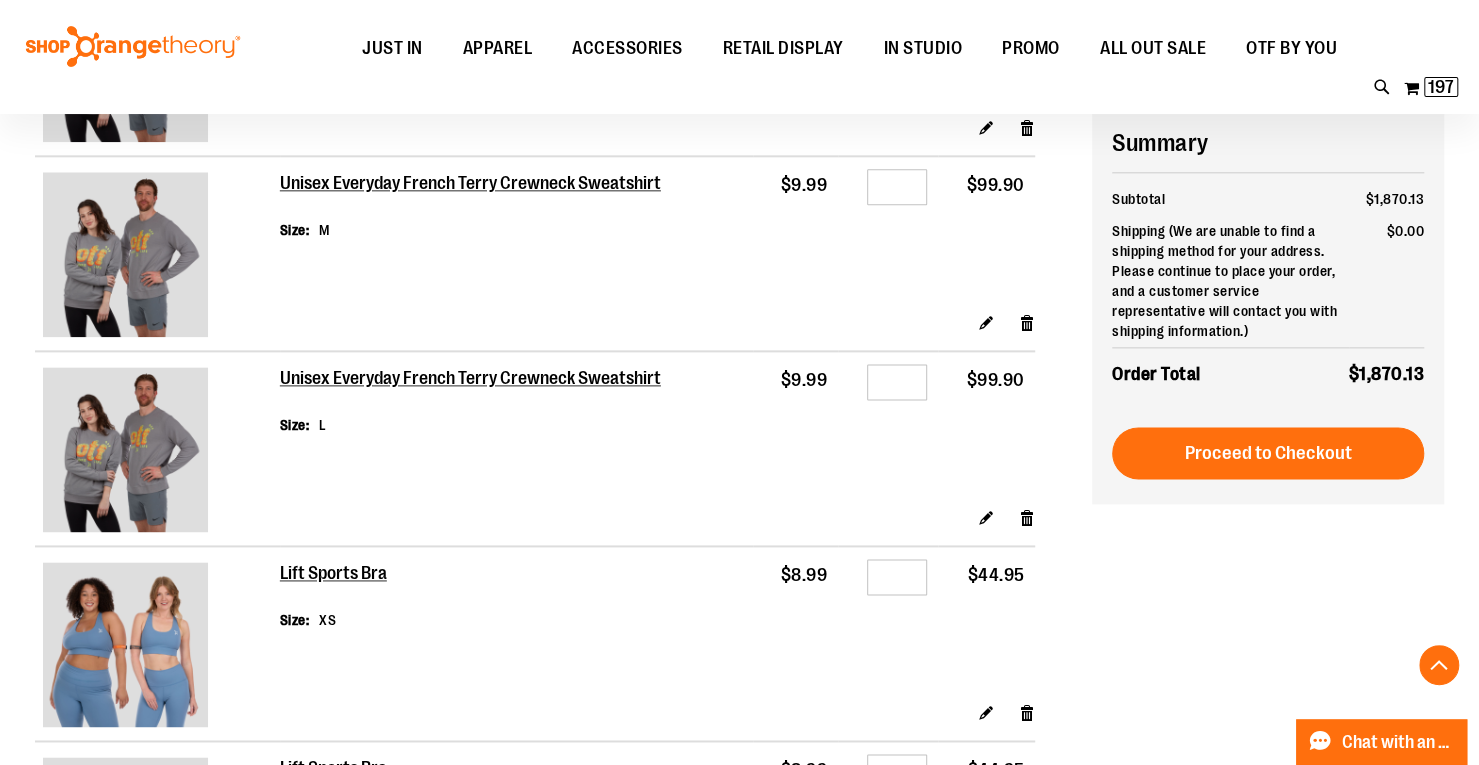 click at bounding box center (125, 449) 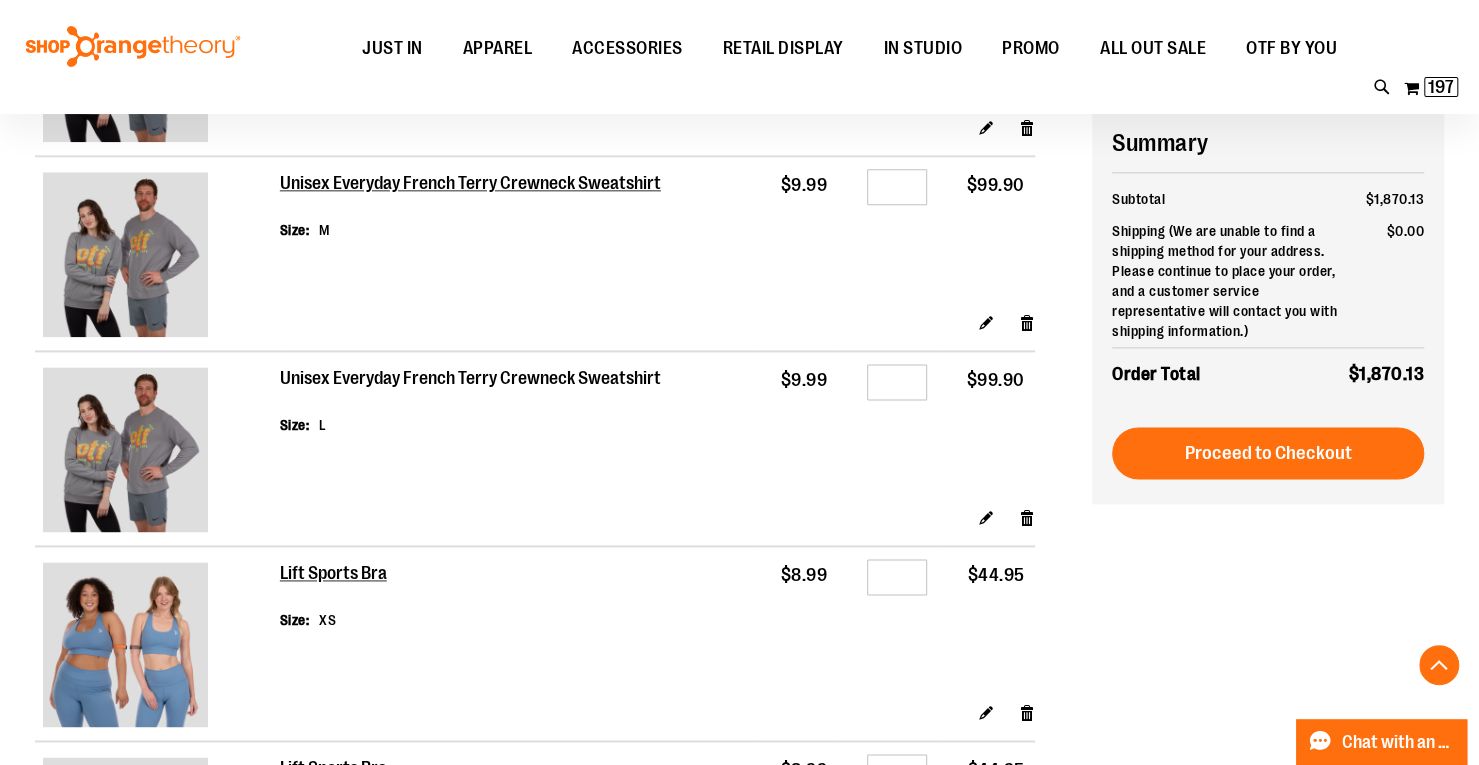 click on "Unisex Everyday French Terry Crewneck Sweatshirt" at bounding box center [472, 379] 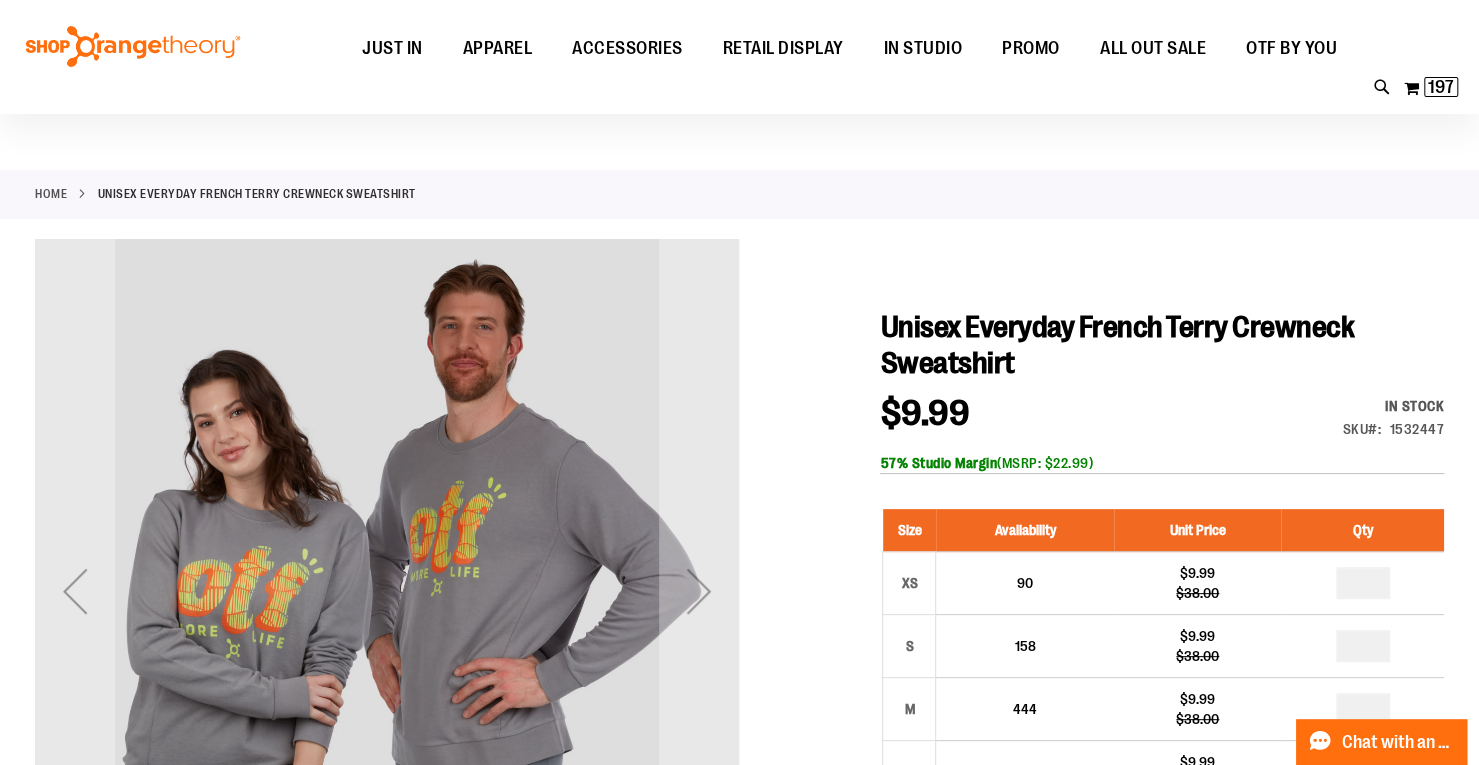 scroll, scrollTop: 80, scrollLeft: 0, axis: vertical 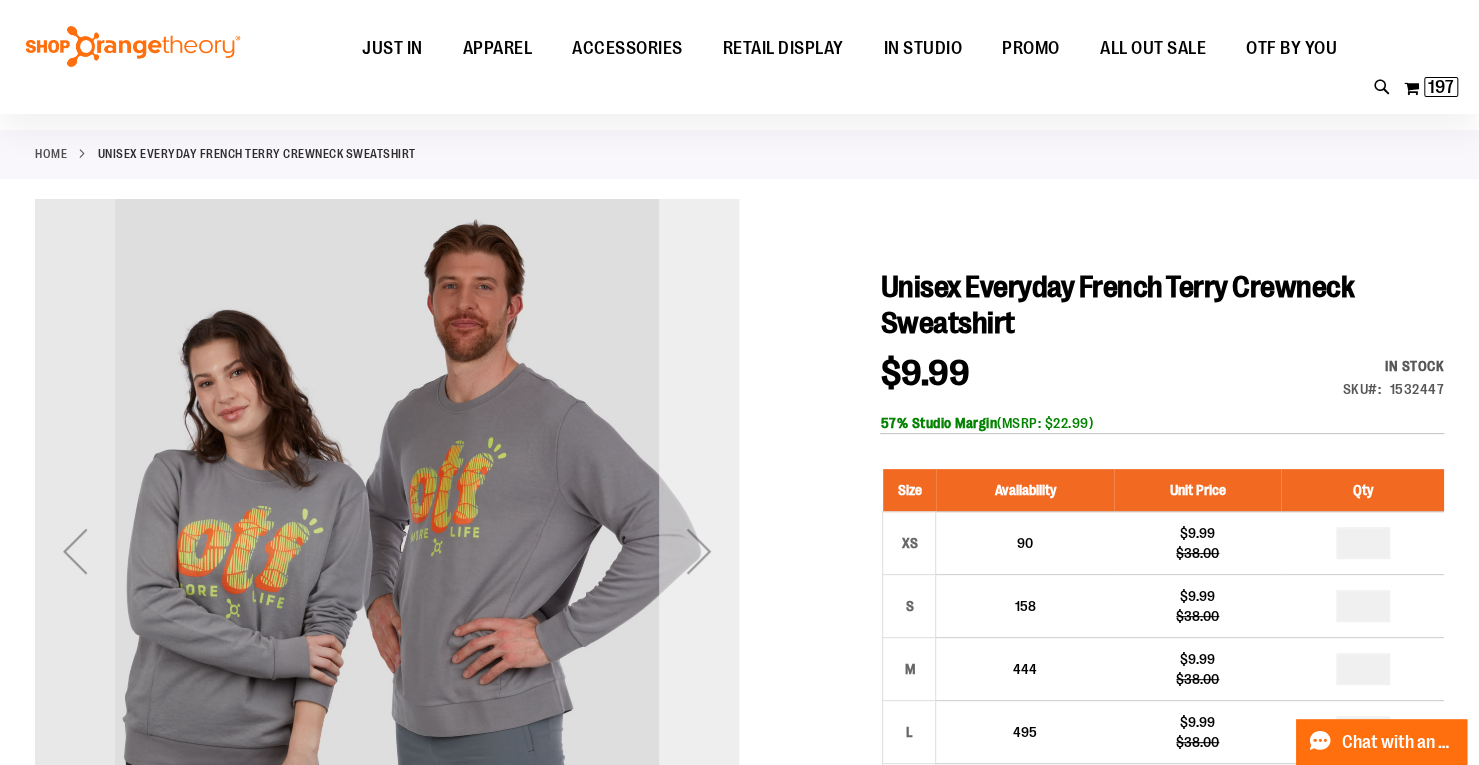 click at bounding box center (699, 551) 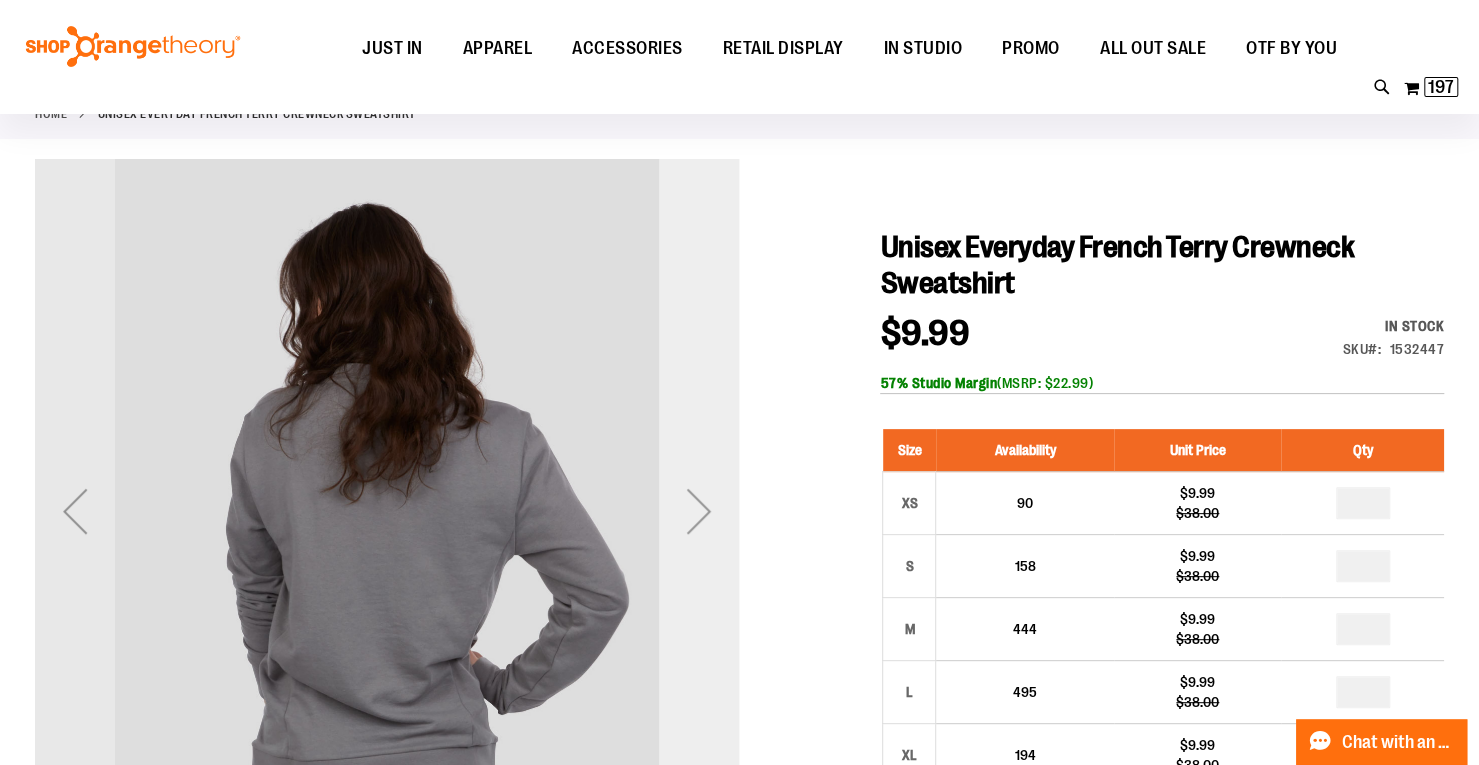scroll, scrollTop: 160, scrollLeft: 0, axis: vertical 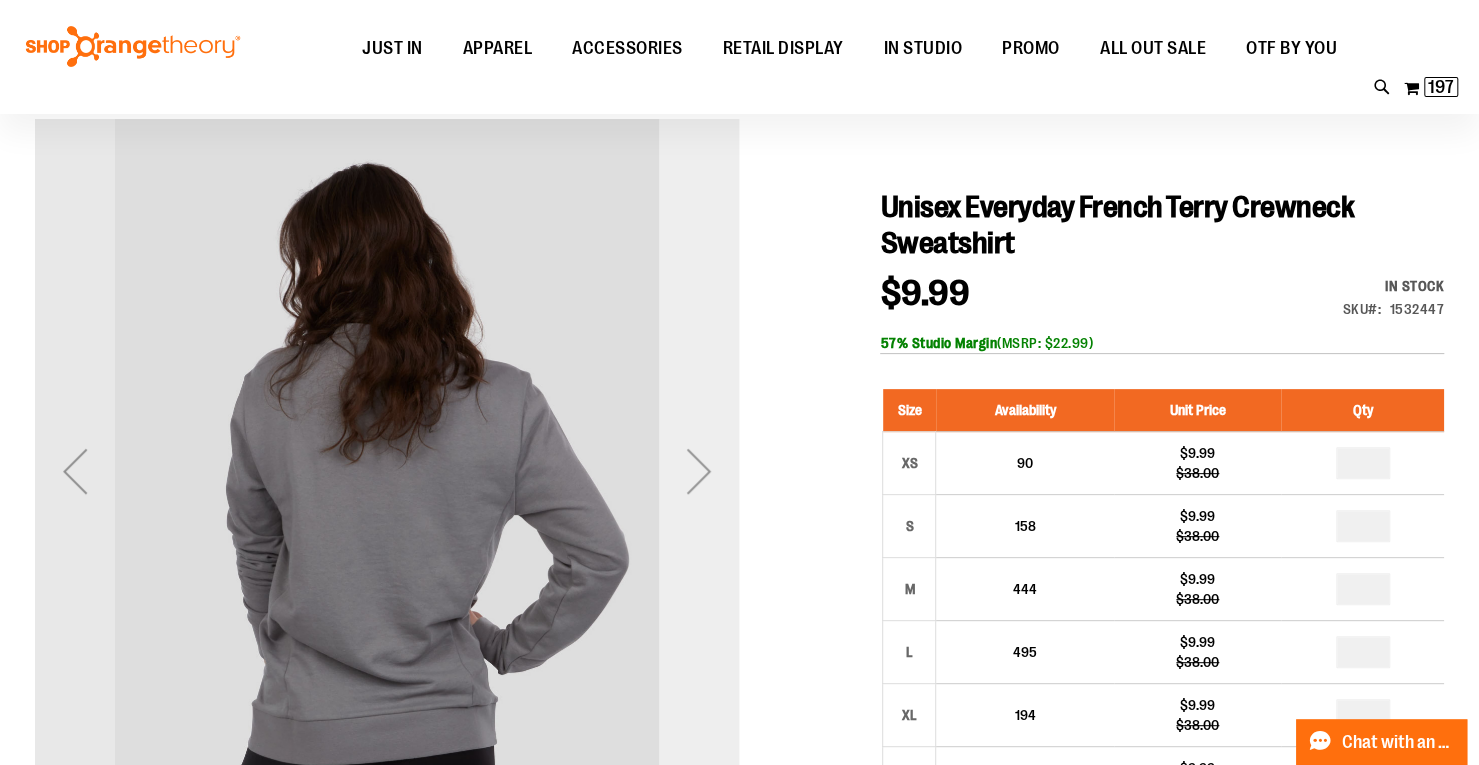 click at bounding box center [699, 471] 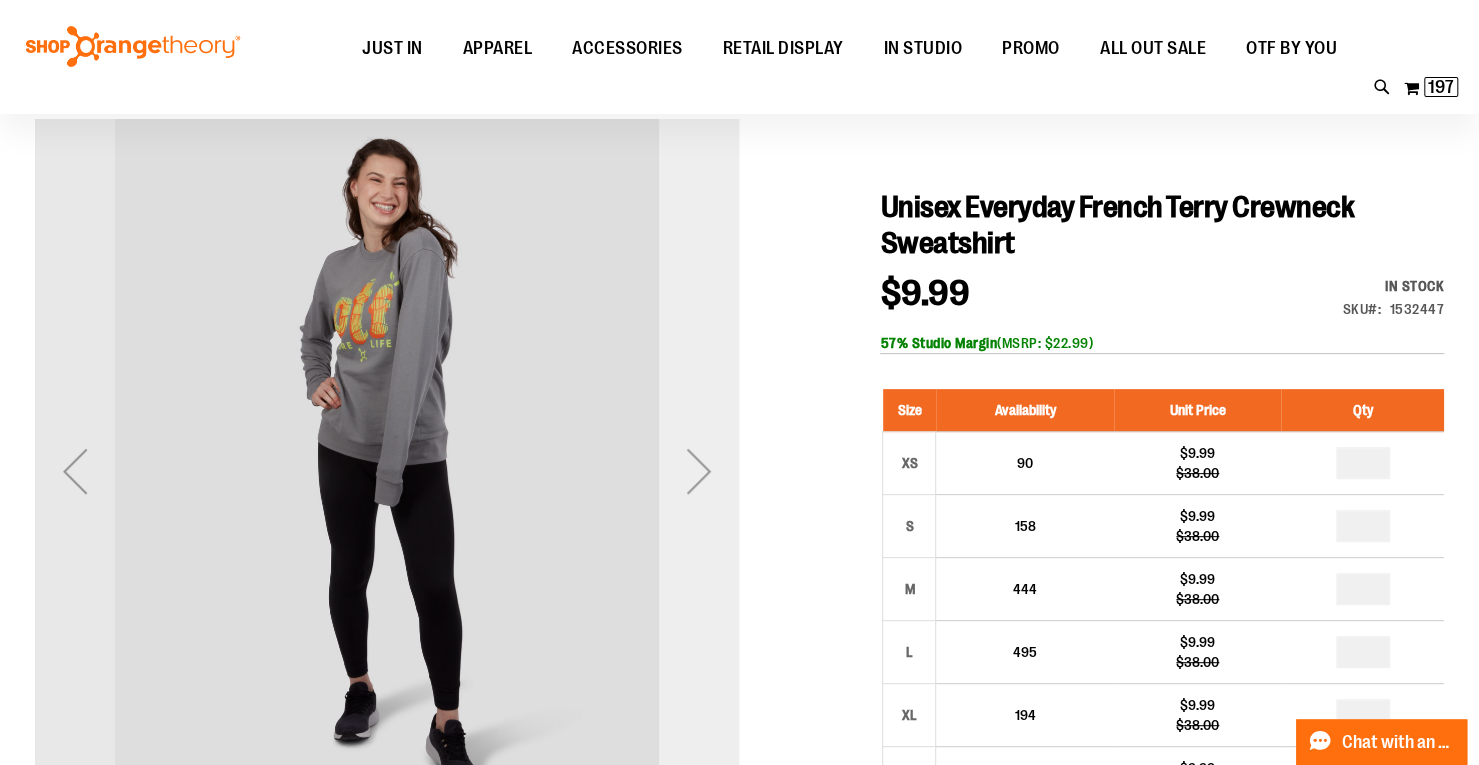 click at bounding box center (699, 471) 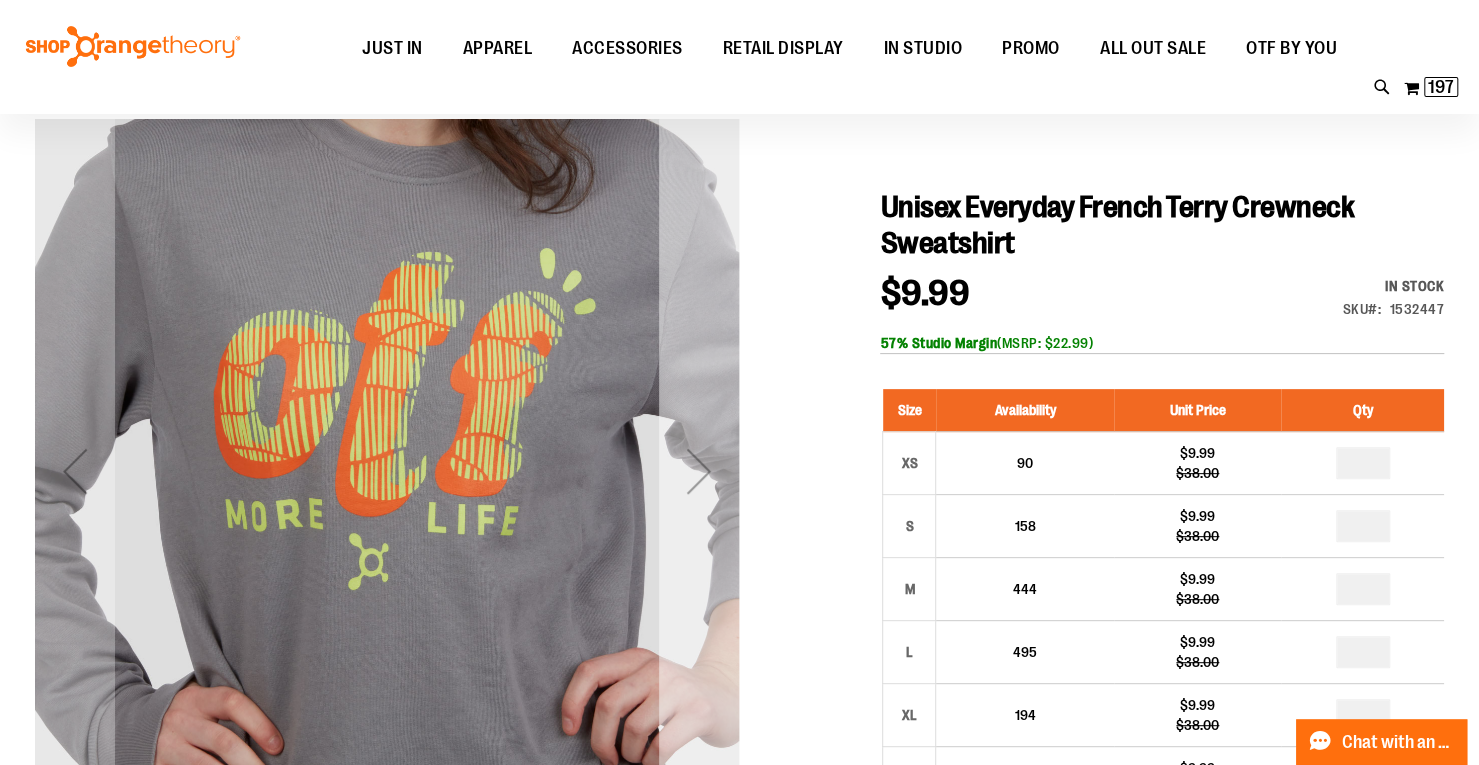 click at bounding box center (699, 471) 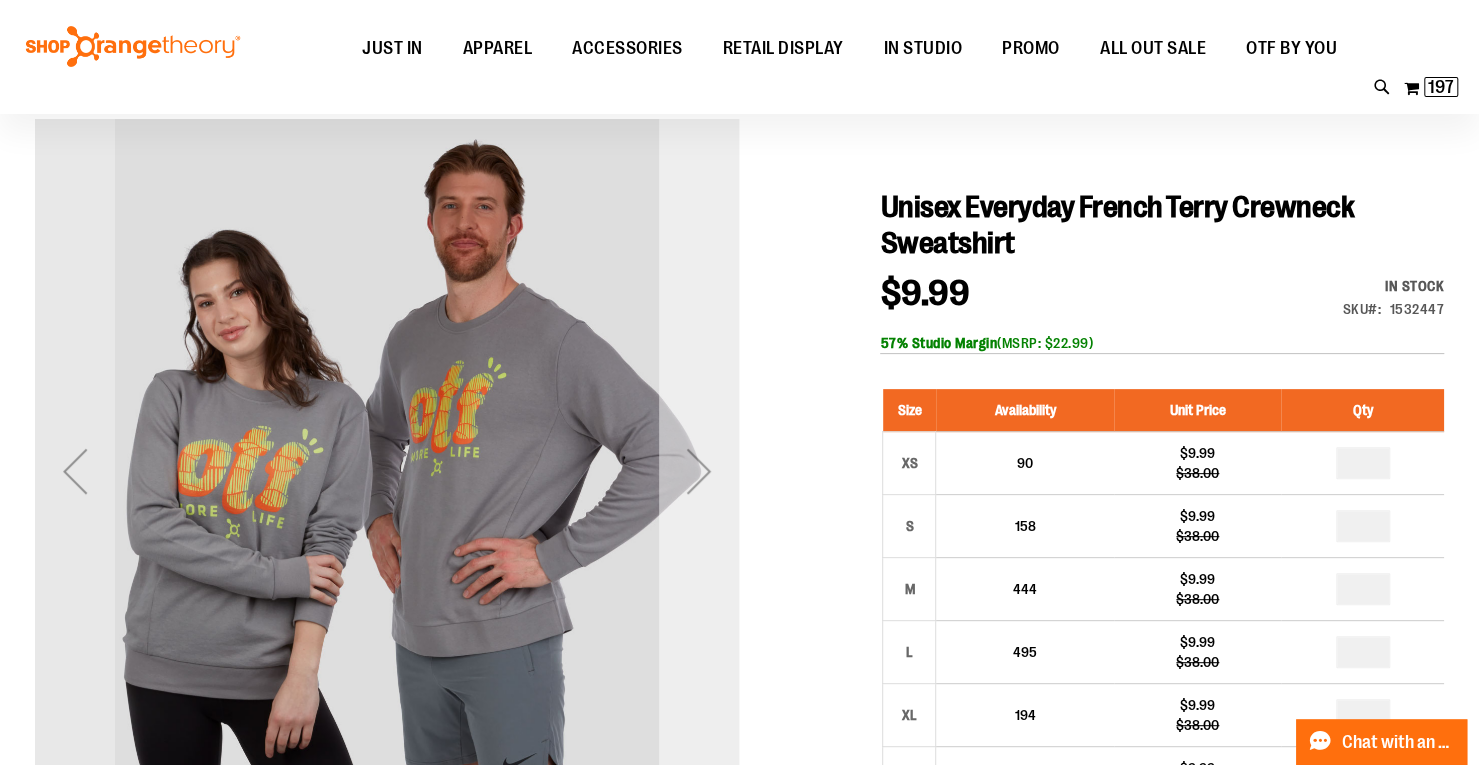 click at bounding box center [699, 471] 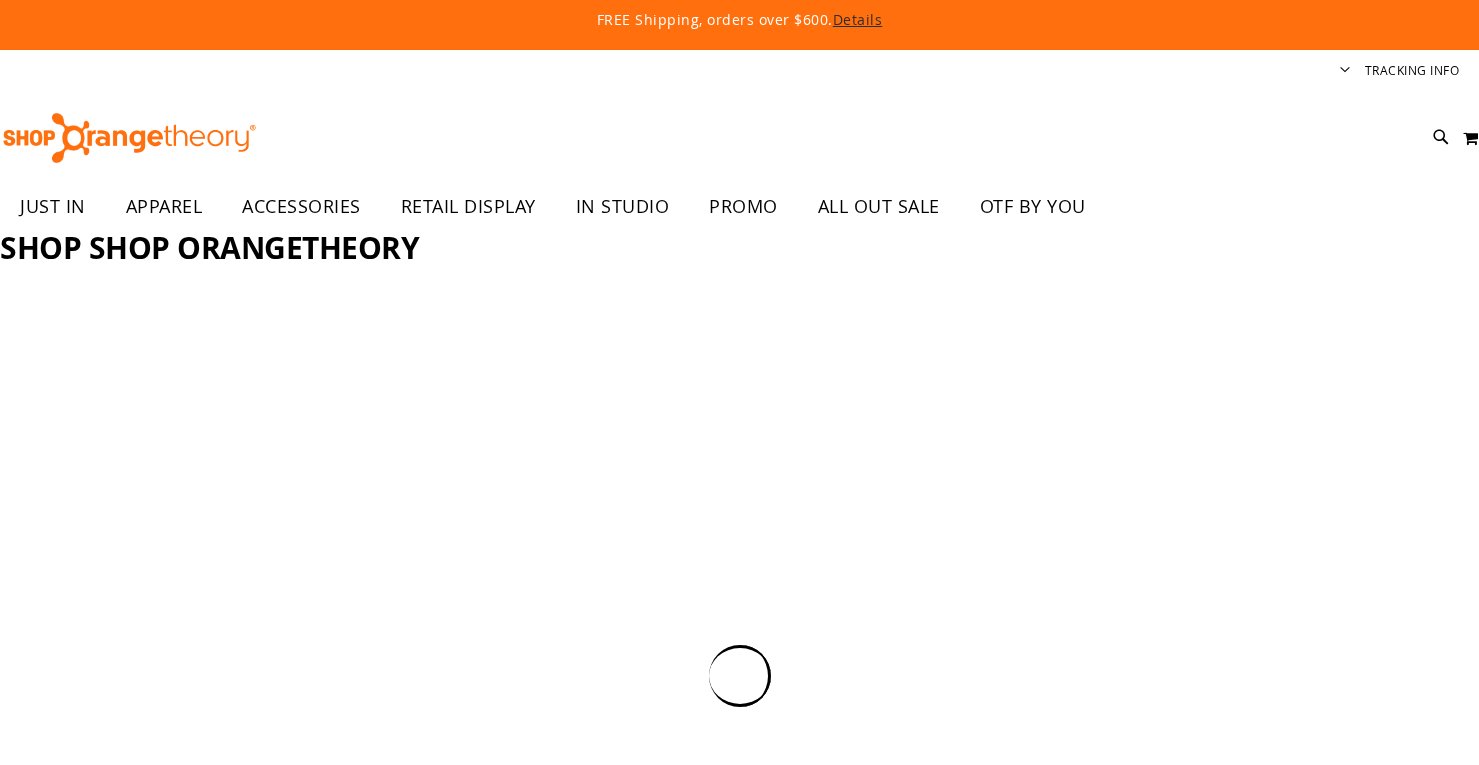 scroll, scrollTop: 0, scrollLeft: 0, axis: both 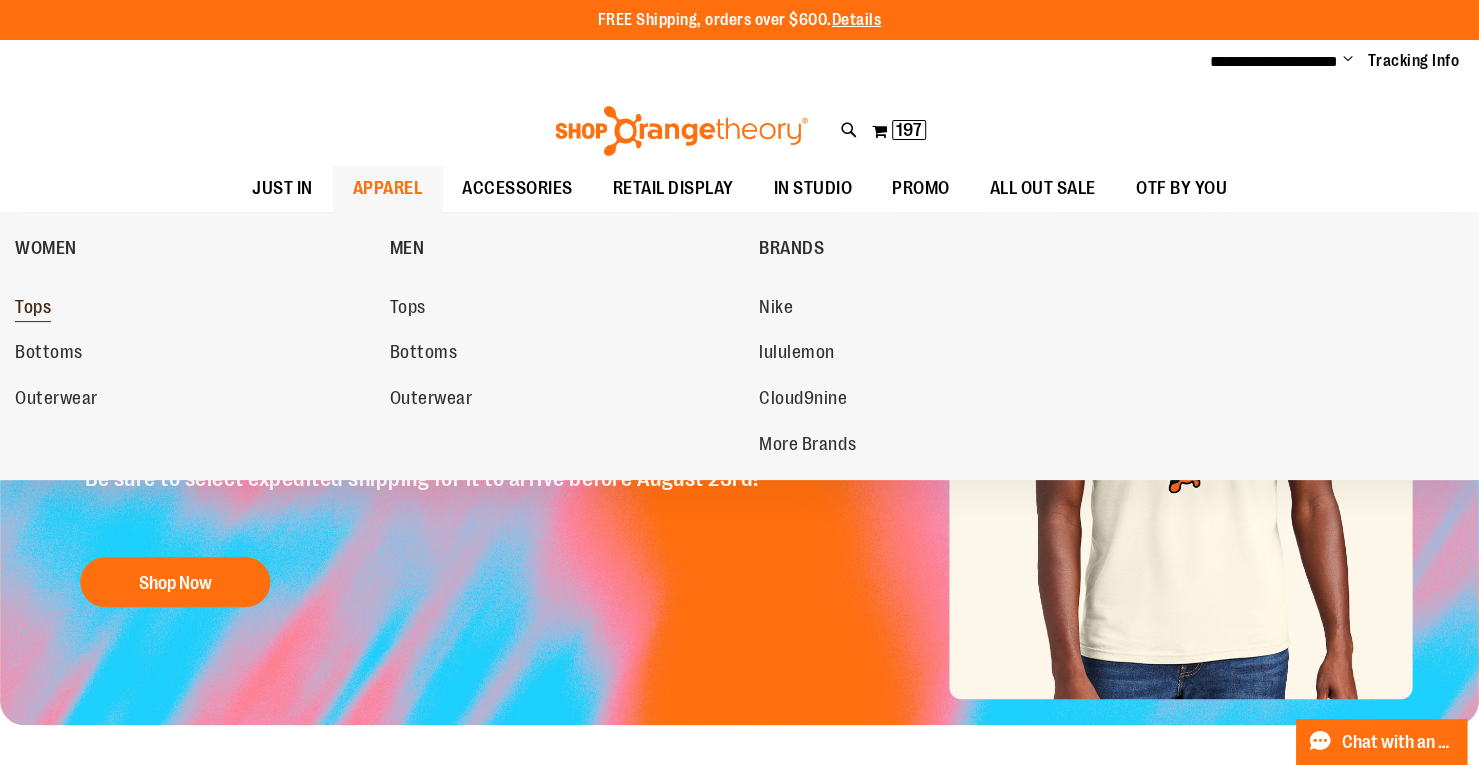 click on "Tops" at bounding box center (192, 308) 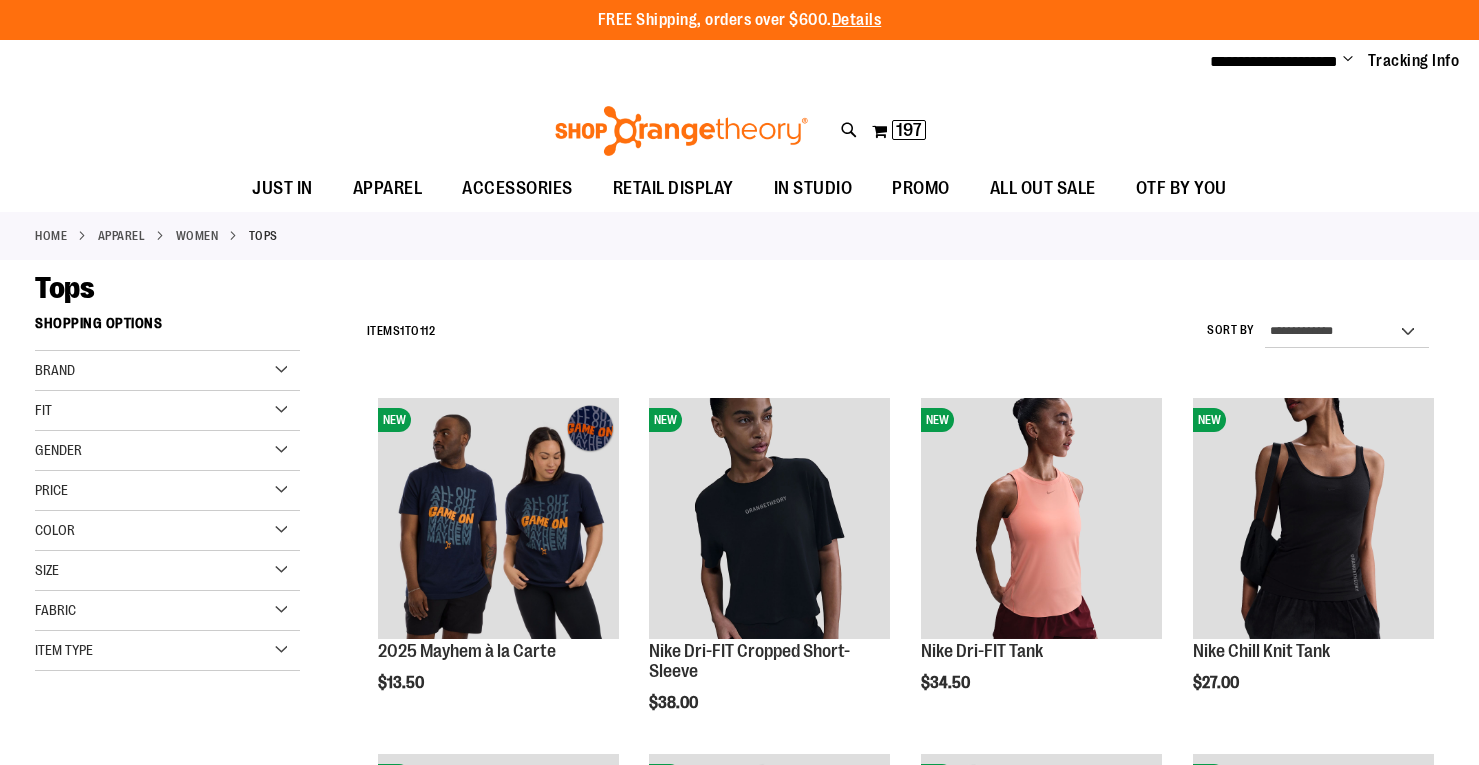scroll, scrollTop: 0, scrollLeft: 0, axis: both 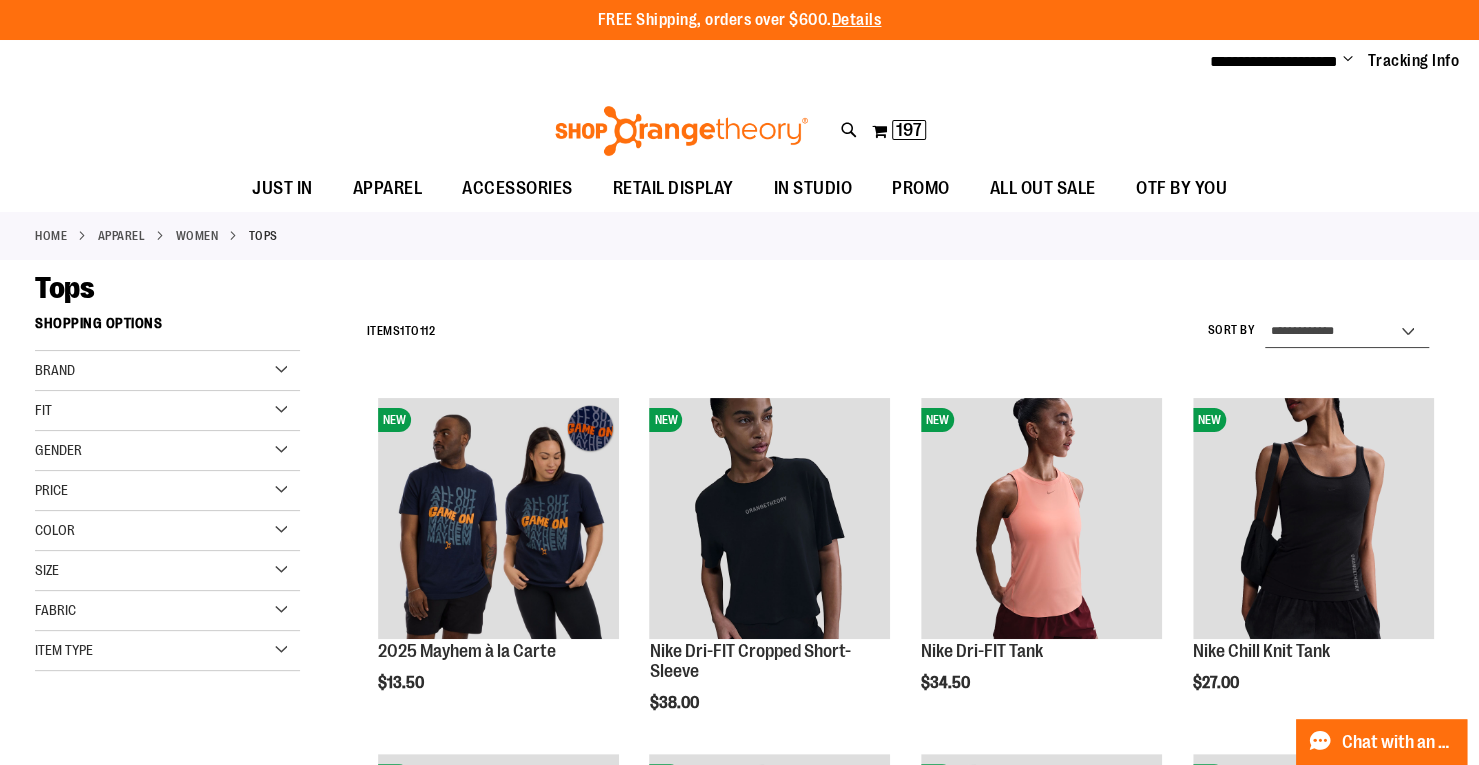 click on "**********" at bounding box center (1347, 332) 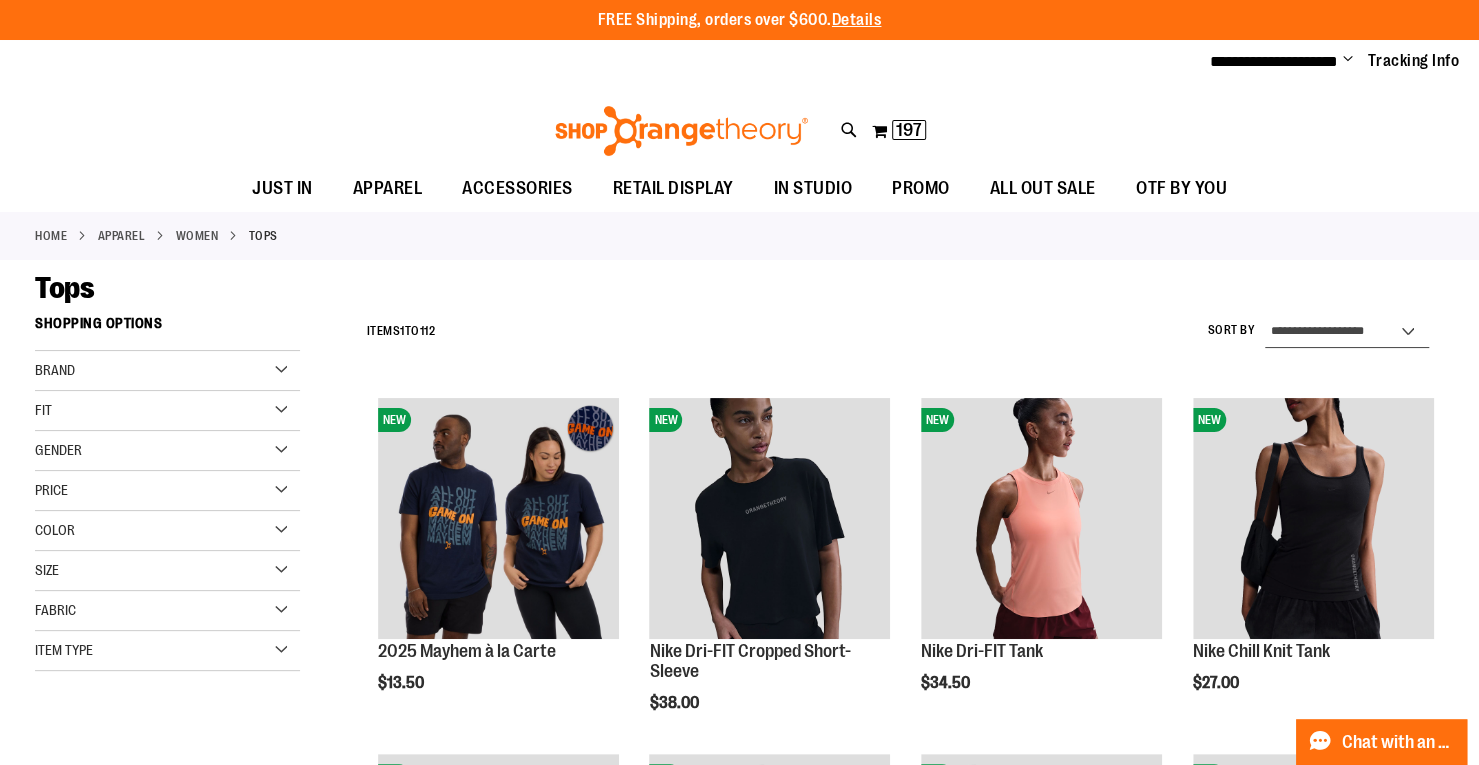 click on "**********" at bounding box center (1347, 332) 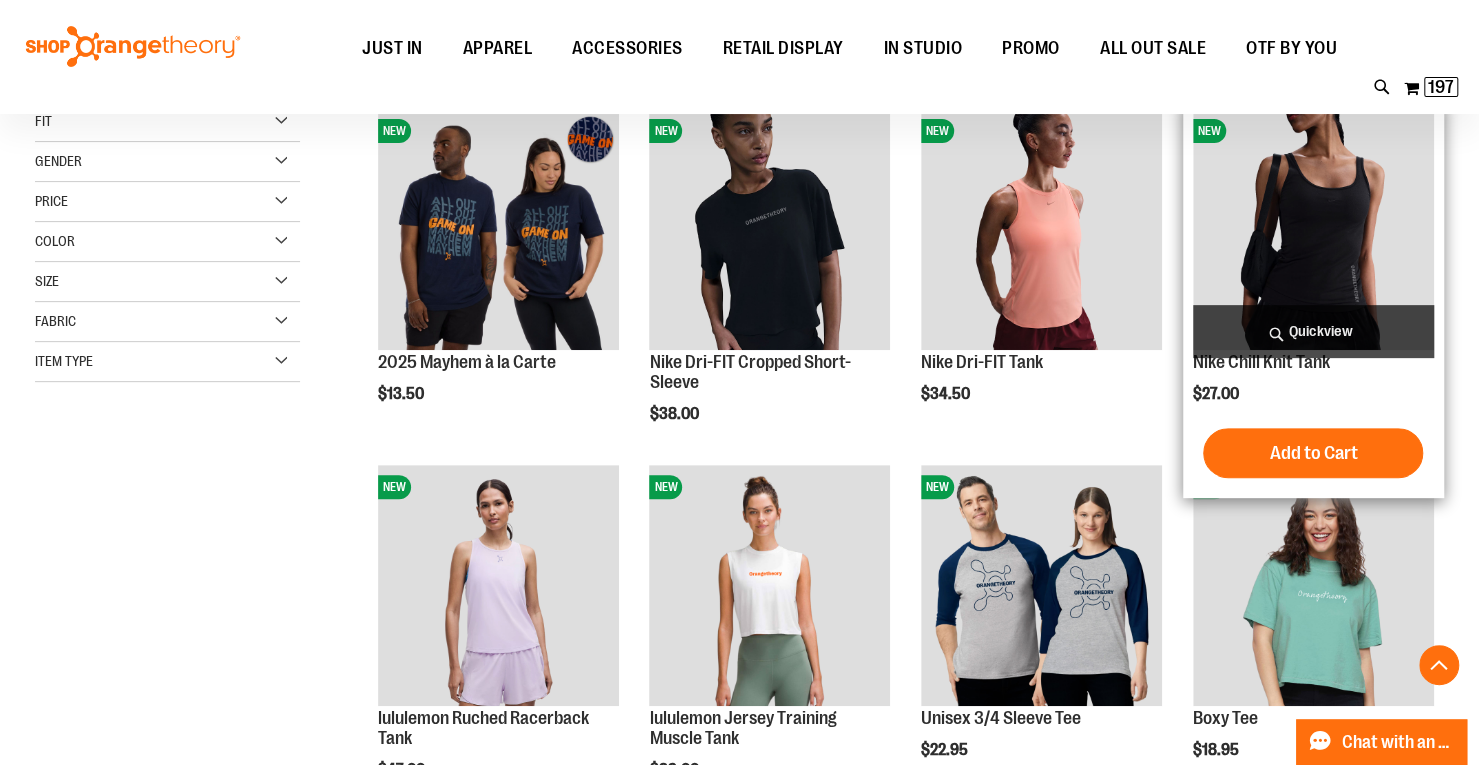 scroll, scrollTop: 304, scrollLeft: 0, axis: vertical 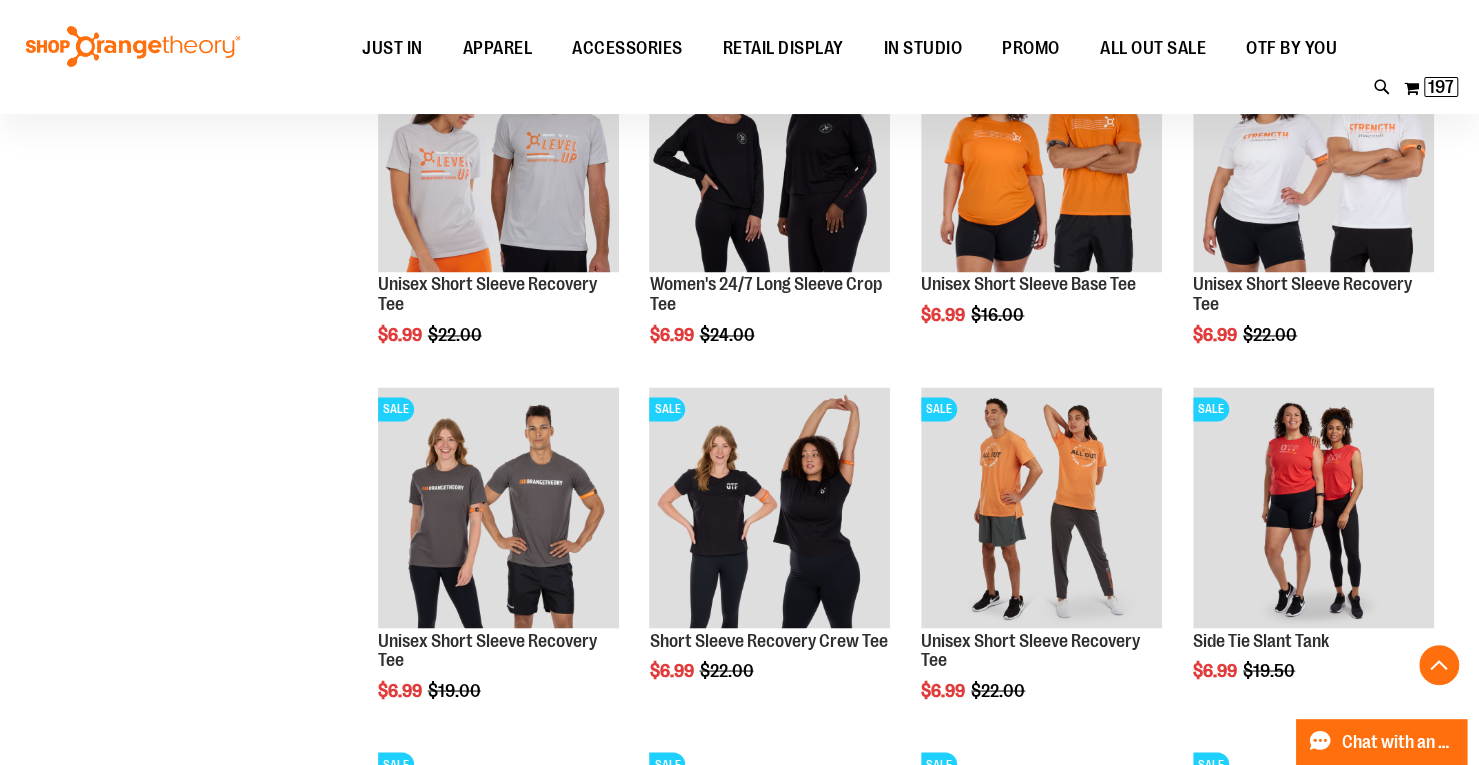 click at bounding box center [769, 507] 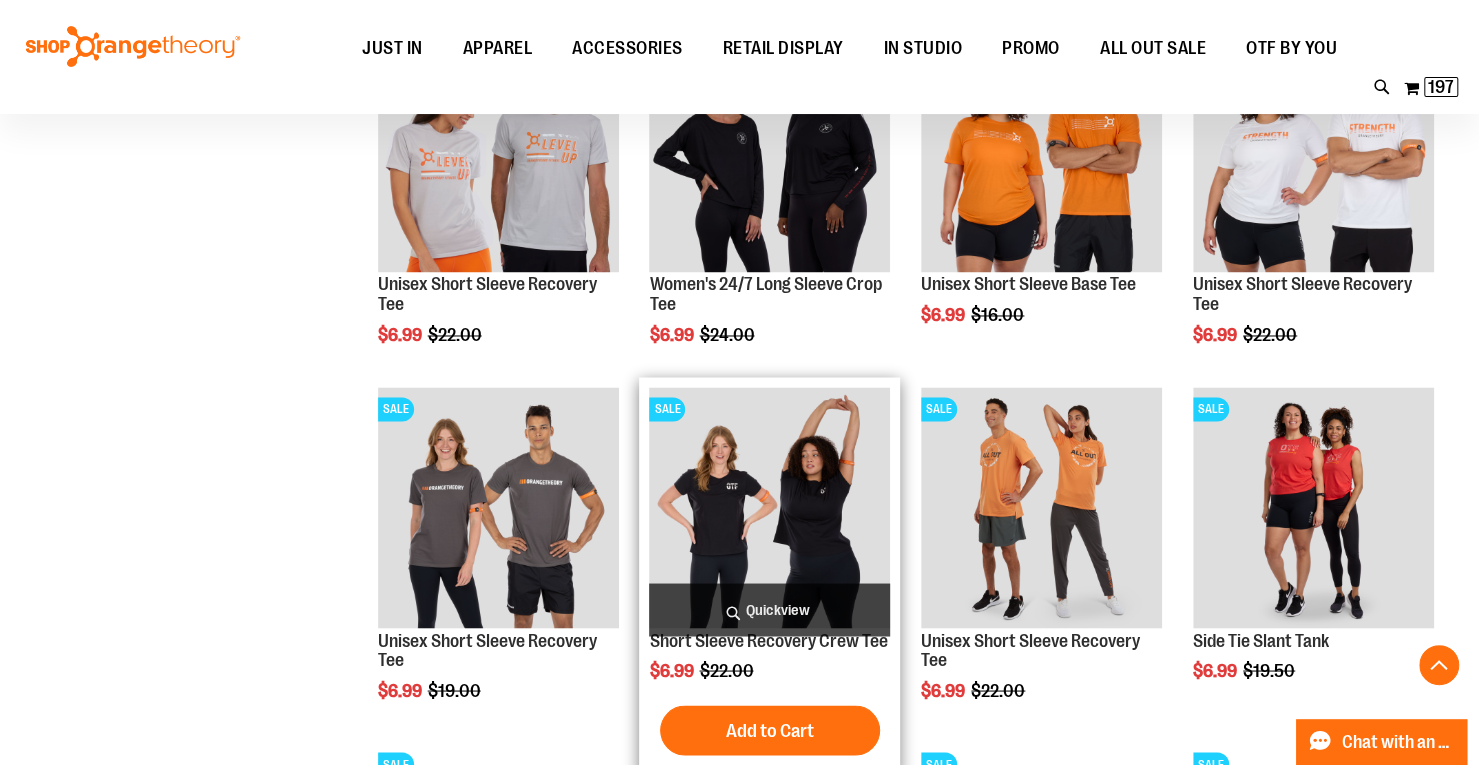 click on "Quickview" at bounding box center [769, 609] 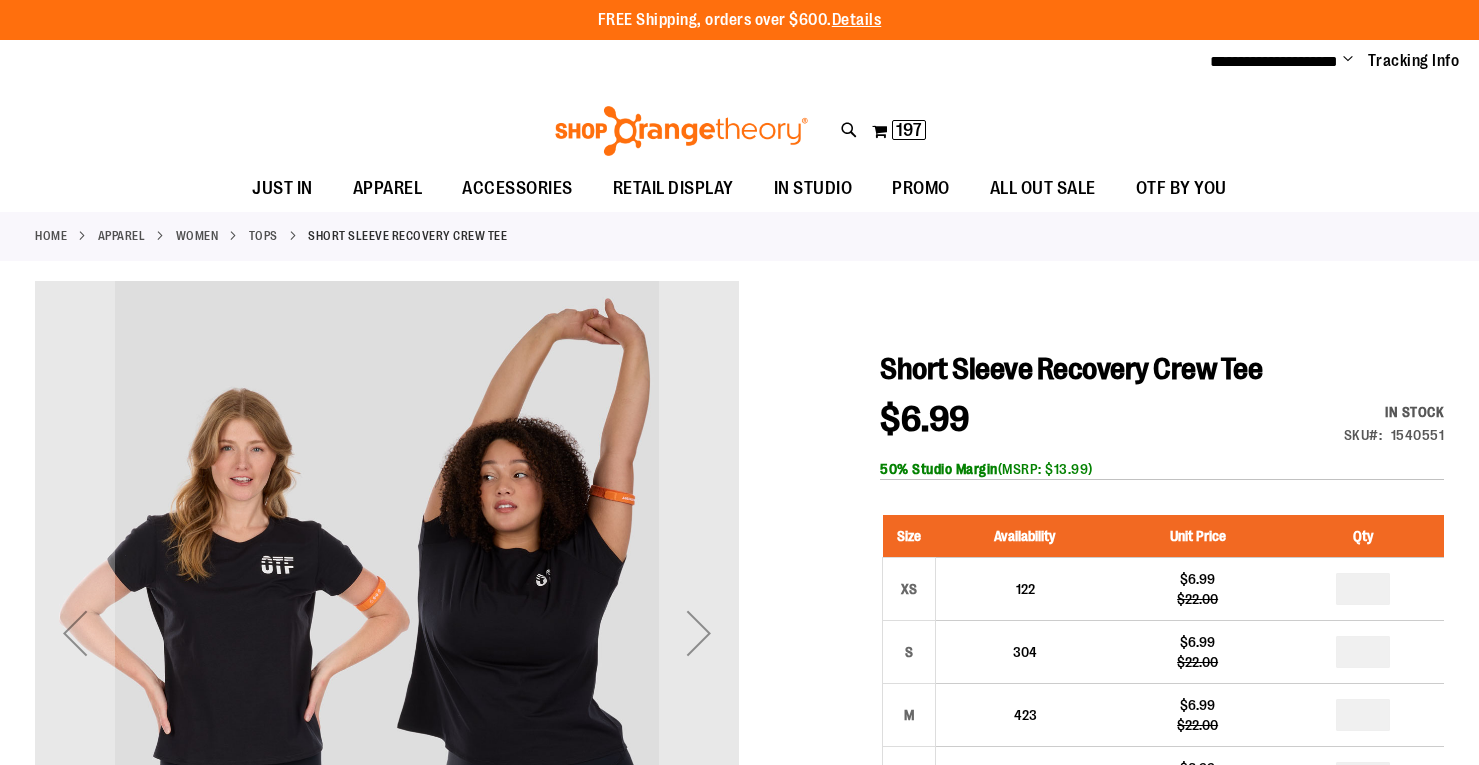 scroll, scrollTop: 0, scrollLeft: 0, axis: both 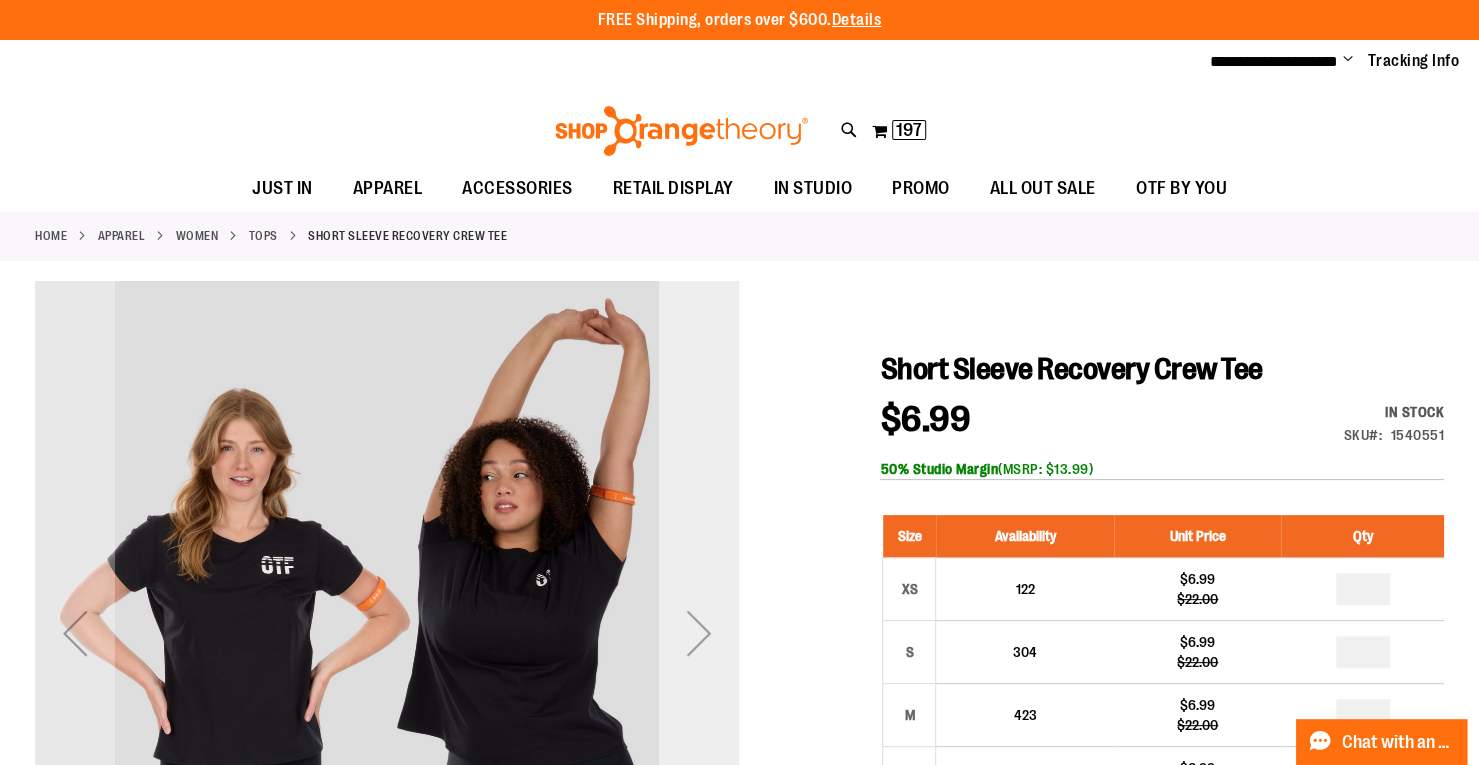 click at bounding box center [699, 633] 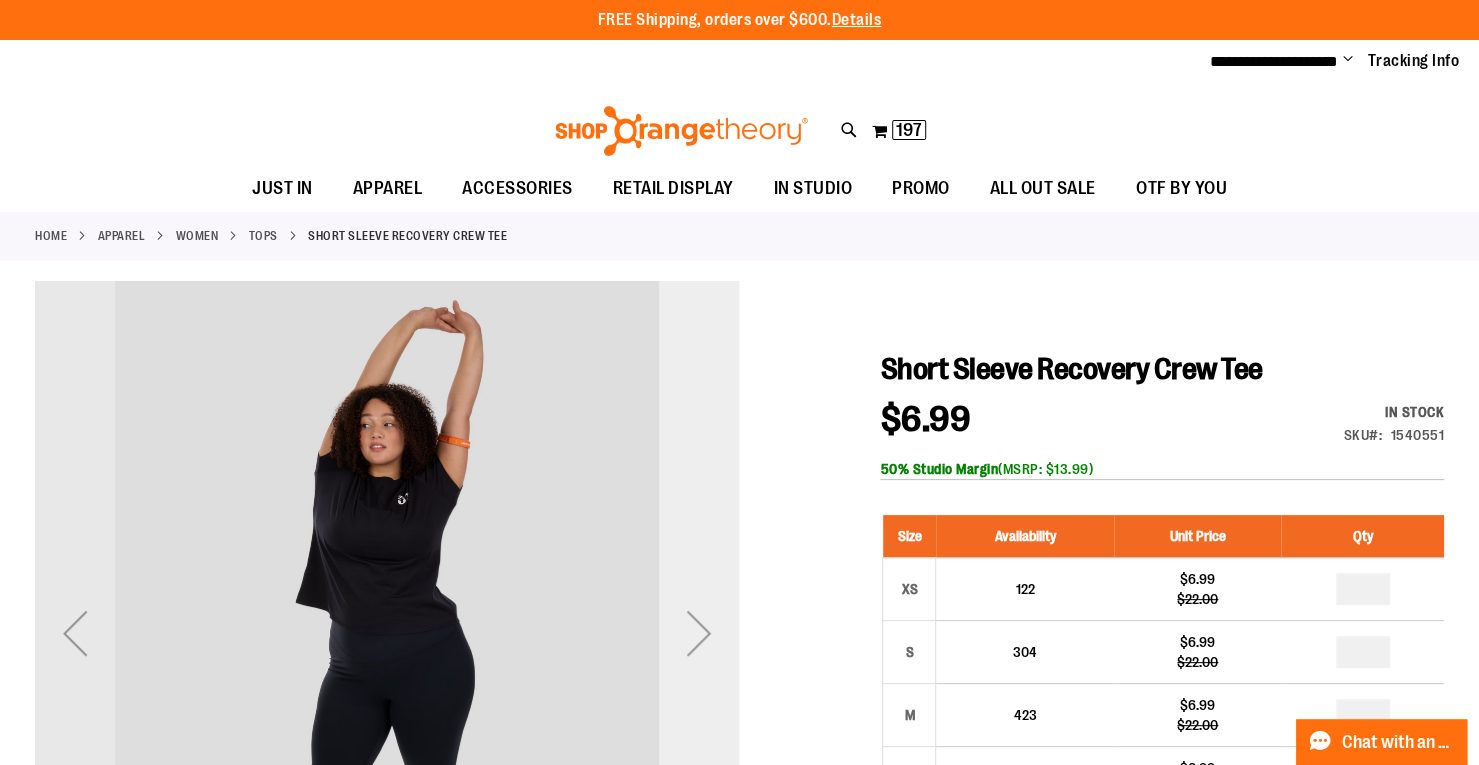 click at bounding box center (699, 633) 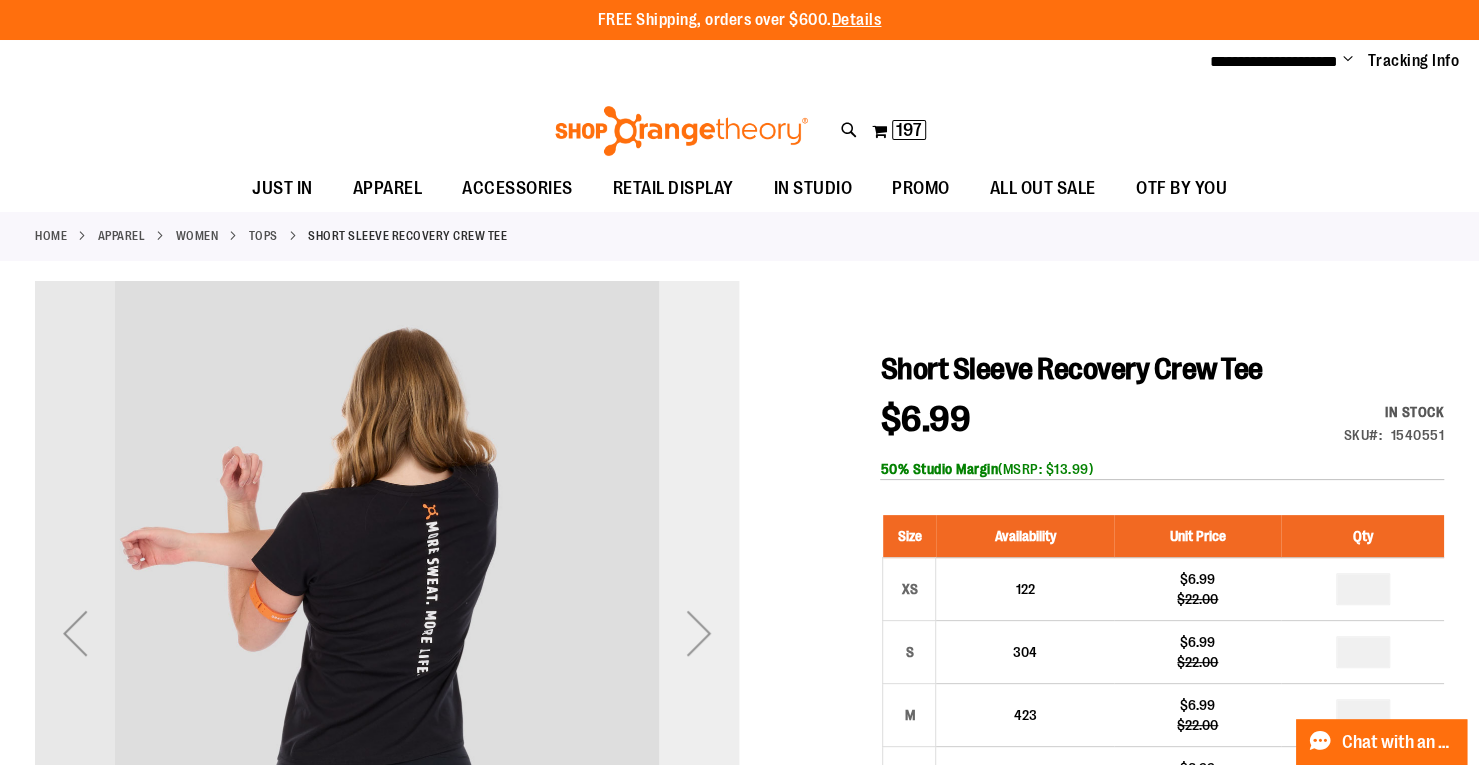 click at bounding box center (699, 633) 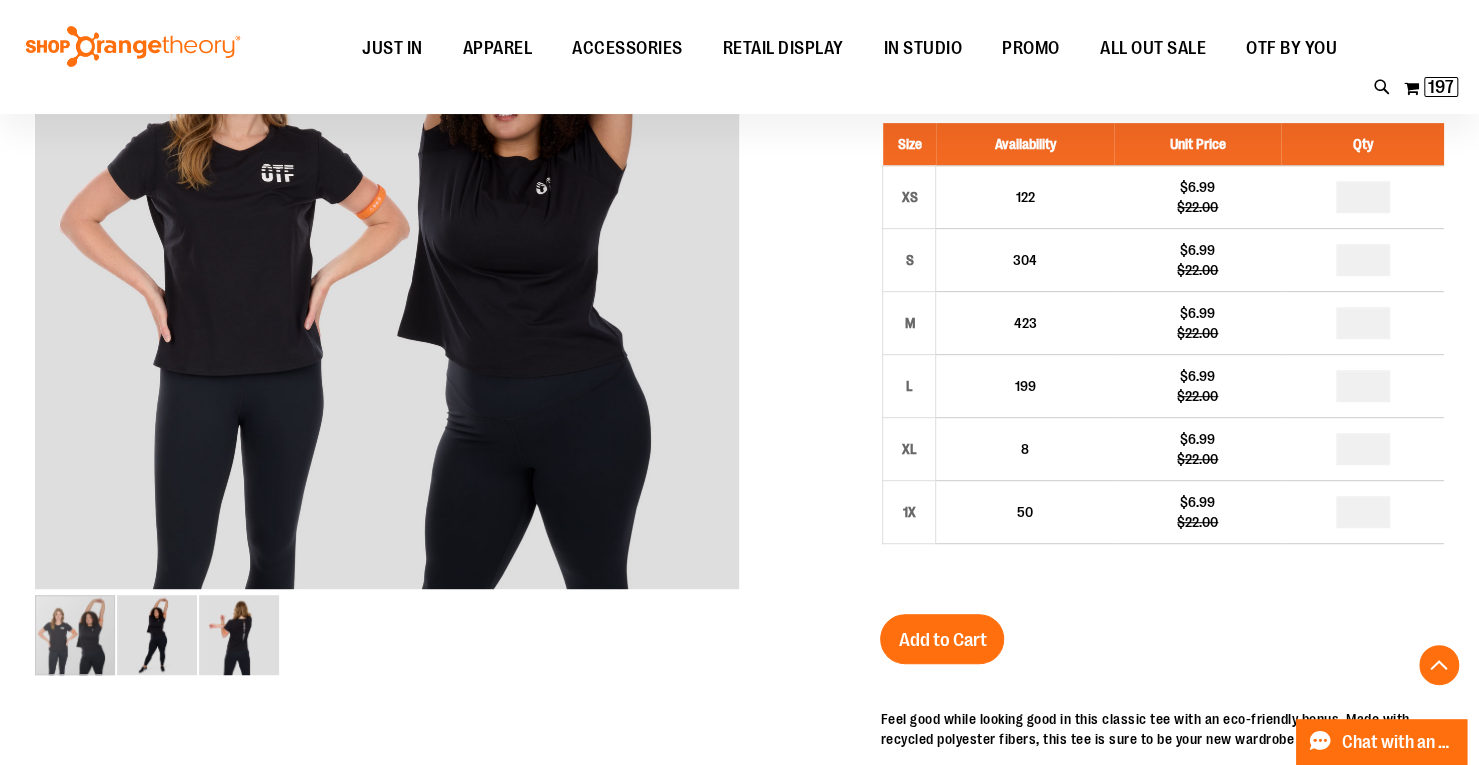 scroll, scrollTop: 402, scrollLeft: 0, axis: vertical 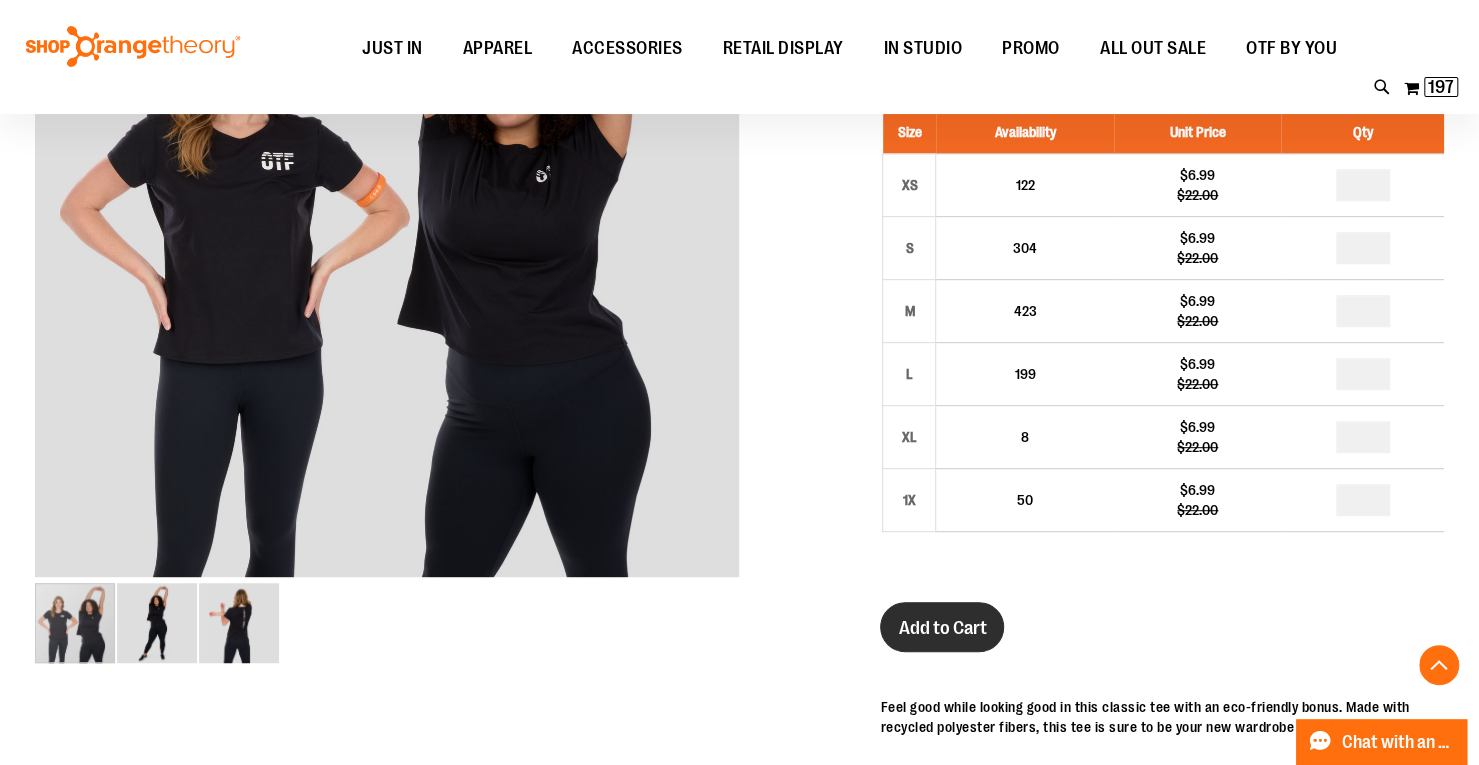 click on "Add to Cart" at bounding box center (942, 628) 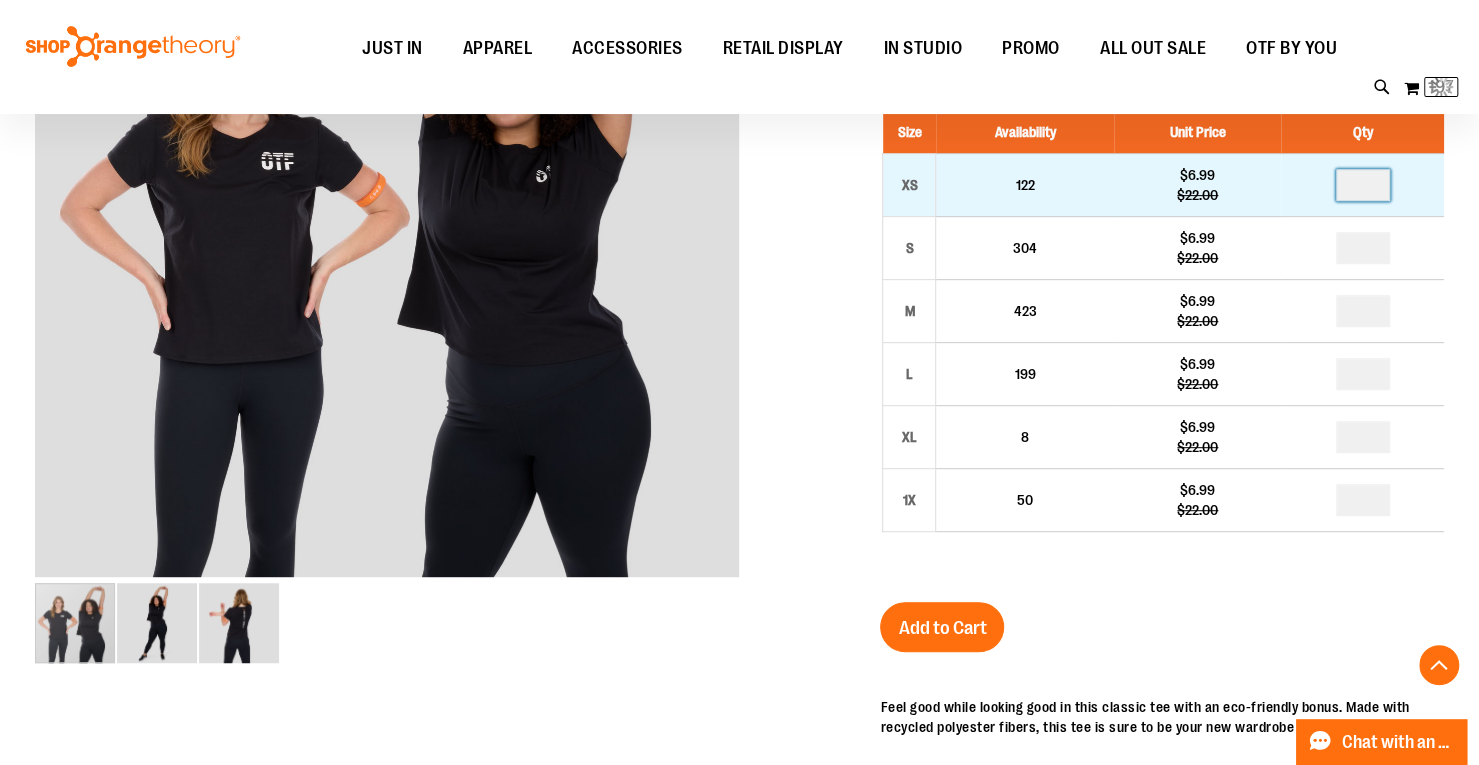 click at bounding box center (1363, 185) 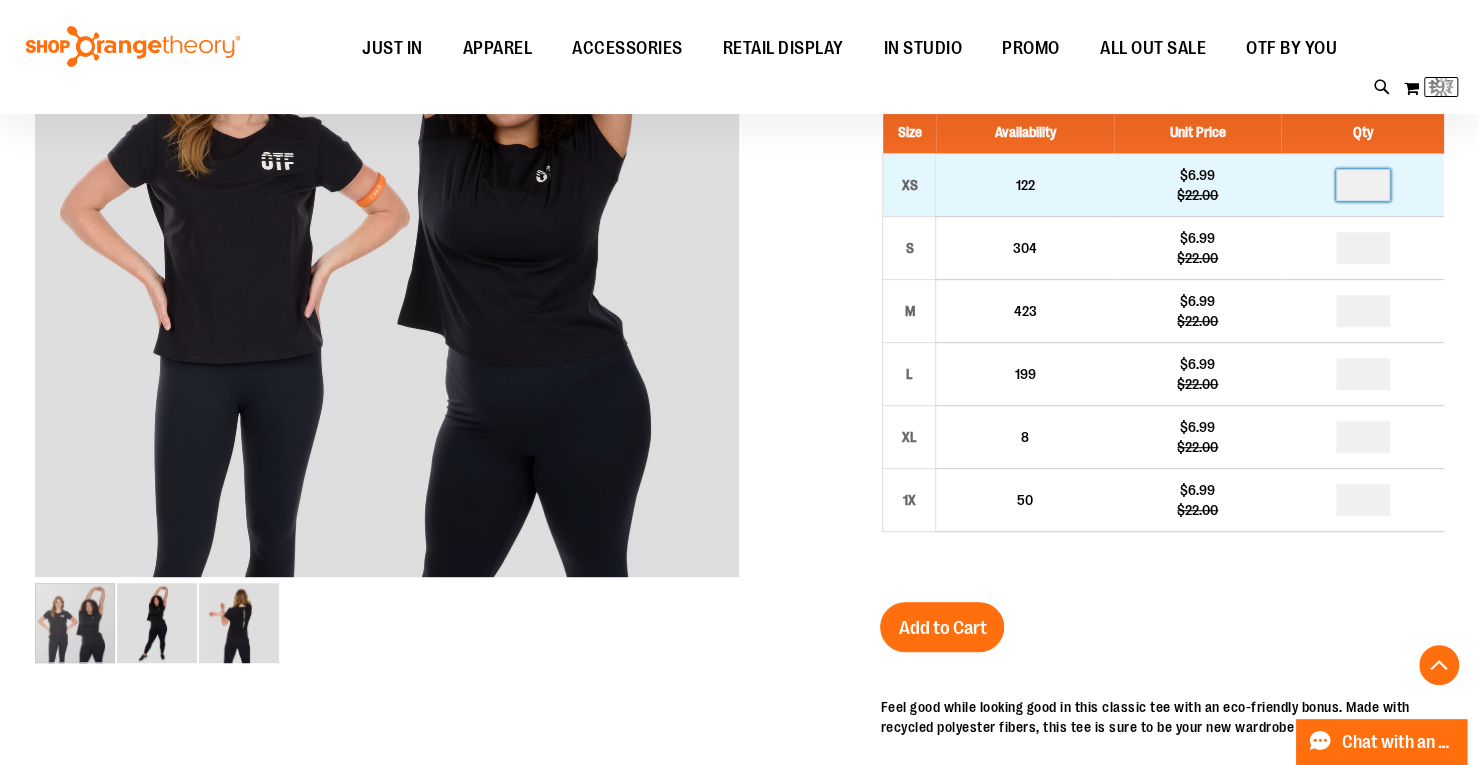 type on "**" 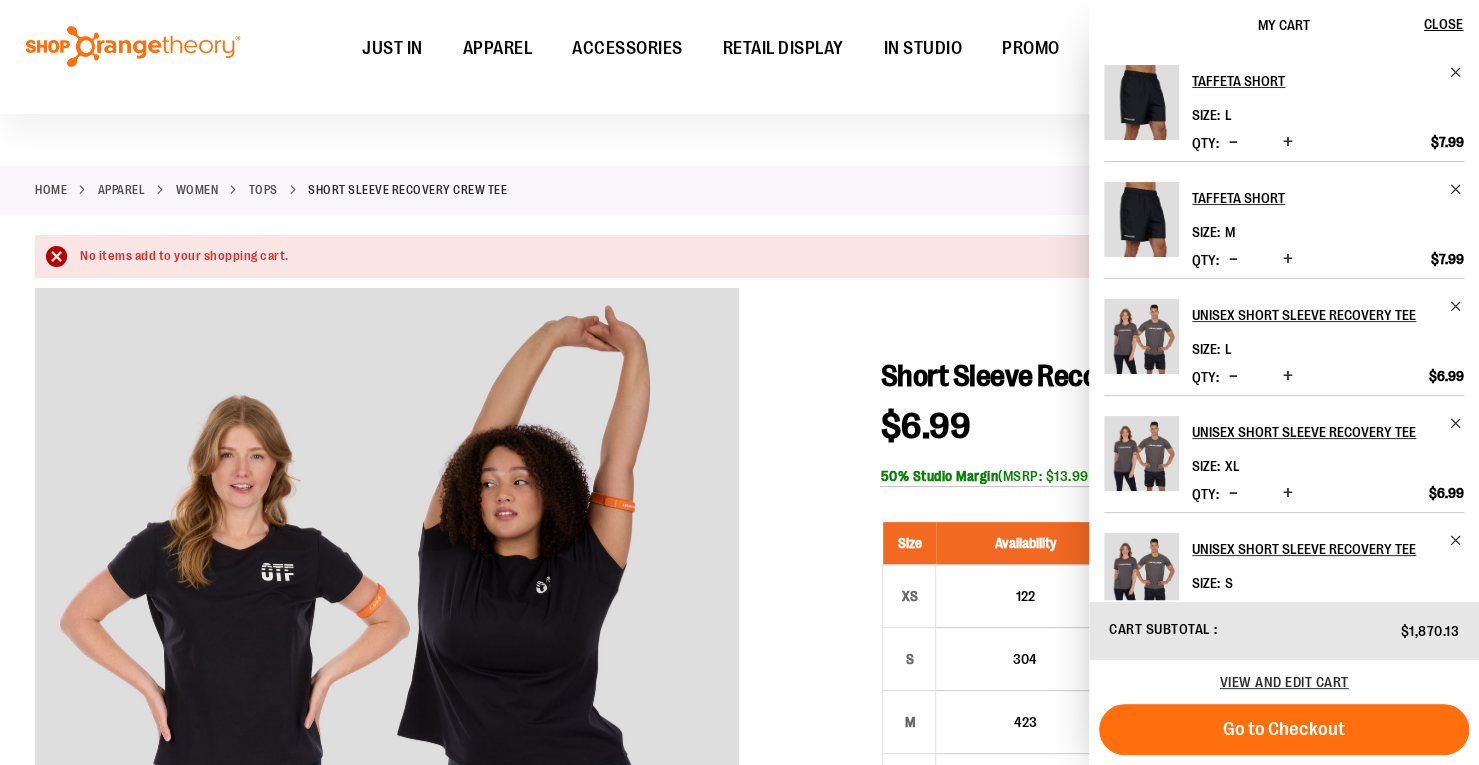 scroll, scrollTop: 0, scrollLeft: 0, axis: both 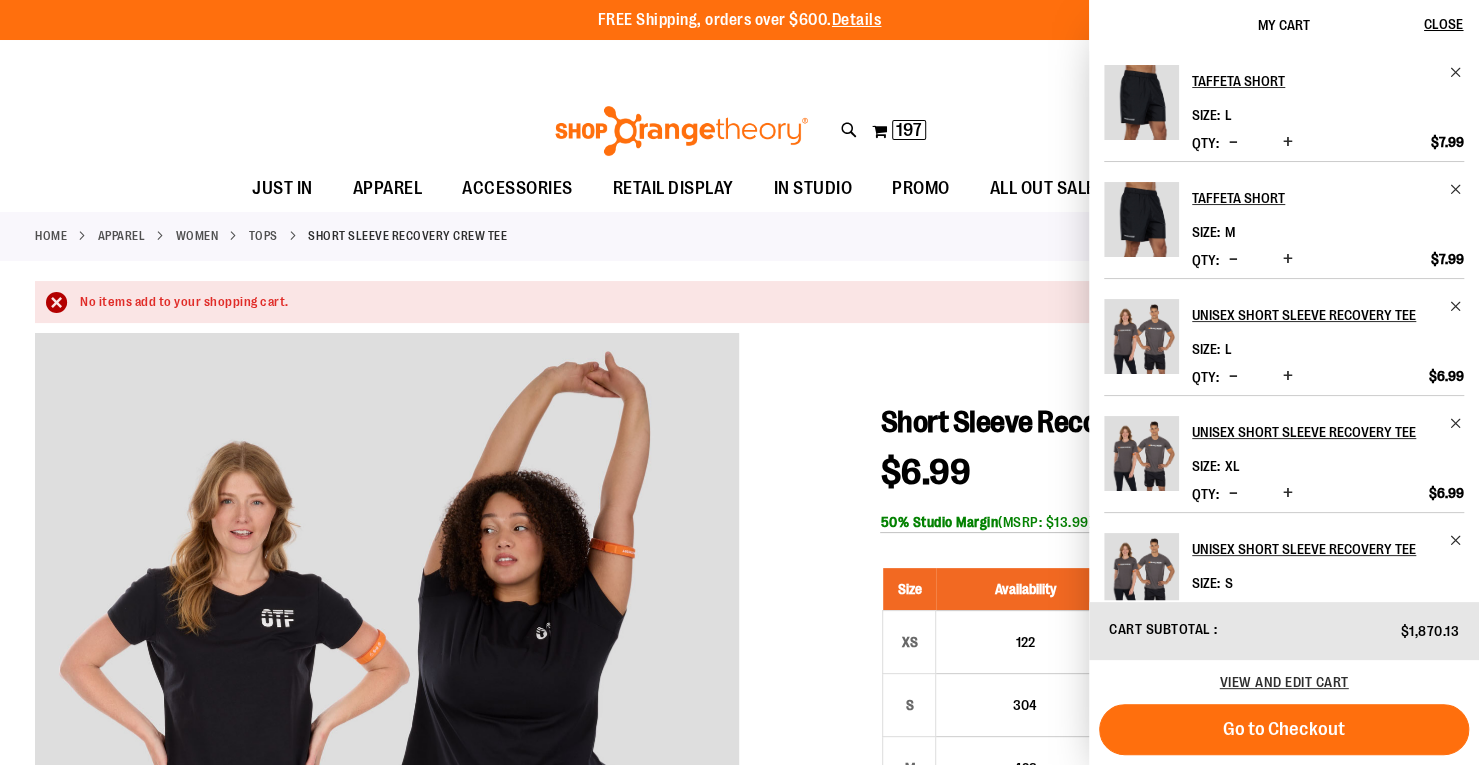 click on "$6.99
Regular Price
$22.00
In stock
Only  %1  left
SKU
1540551
50% Studio Margin  (MSRP: $13.99)" at bounding box center [1162, 494] 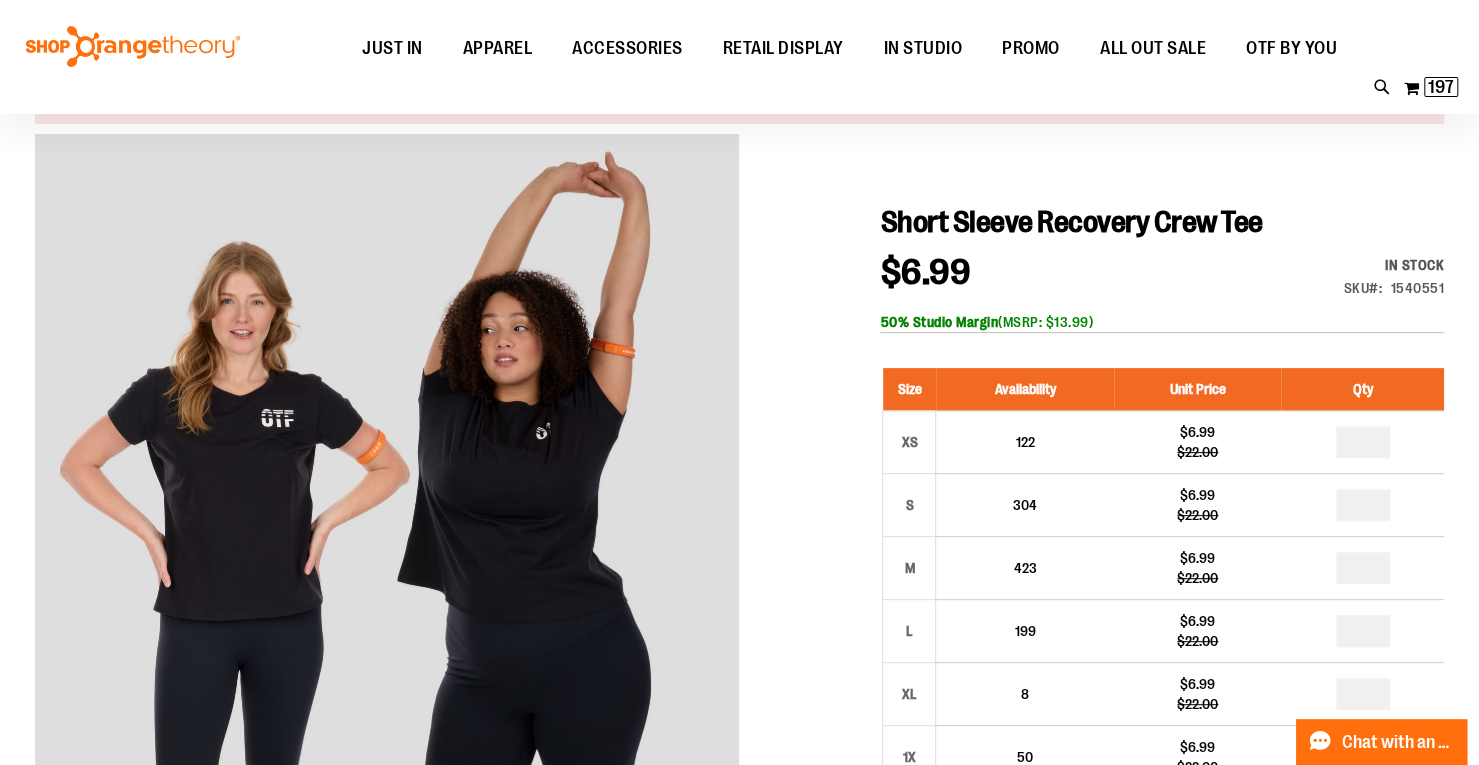 scroll, scrollTop: 200, scrollLeft: 0, axis: vertical 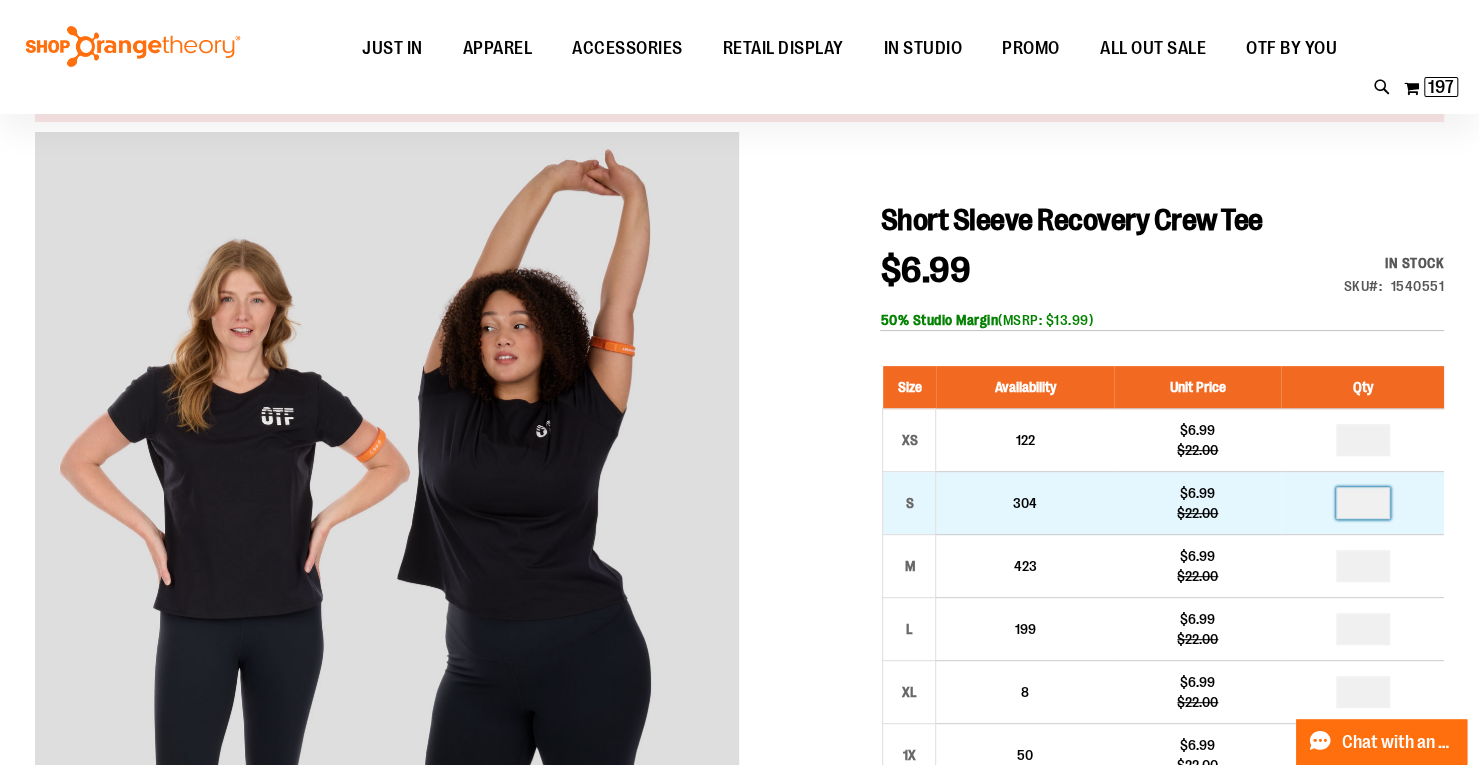 click at bounding box center [1363, 503] 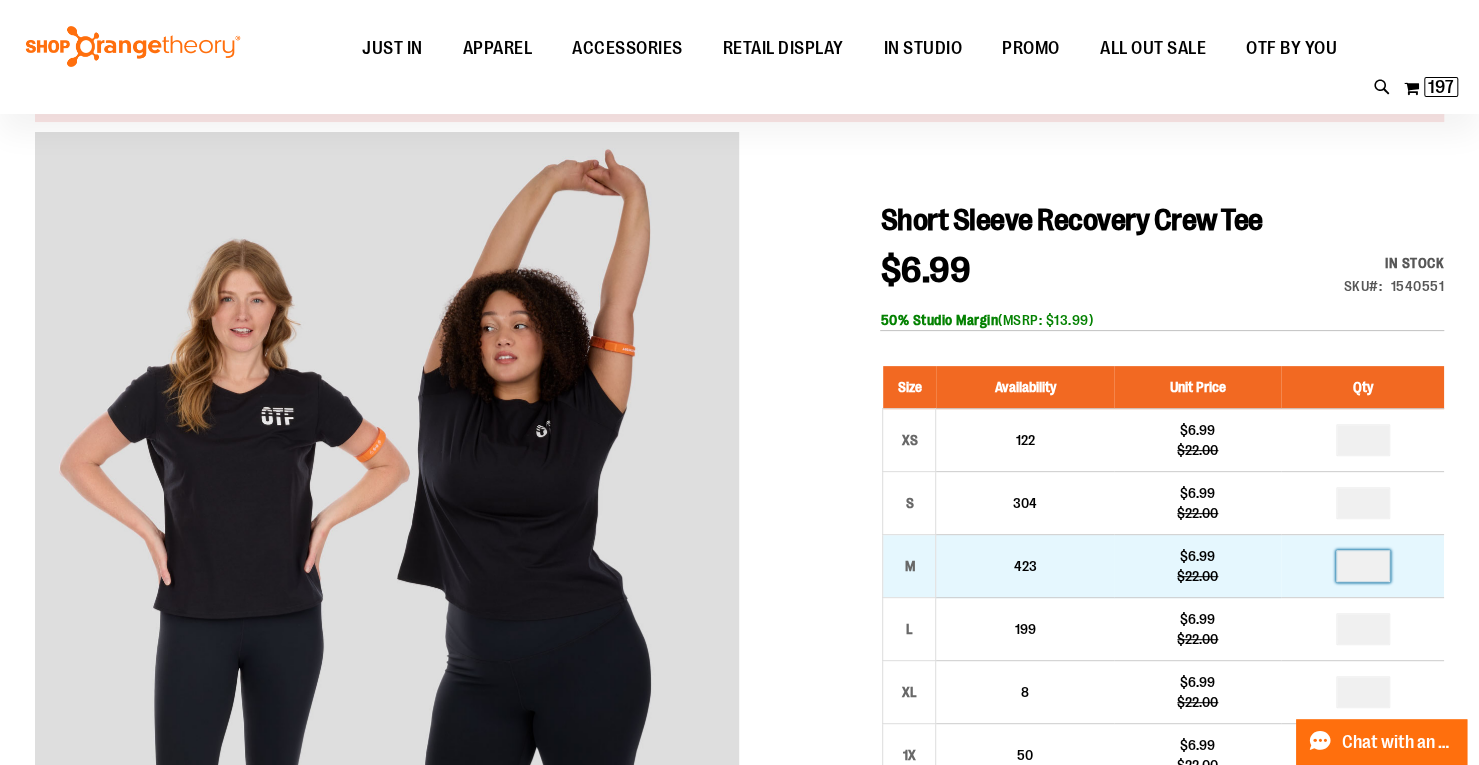 click at bounding box center (1363, 566) 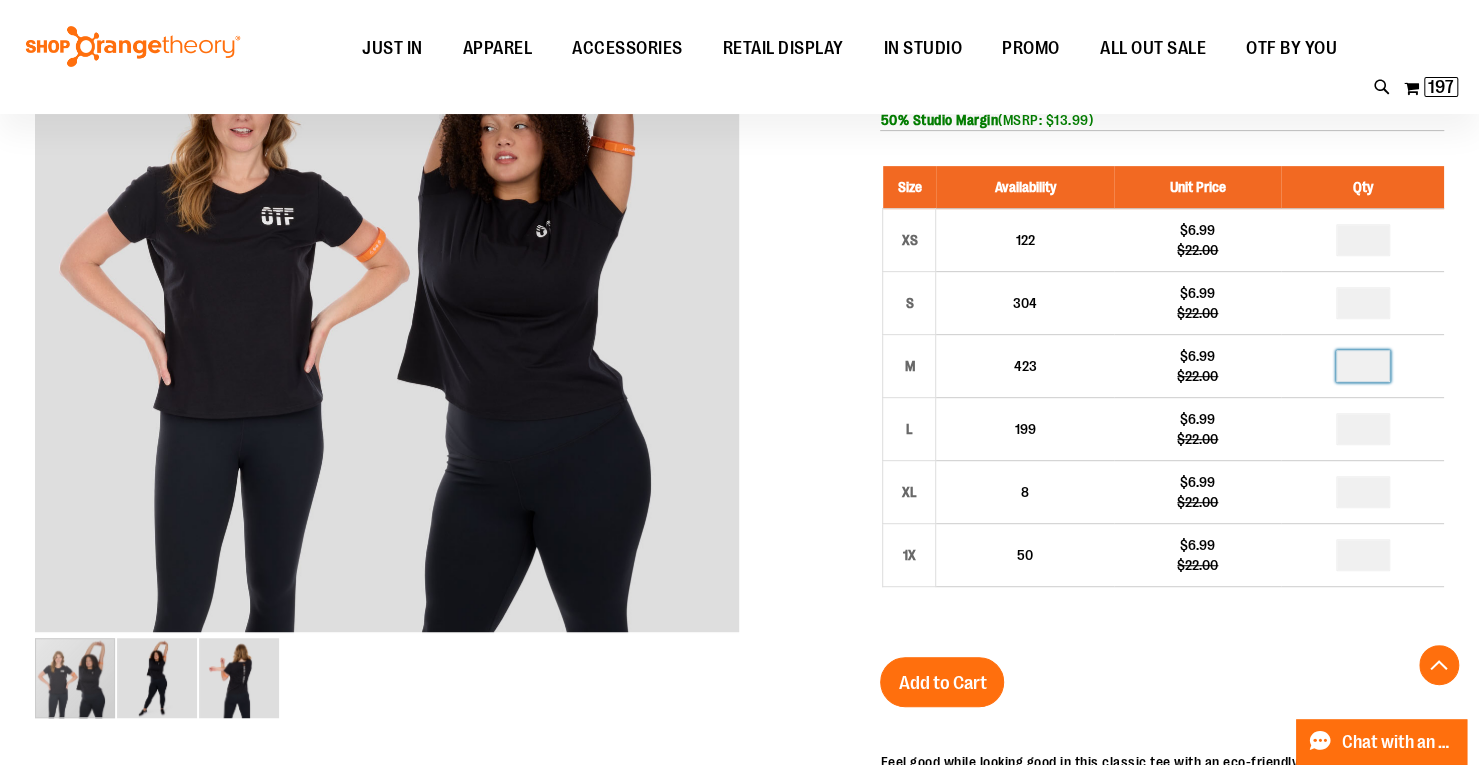 scroll, scrollTop: 402, scrollLeft: 0, axis: vertical 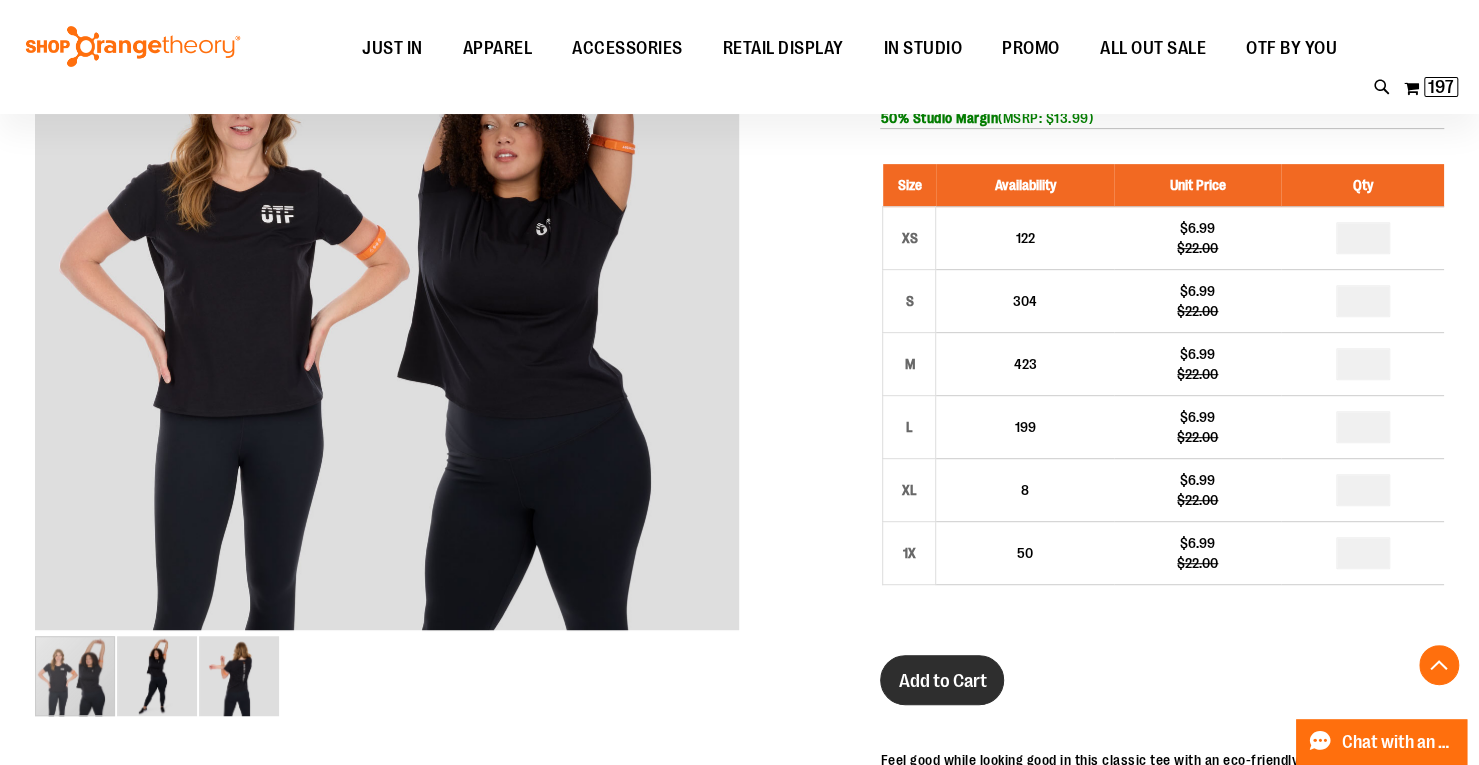 click on "Add to Cart" at bounding box center (942, 681) 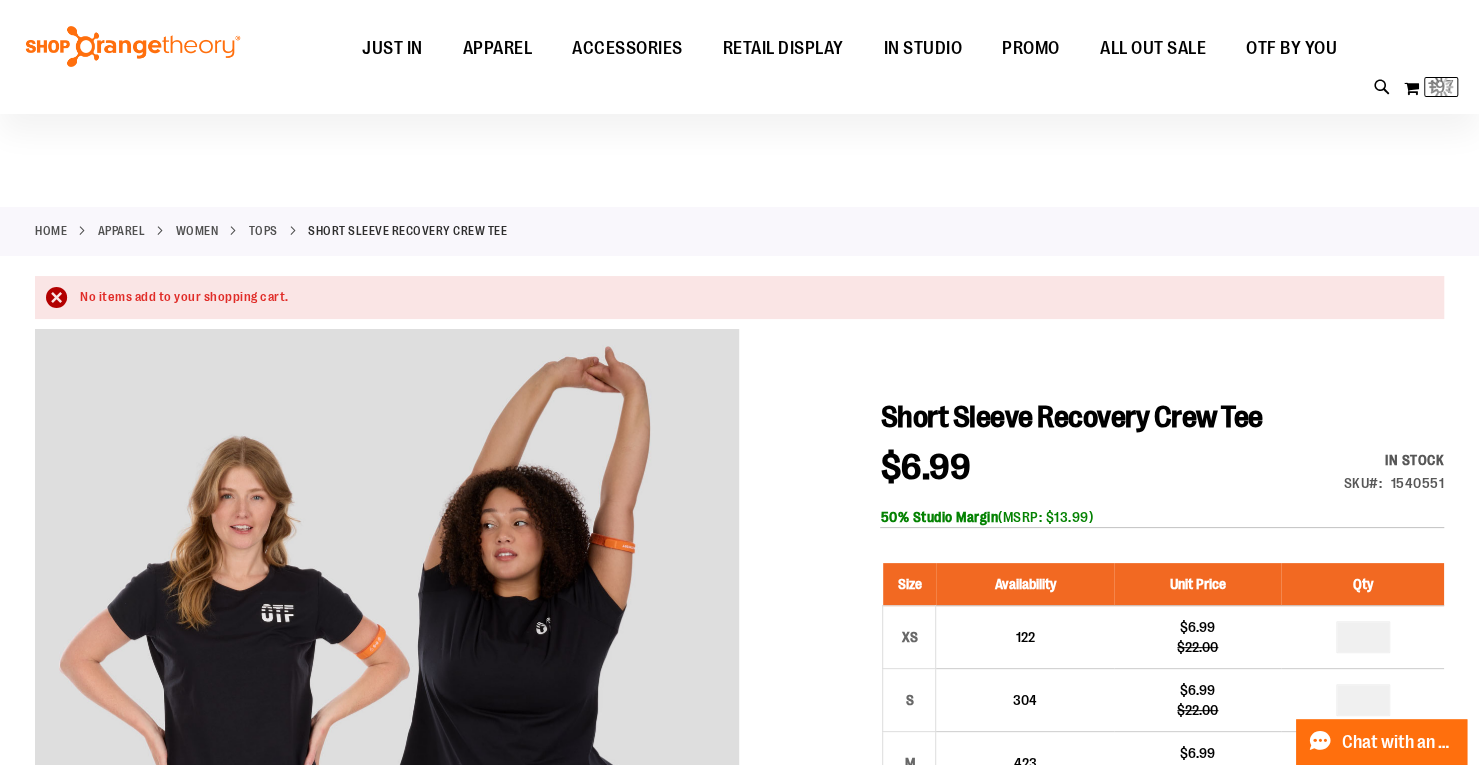 scroll, scrollTop: 0, scrollLeft: 0, axis: both 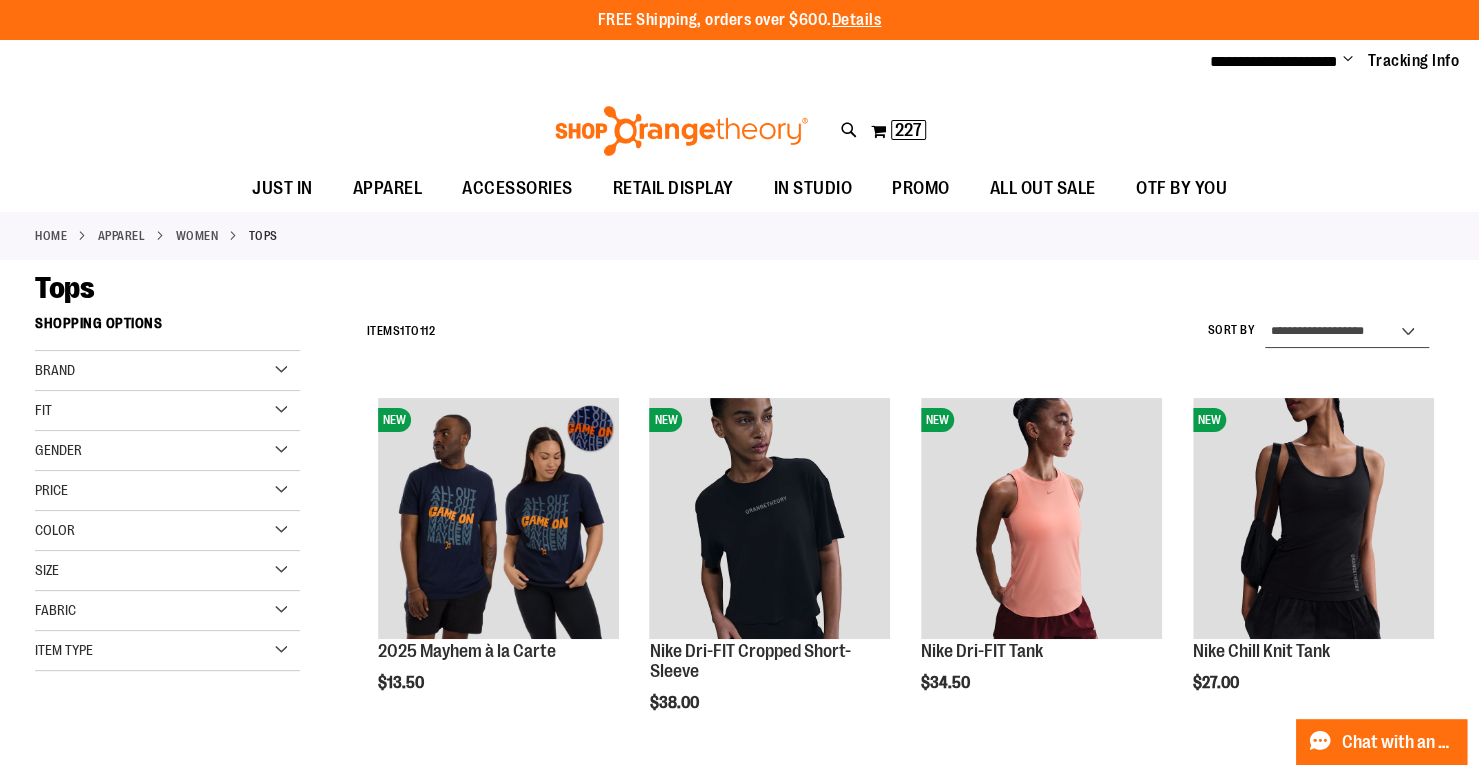 click on "**********" at bounding box center (1347, 332) 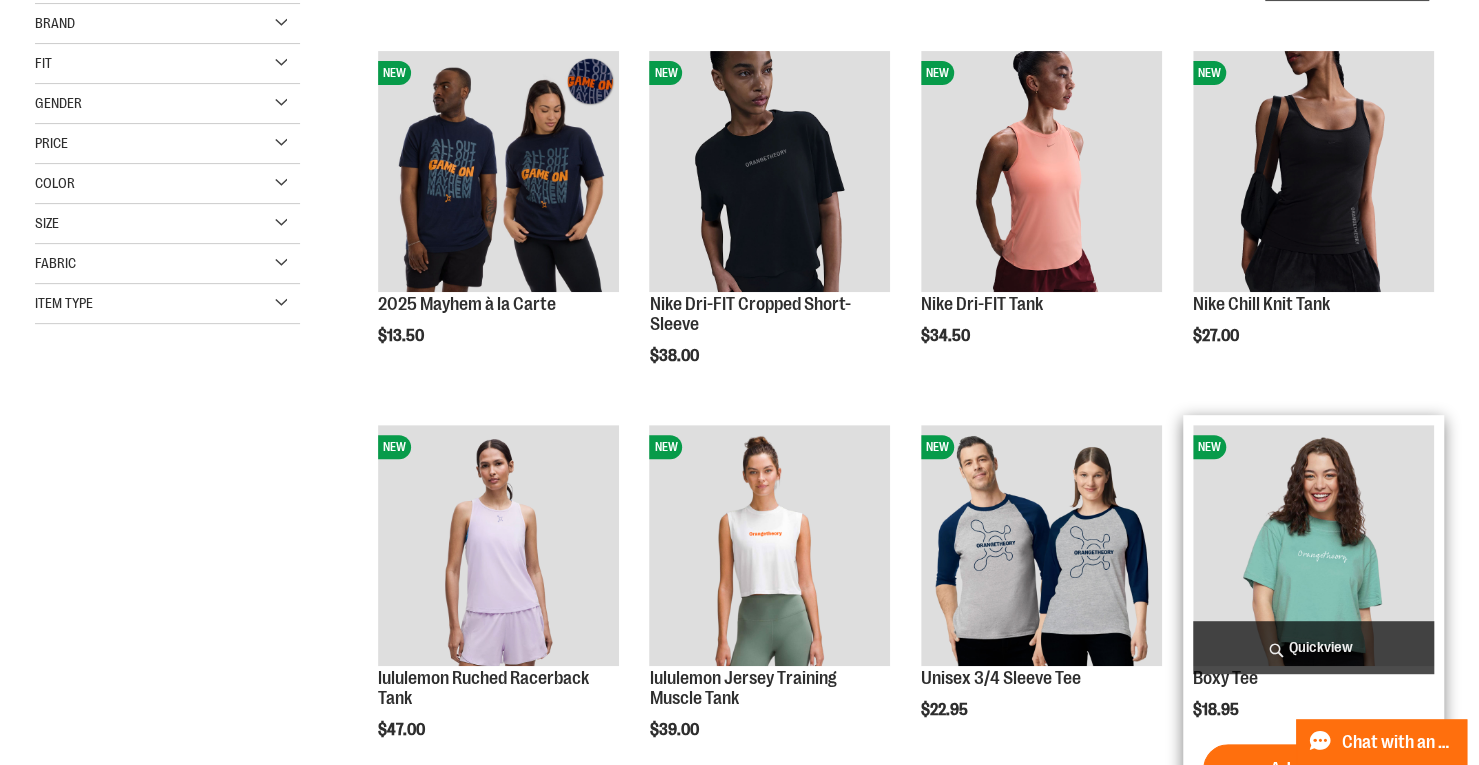 scroll, scrollTop: 0, scrollLeft: 0, axis: both 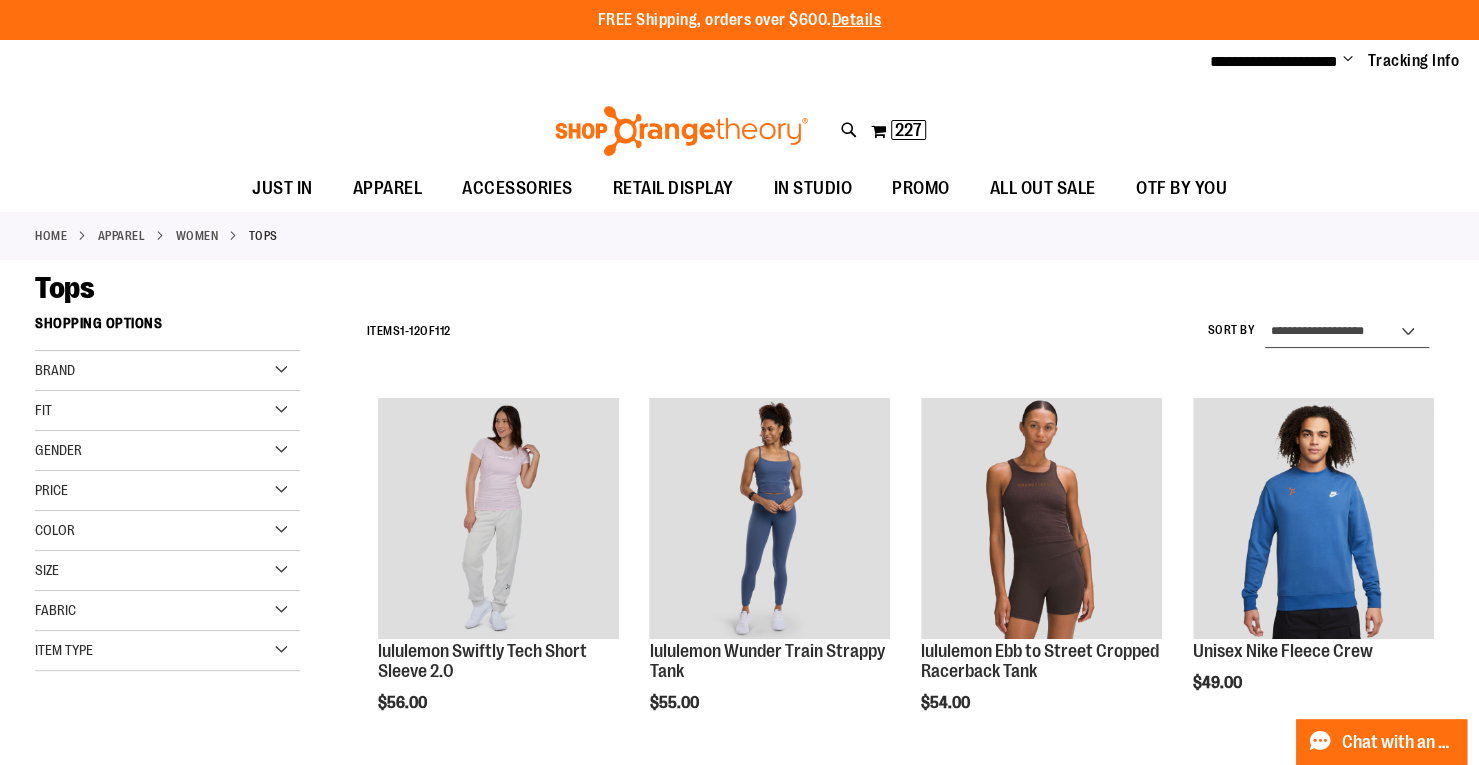 click on "**********" at bounding box center (1347, 332) 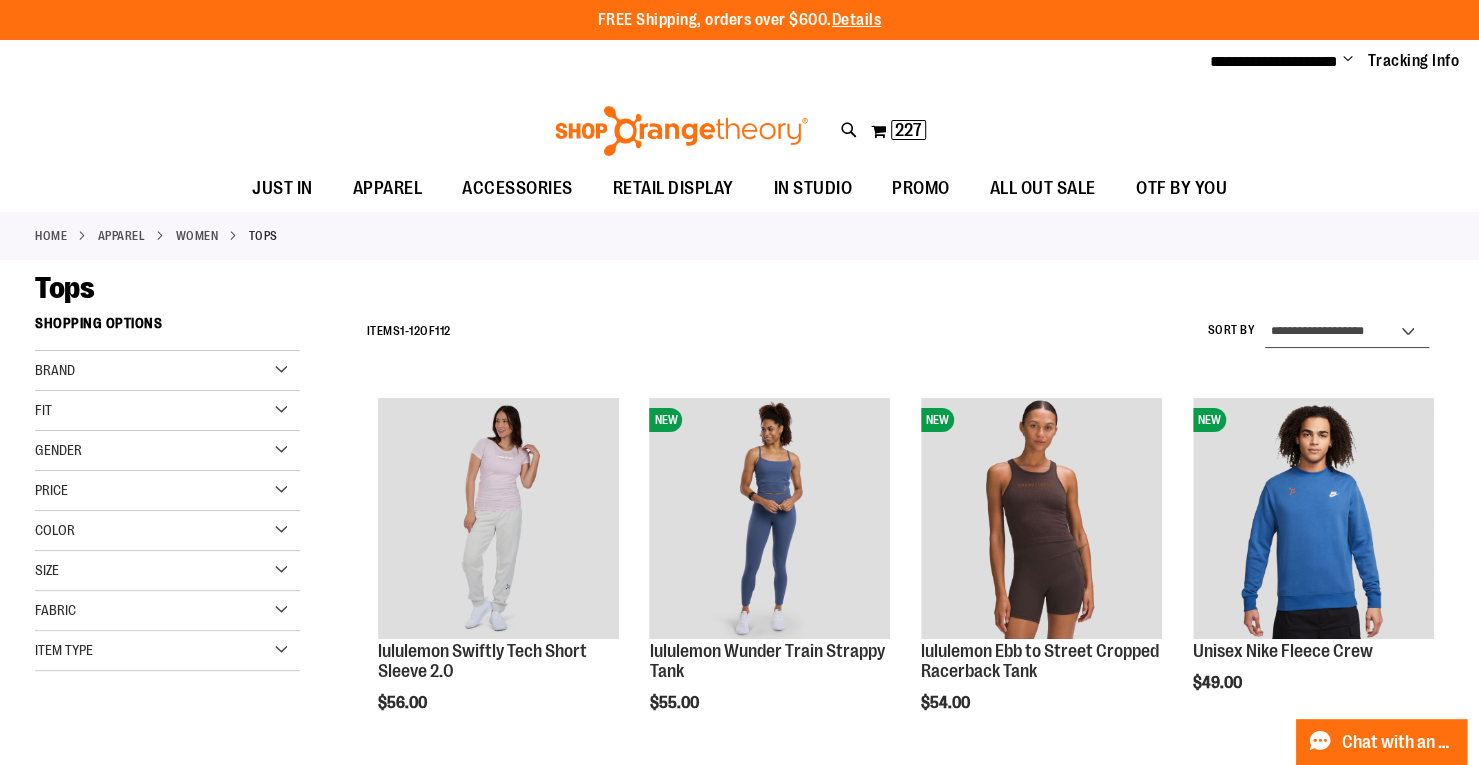 select on "*********" 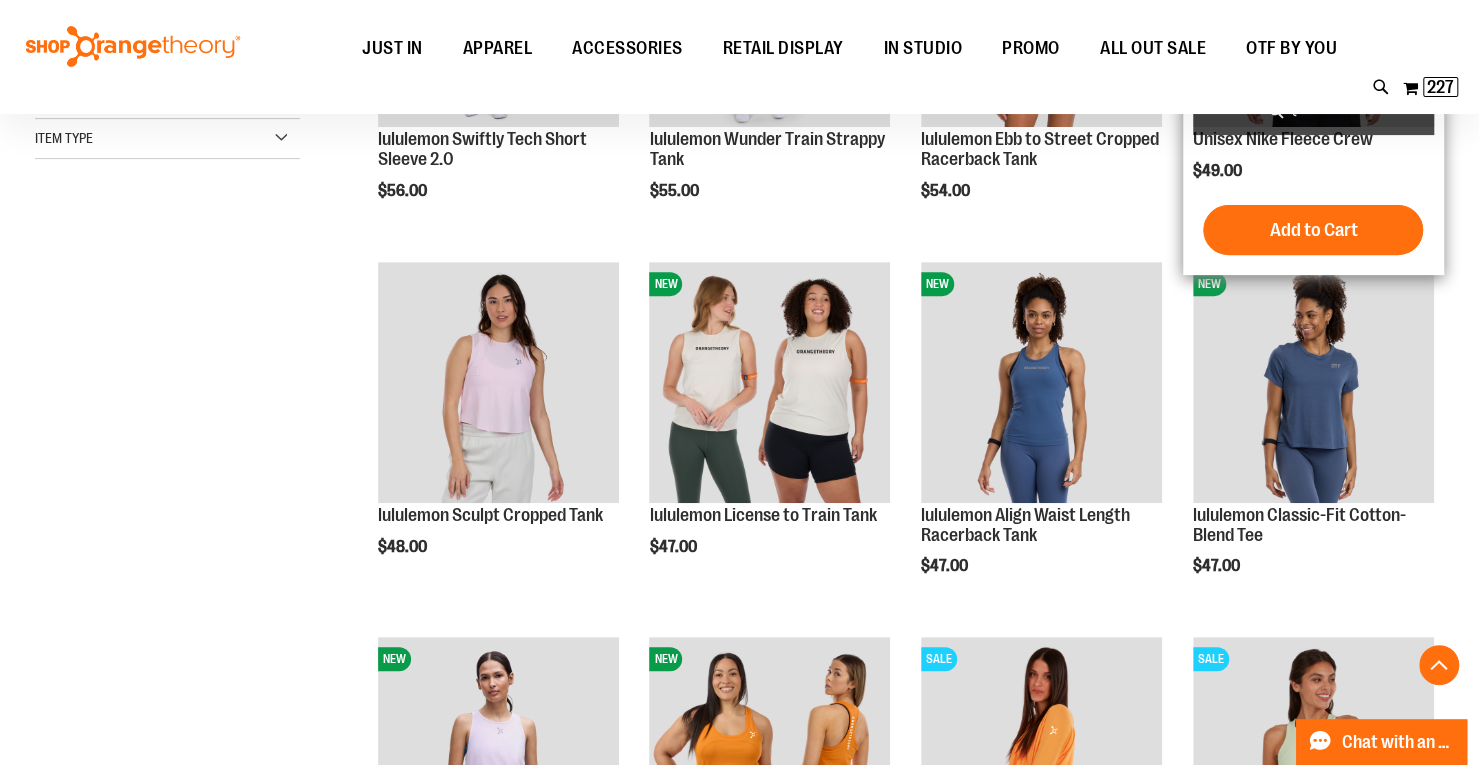 scroll, scrollTop: 304, scrollLeft: 0, axis: vertical 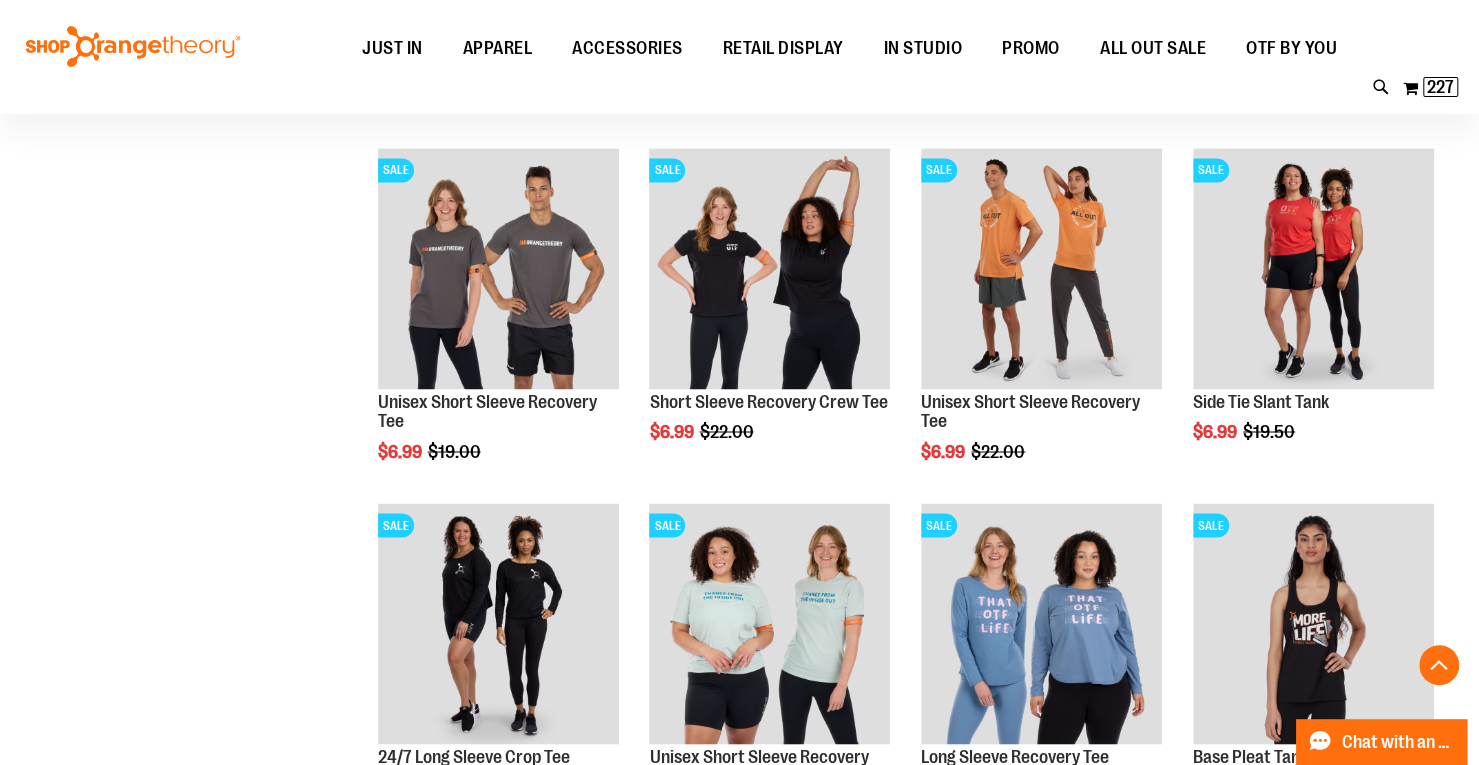 click on "**********" at bounding box center (739, -22) 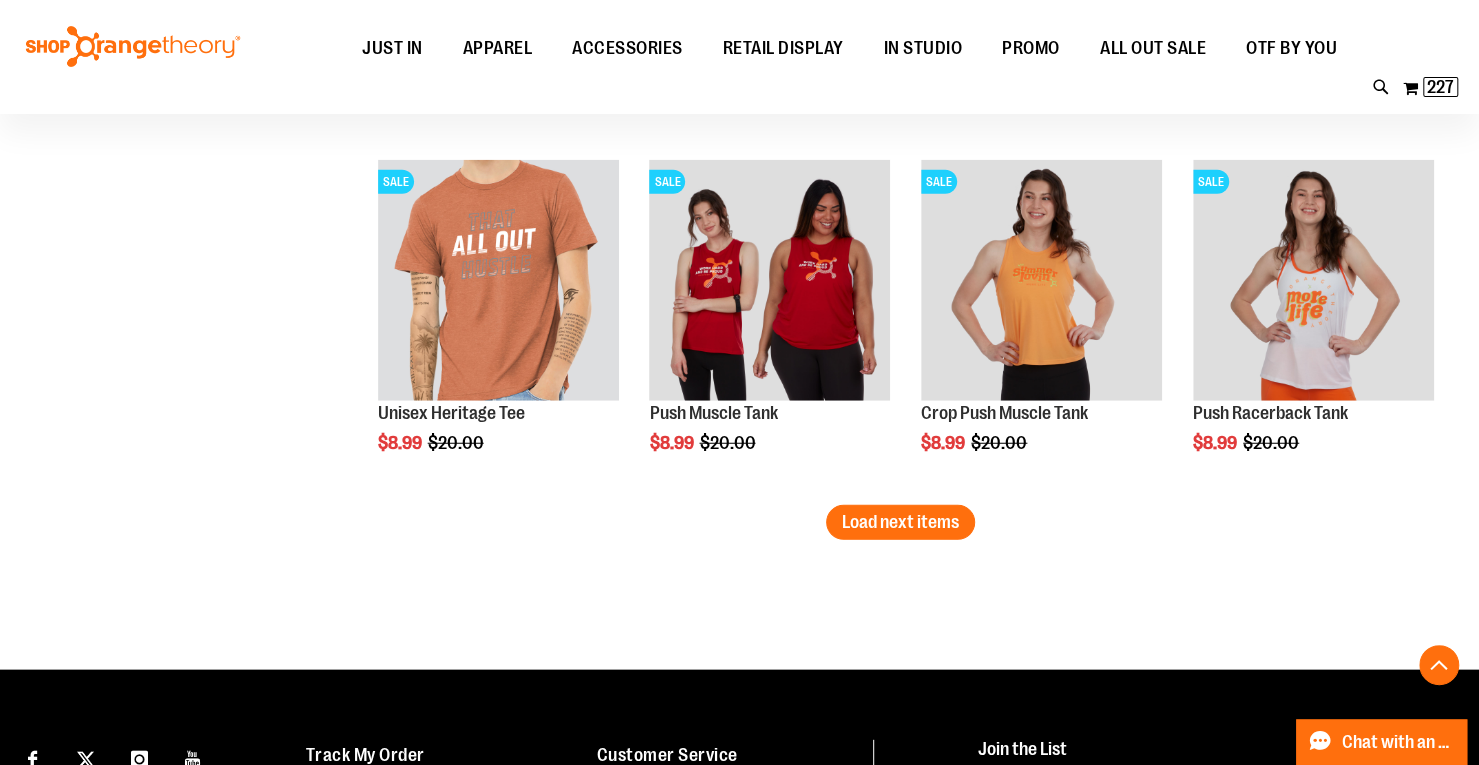 scroll, scrollTop: 2873, scrollLeft: 0, axis: vertical 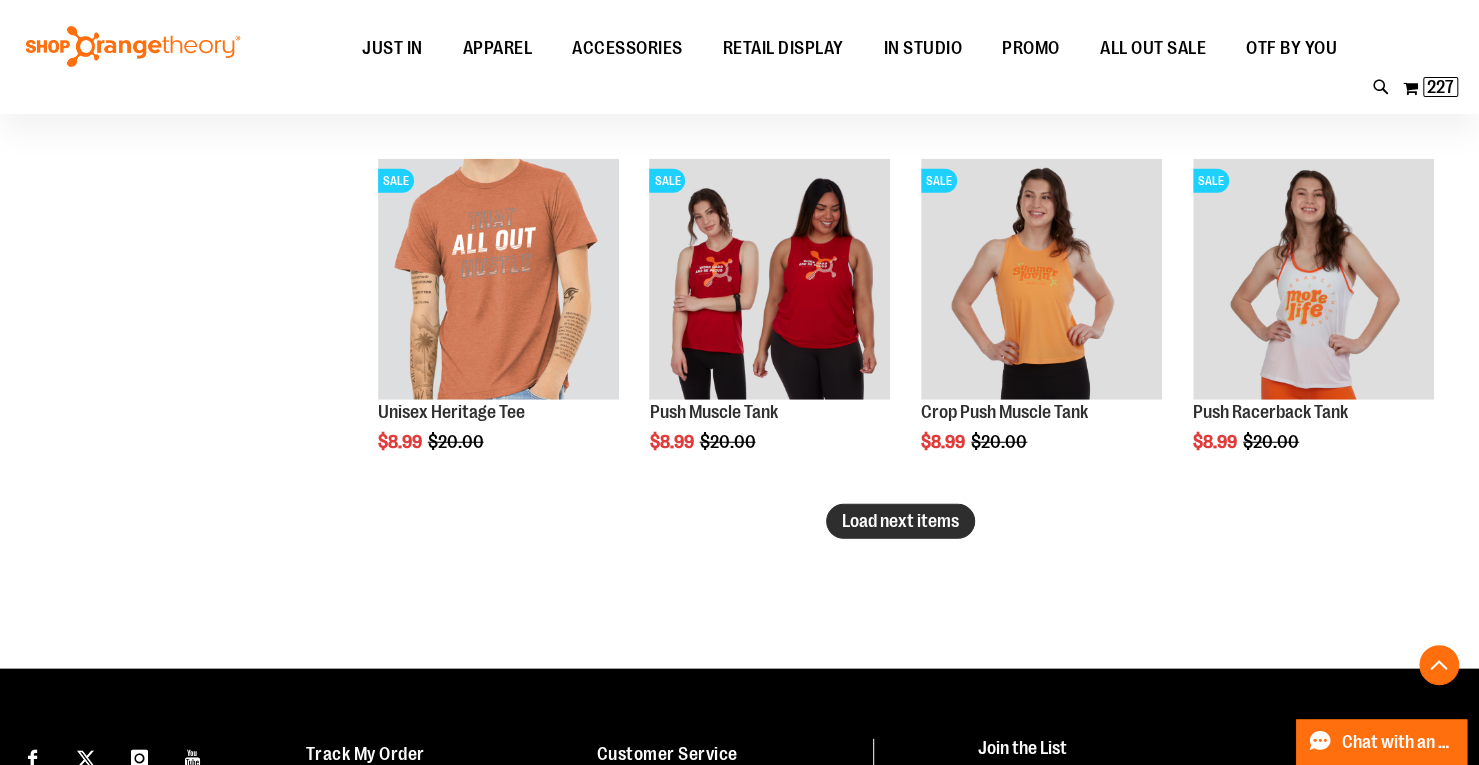 click on "Load next items" at bounding box center (900, 521) 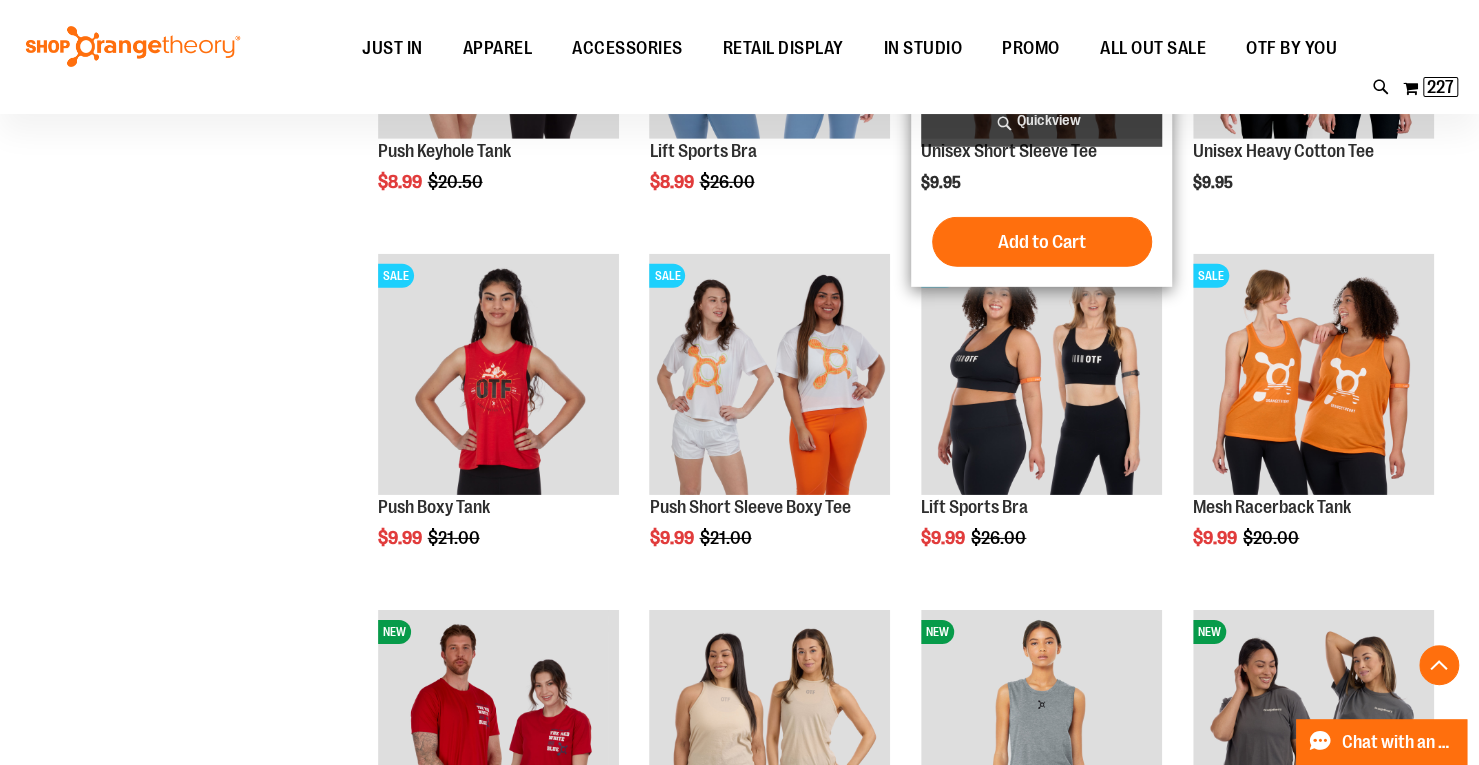 scroll, scrollTop: 3493, scrollLeft: 0, axis: vertical 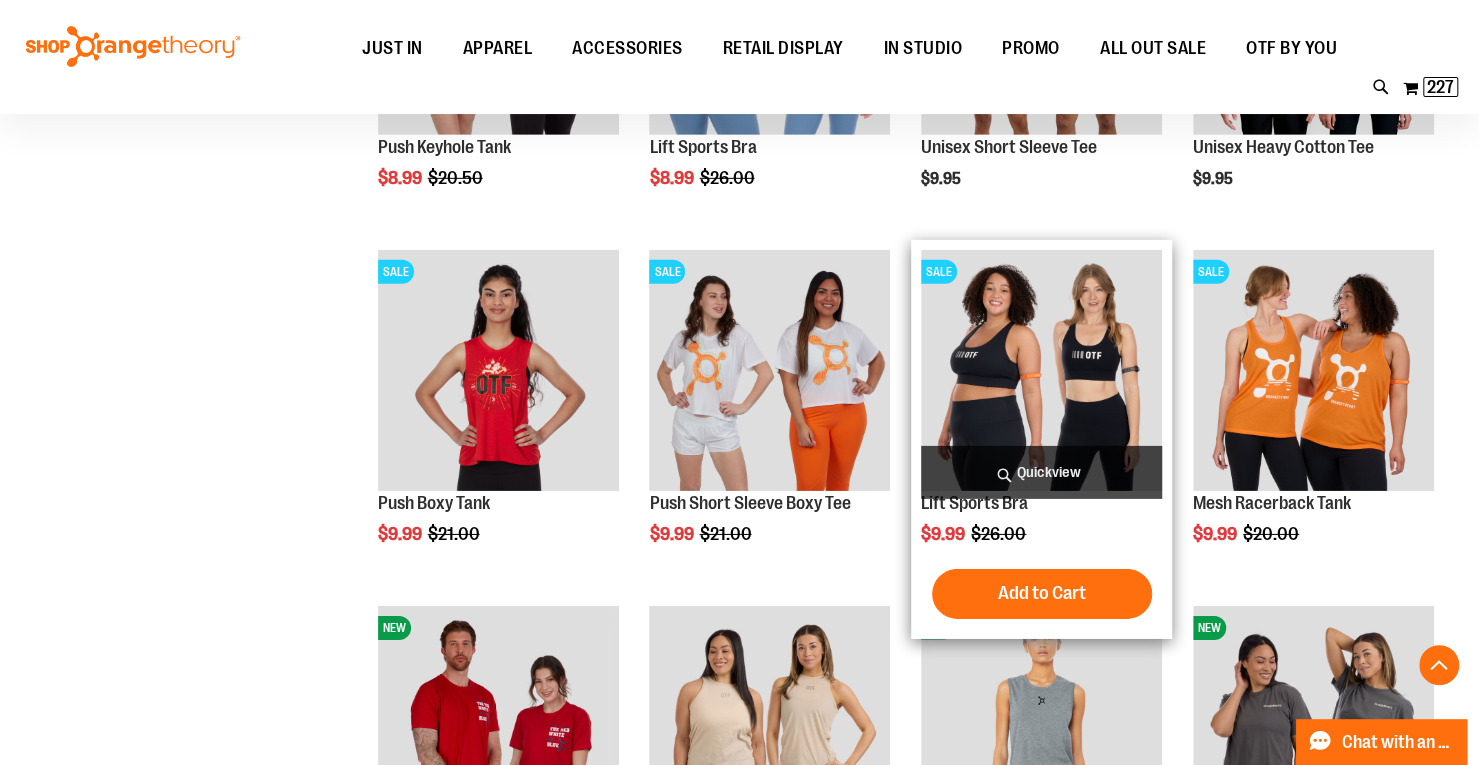 click at bounding box center [1041, 370] 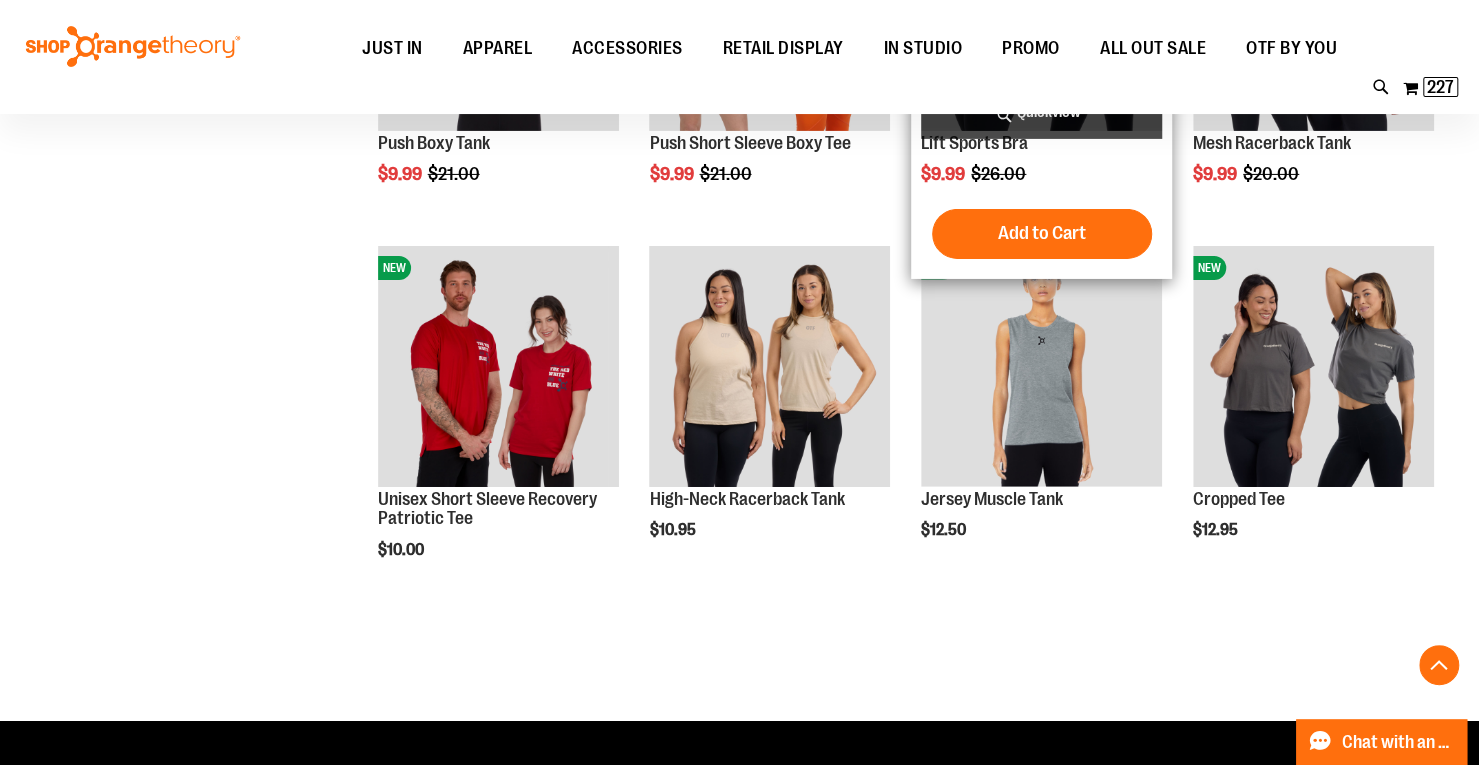 scroll, scrollTop: 3855, scrollLeft: 0, axis: vertical 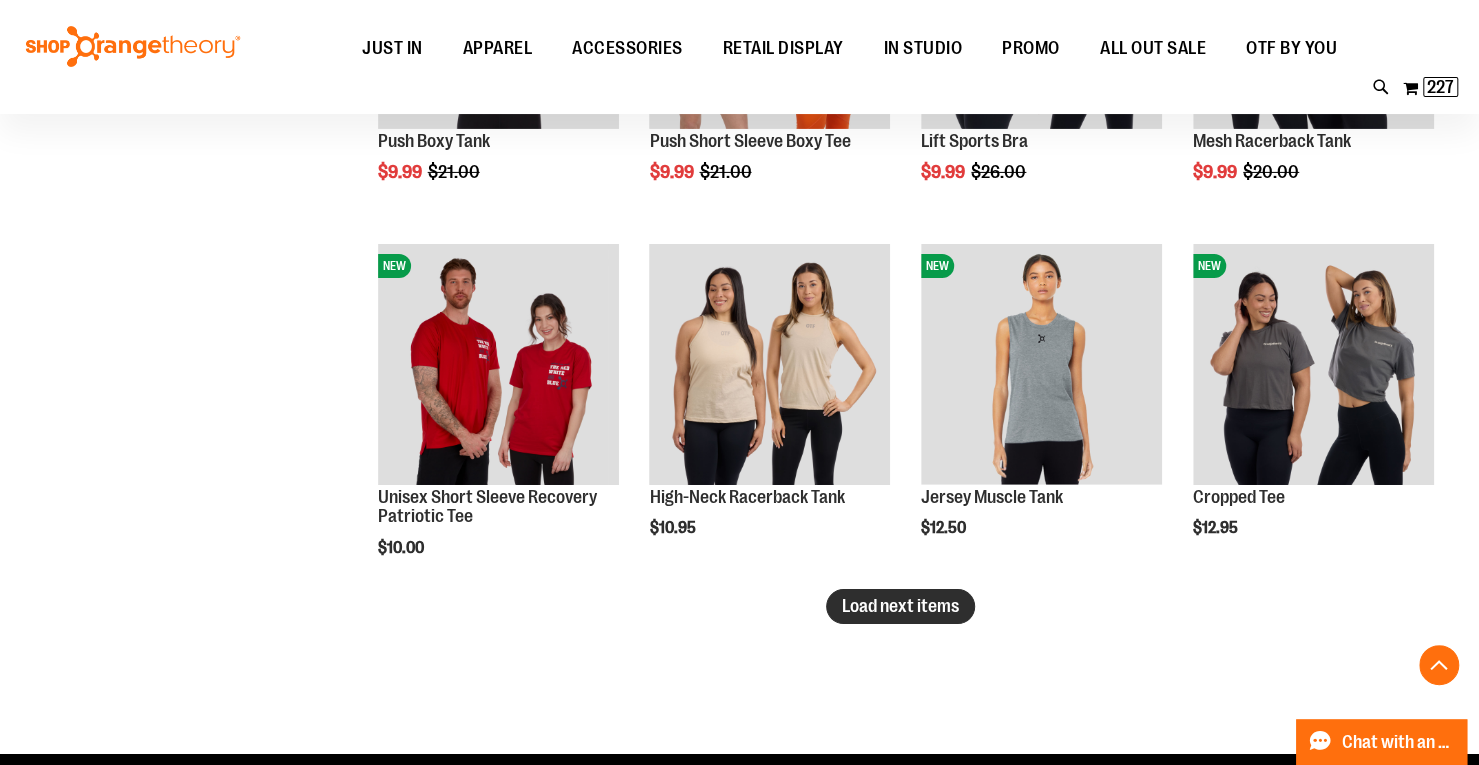click on "Load next items" at bounding box center (900, 606) 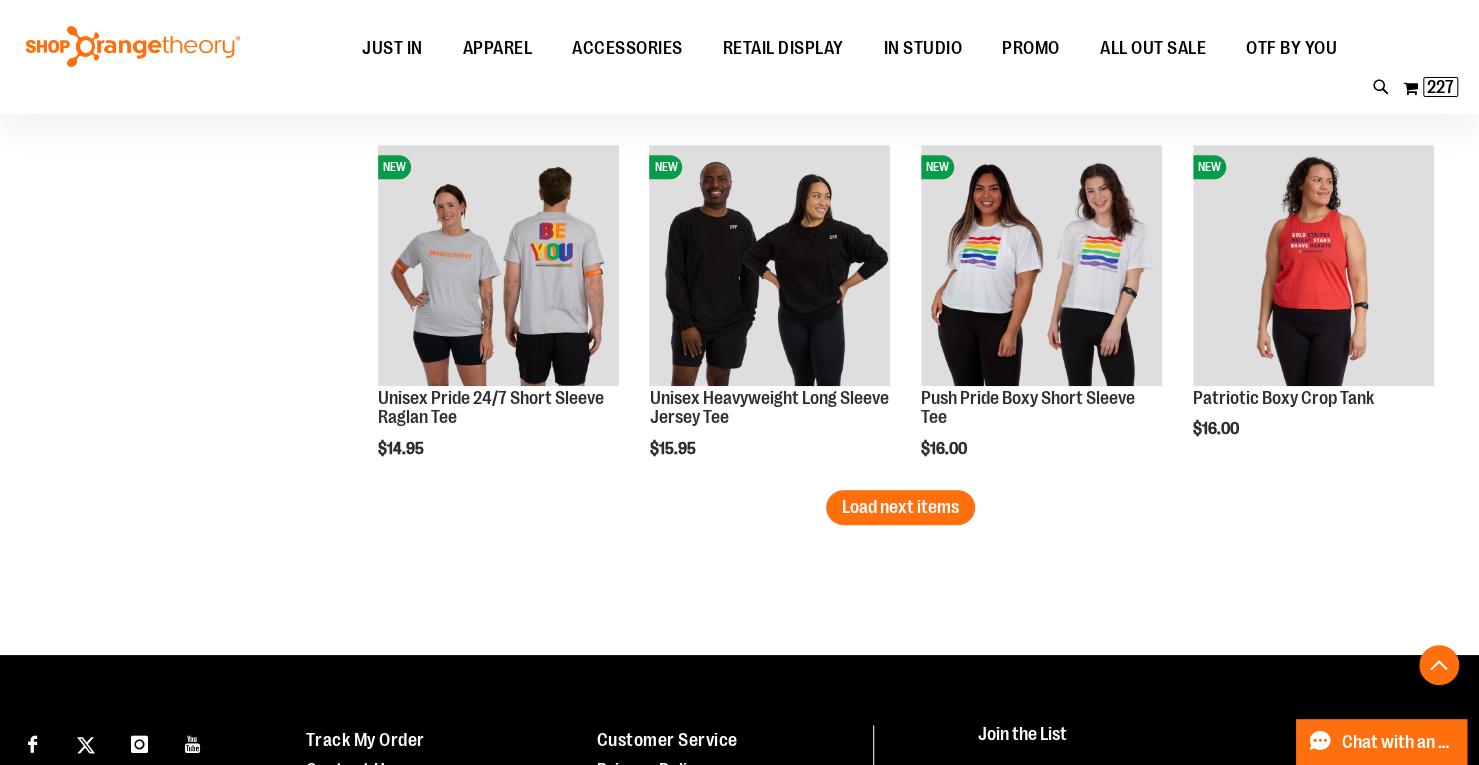 scroll, scrollTop: 5022, scrollLeft: 0, axis: vertical 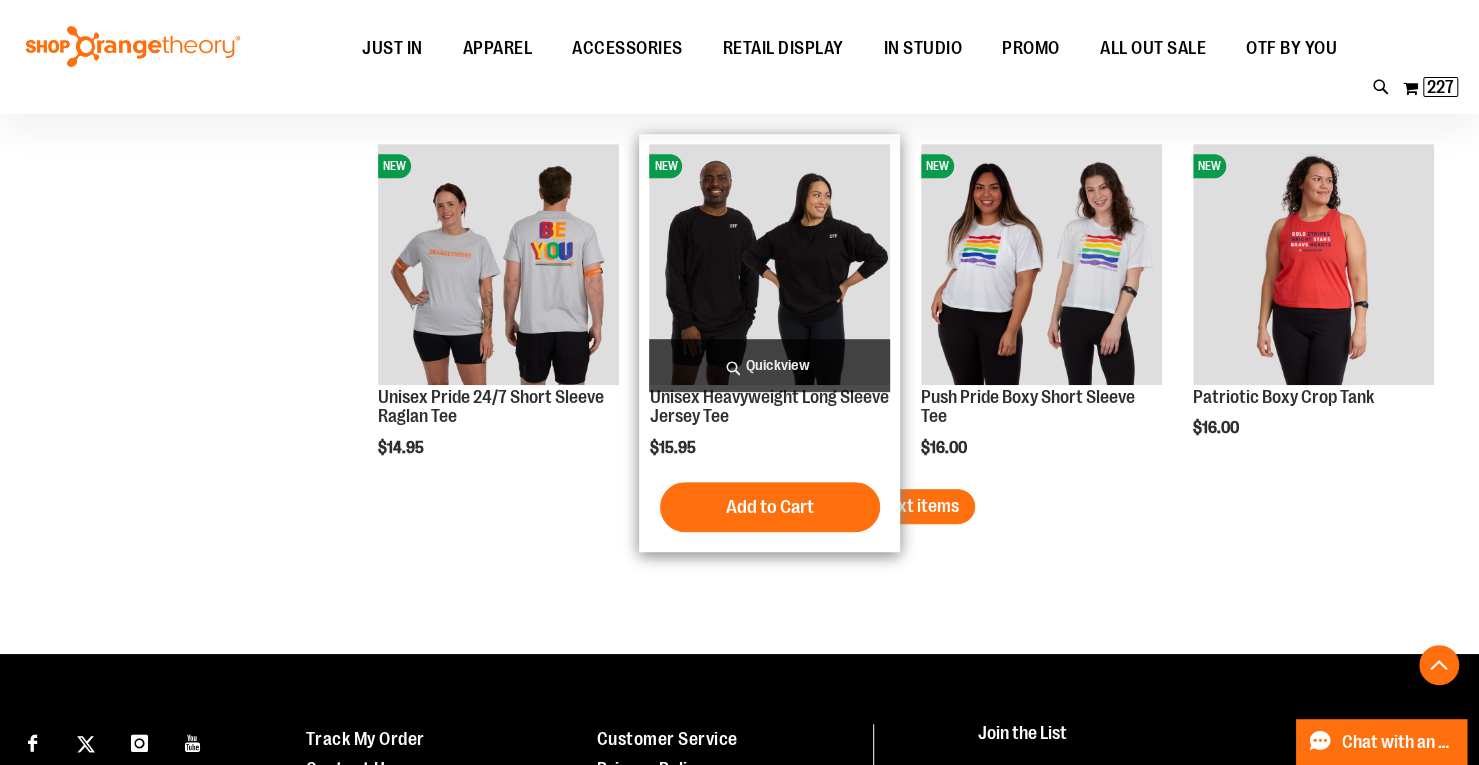 click at bounding box center [769, 264] 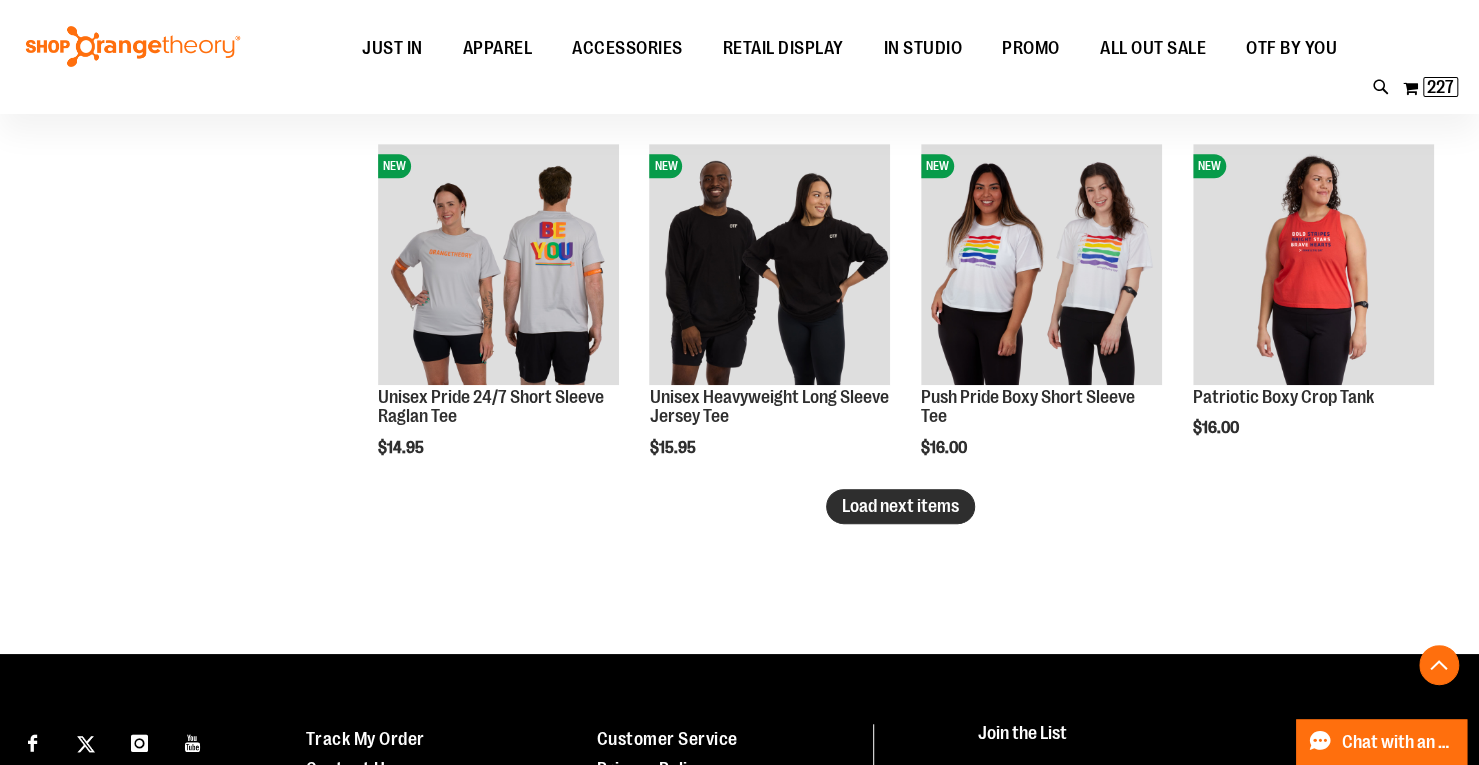 click on "Load next items" at bounding box center (900, 506) 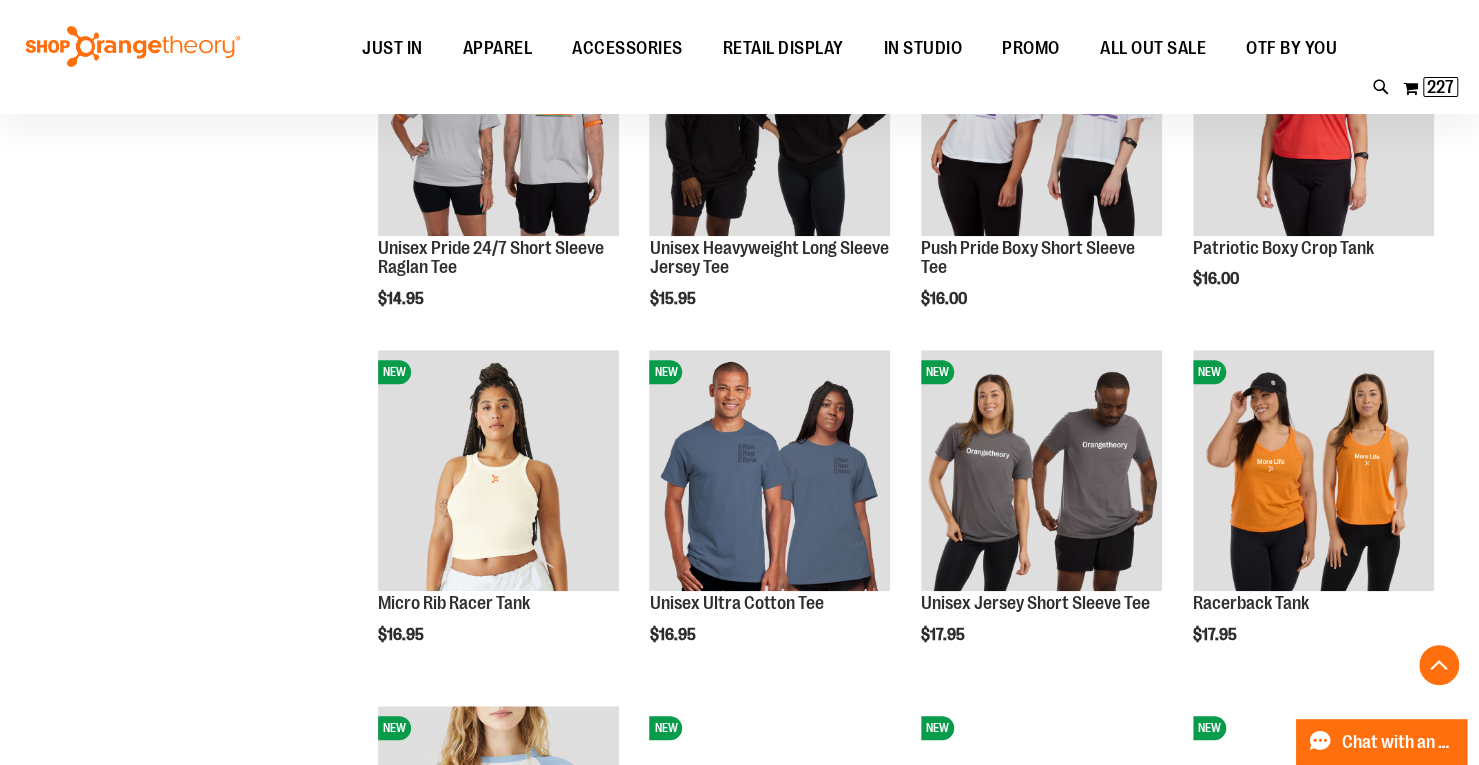 scroll, scrollTop: 5226, scrollLeft: 0, axis: vertical 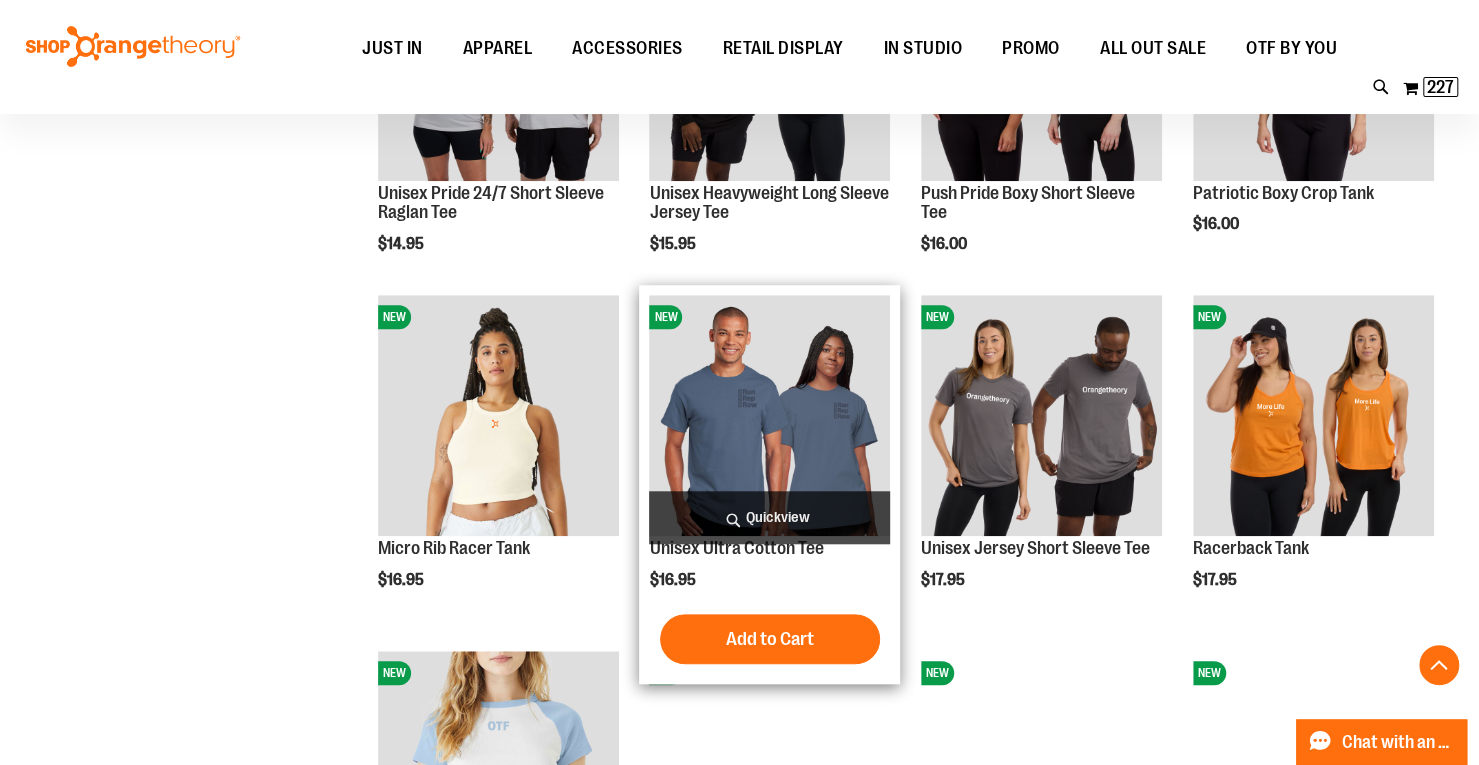 click at bounding box center (769, 415) 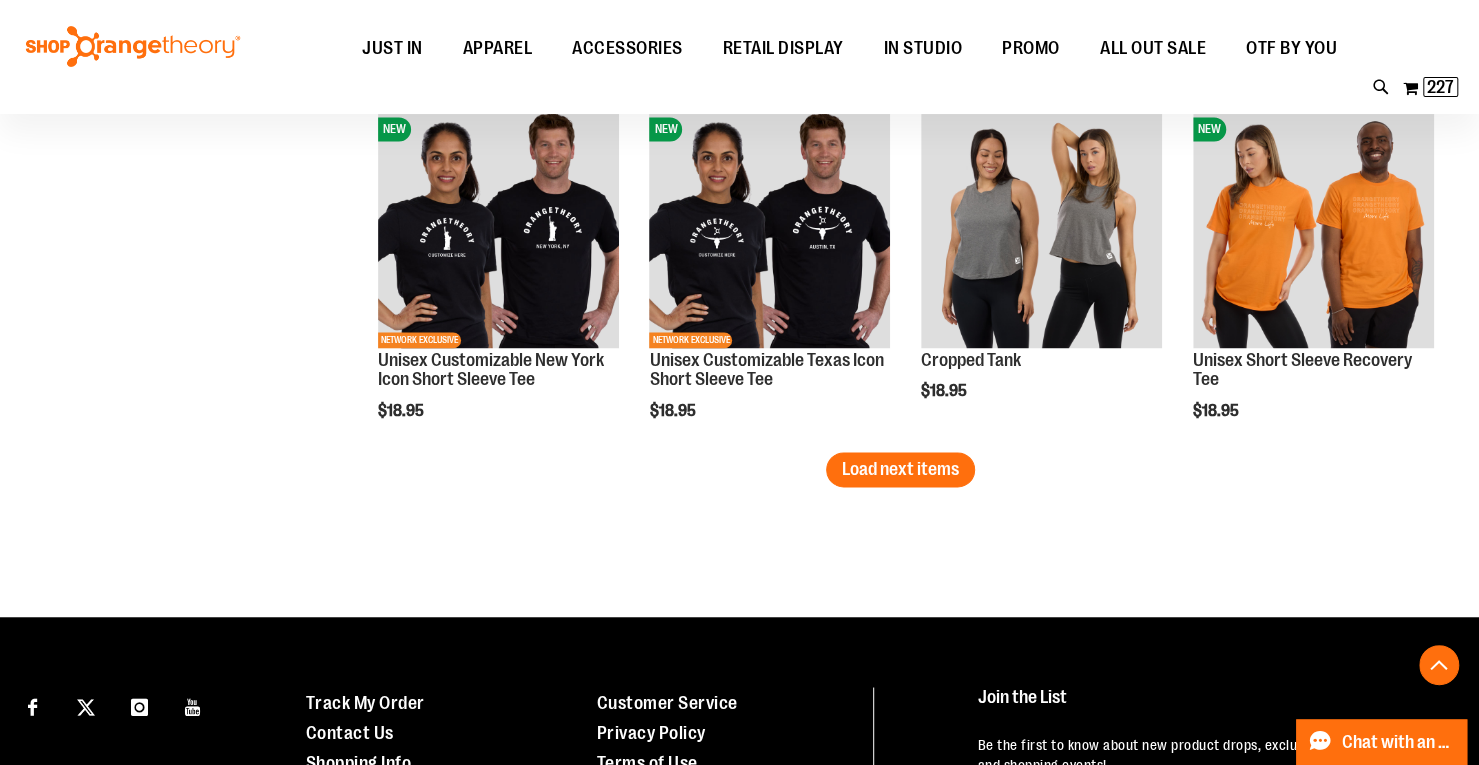 scroll, scrollTop: 6179, scrollLeft: 0, axis: vertical 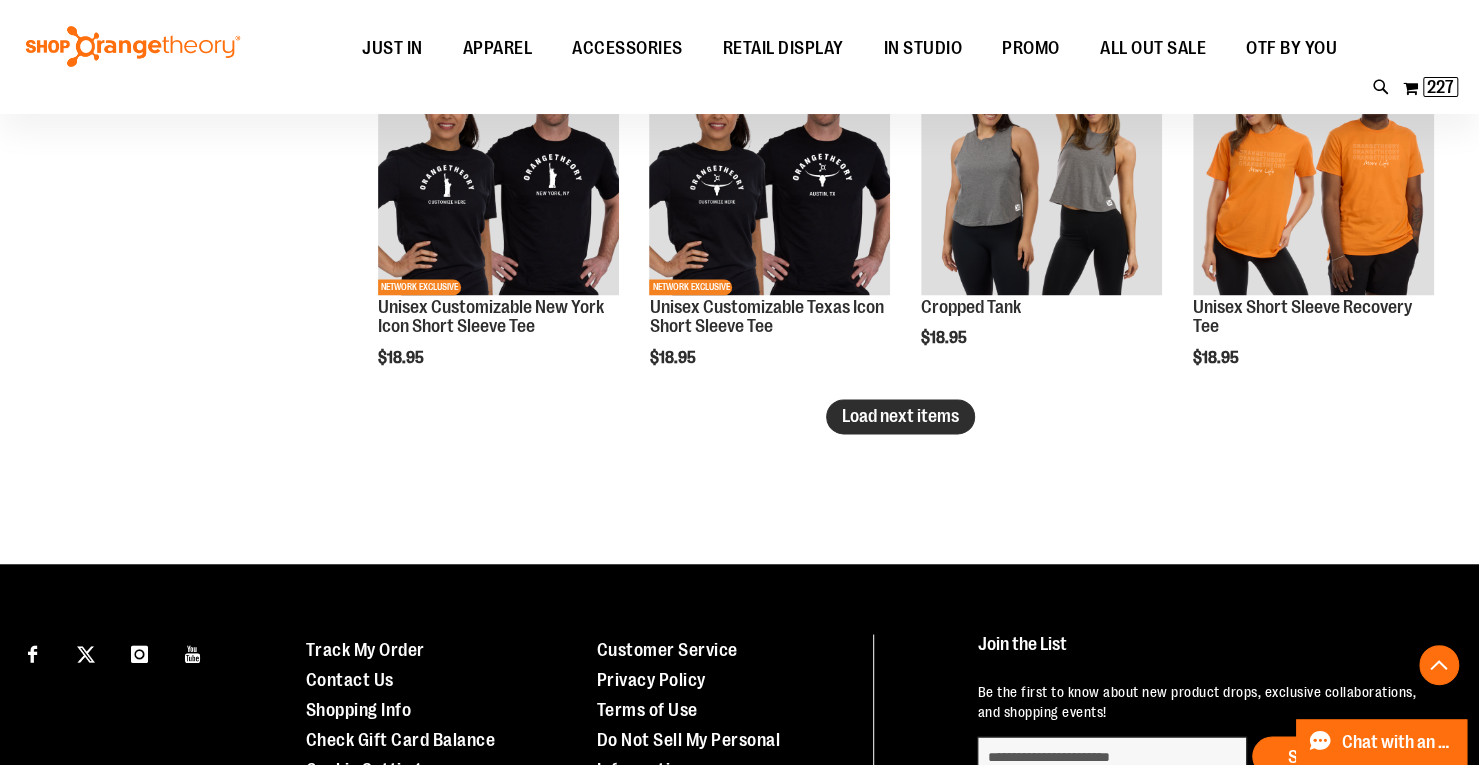 click on "Load next items" at bounding box center [900, 416] 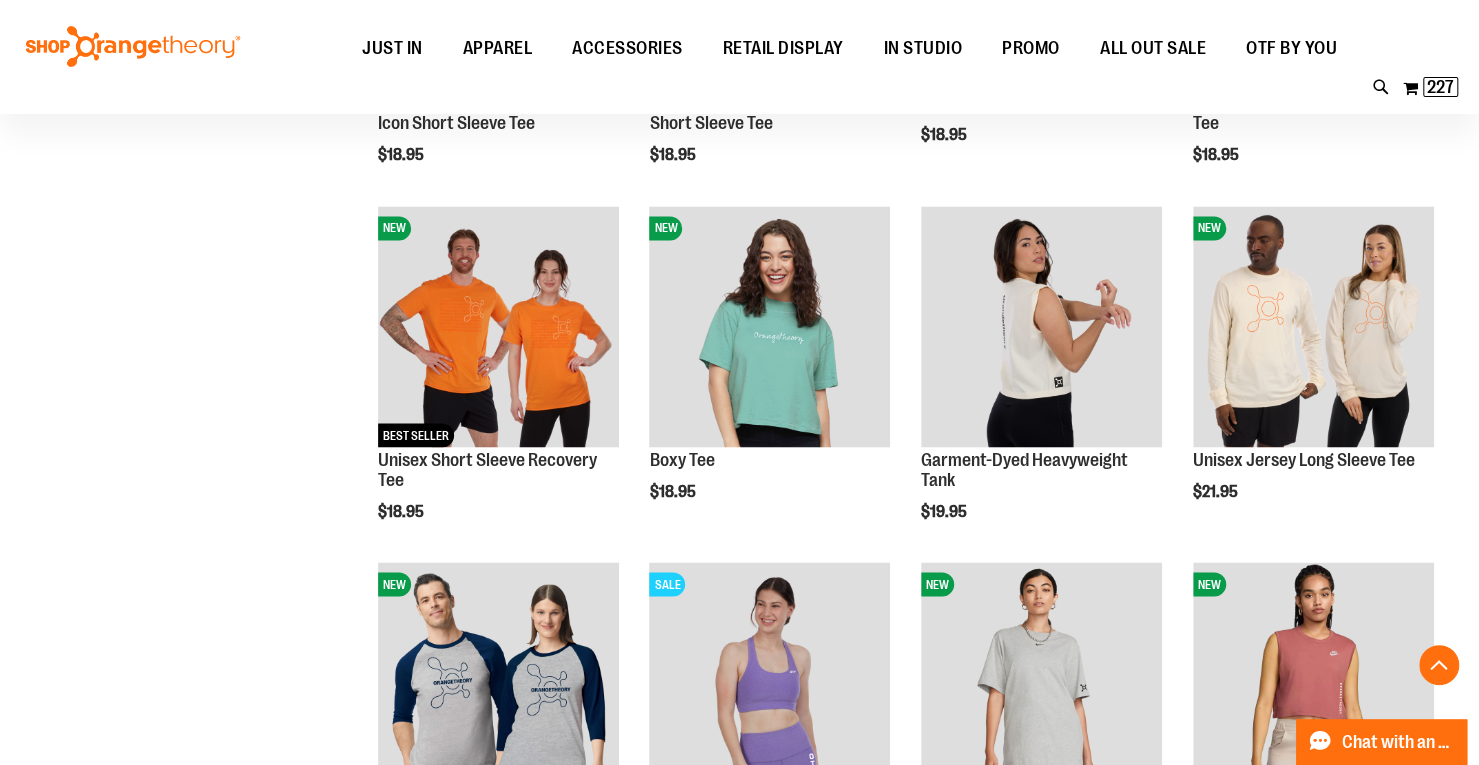 scroll, scrollTop: 6383, scrollLeft: 0, axis: vertical 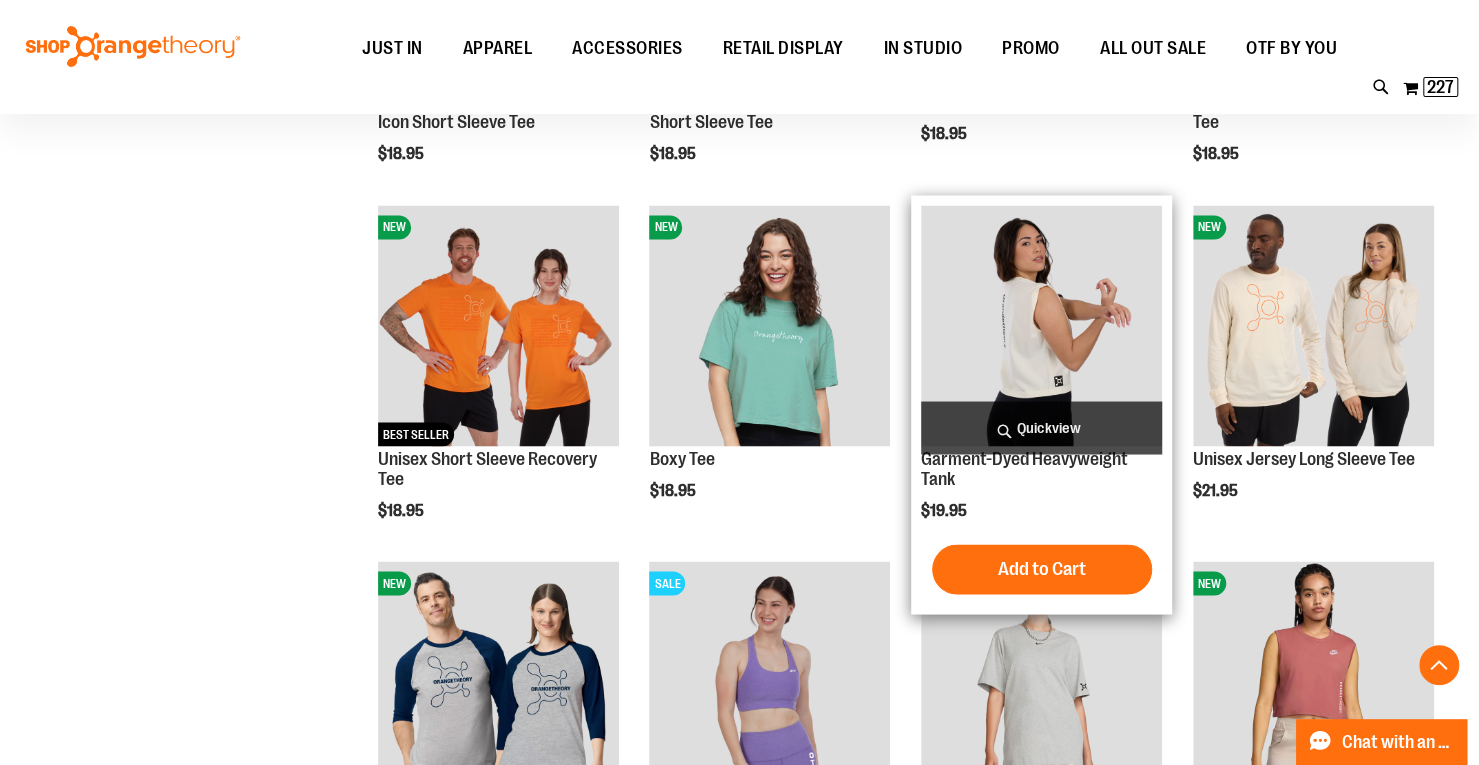 click at bounding box center [1041, 325] 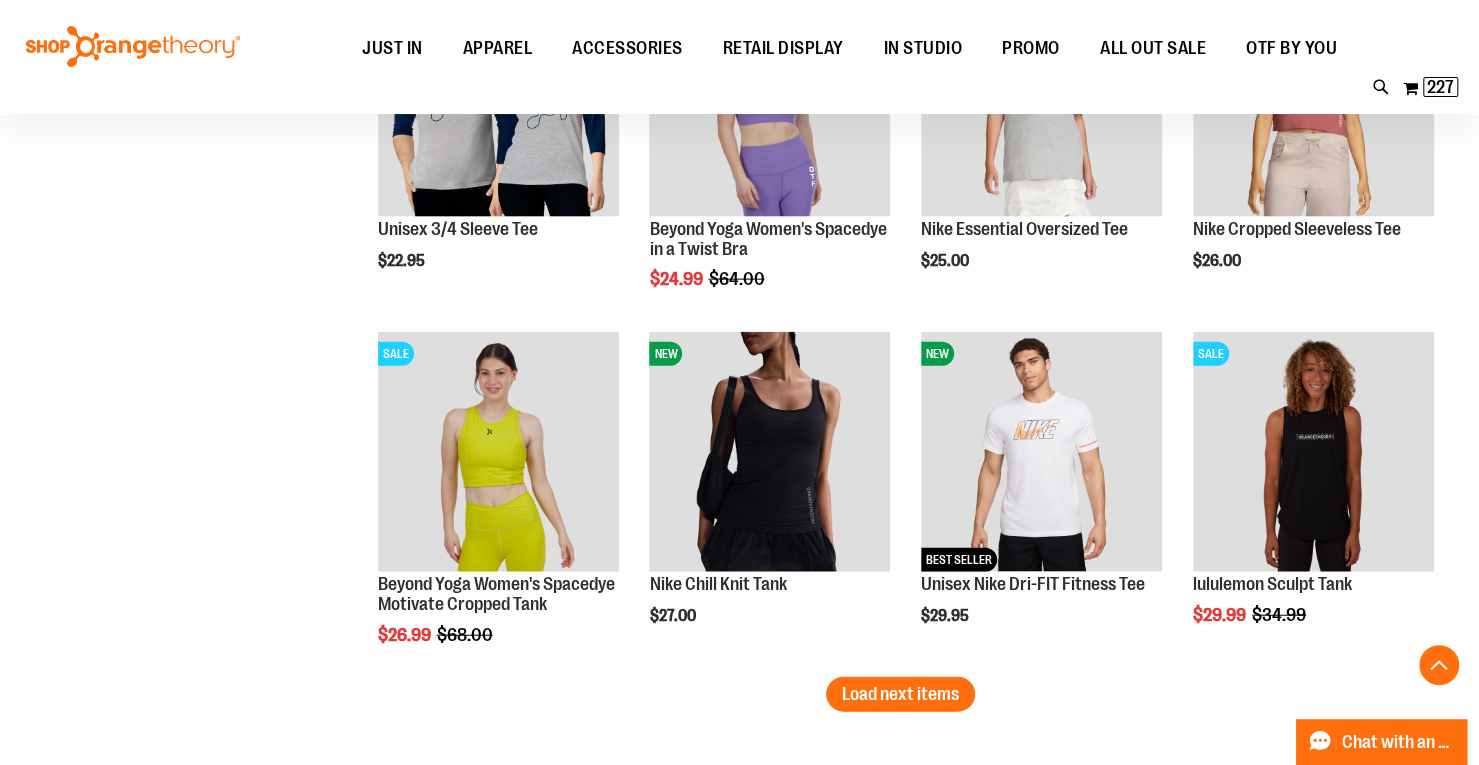 scroll, scrollTop: 6970, scrollLeft: 0, axis: vertical 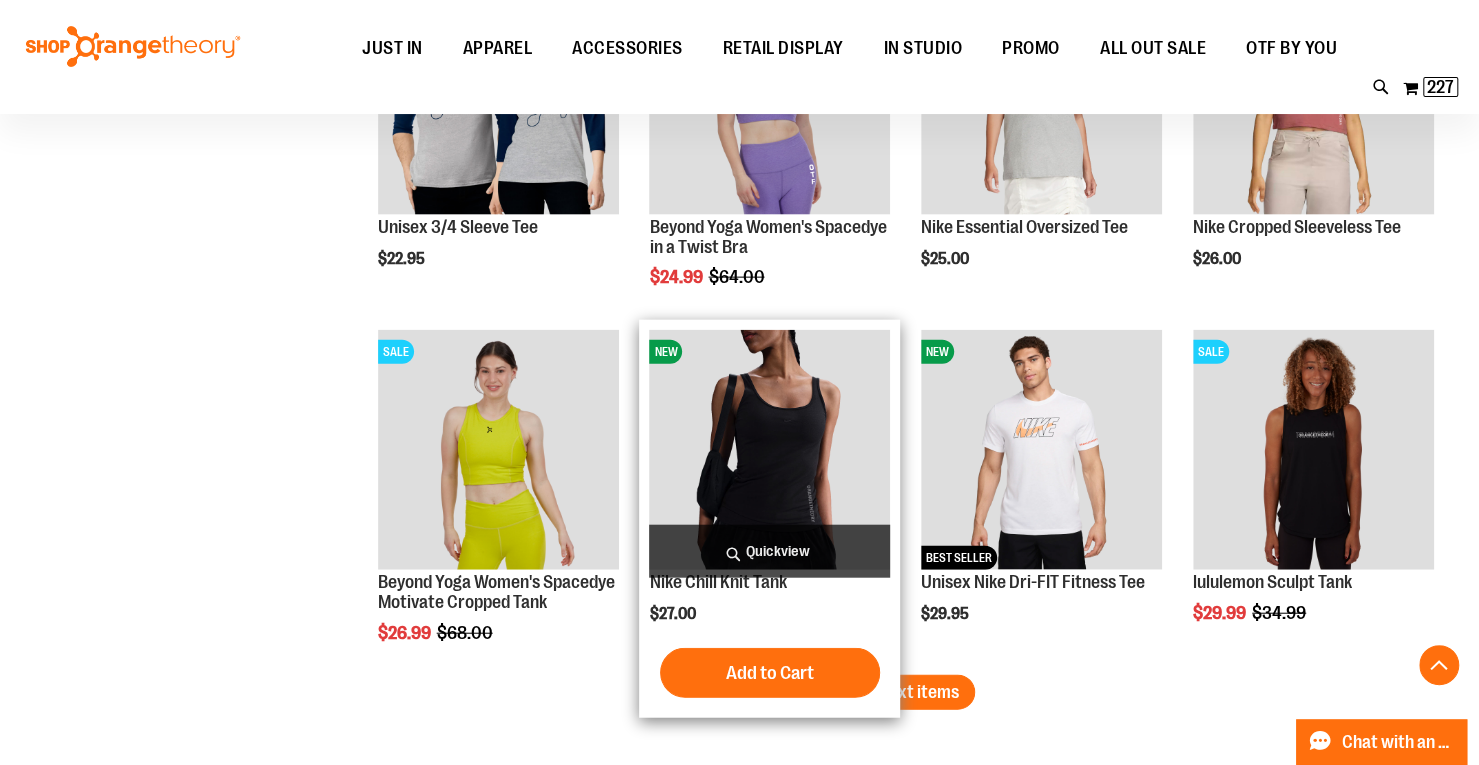 click at bounding box center [769, 450] 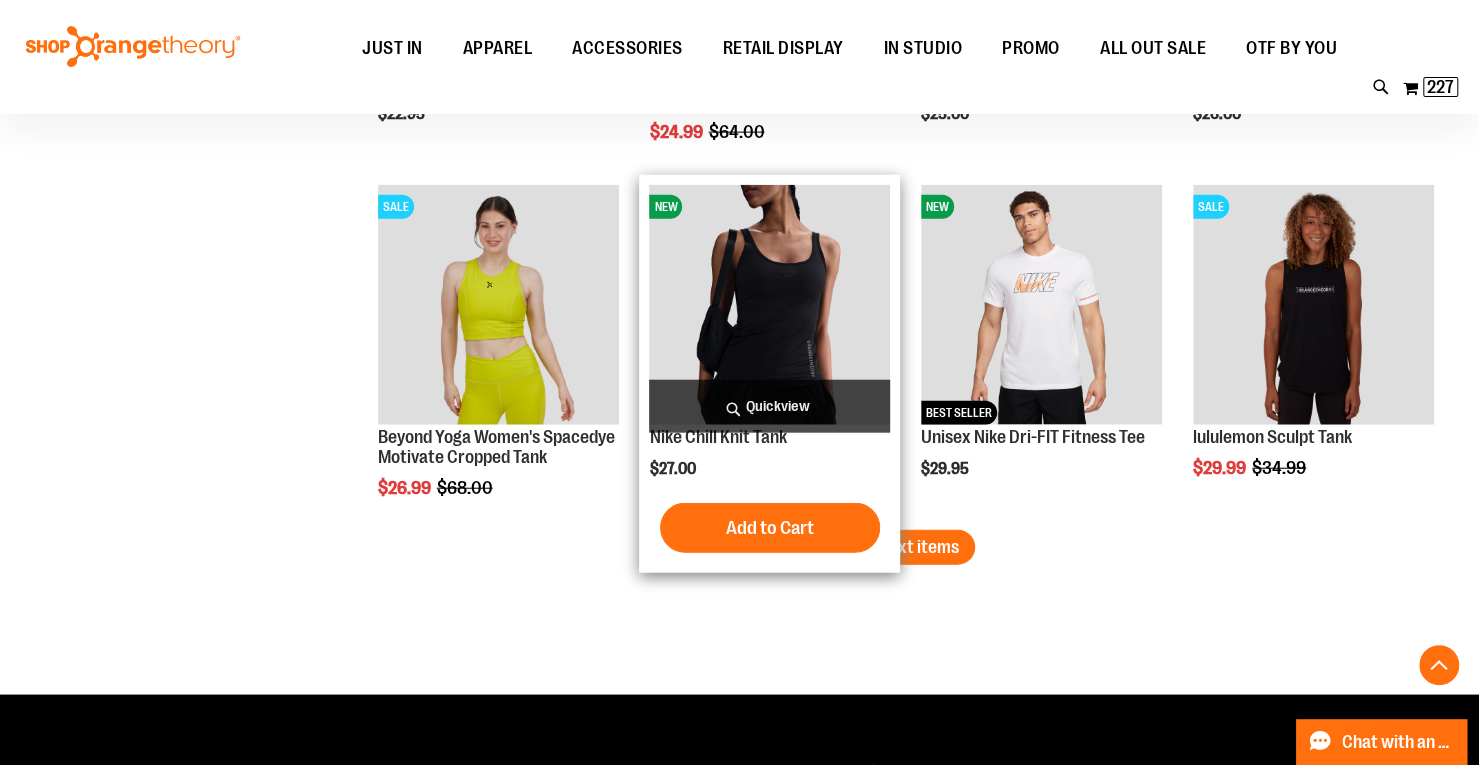 scroll, scrollTop: 7168, scrollLeft: 0, axis: vertical 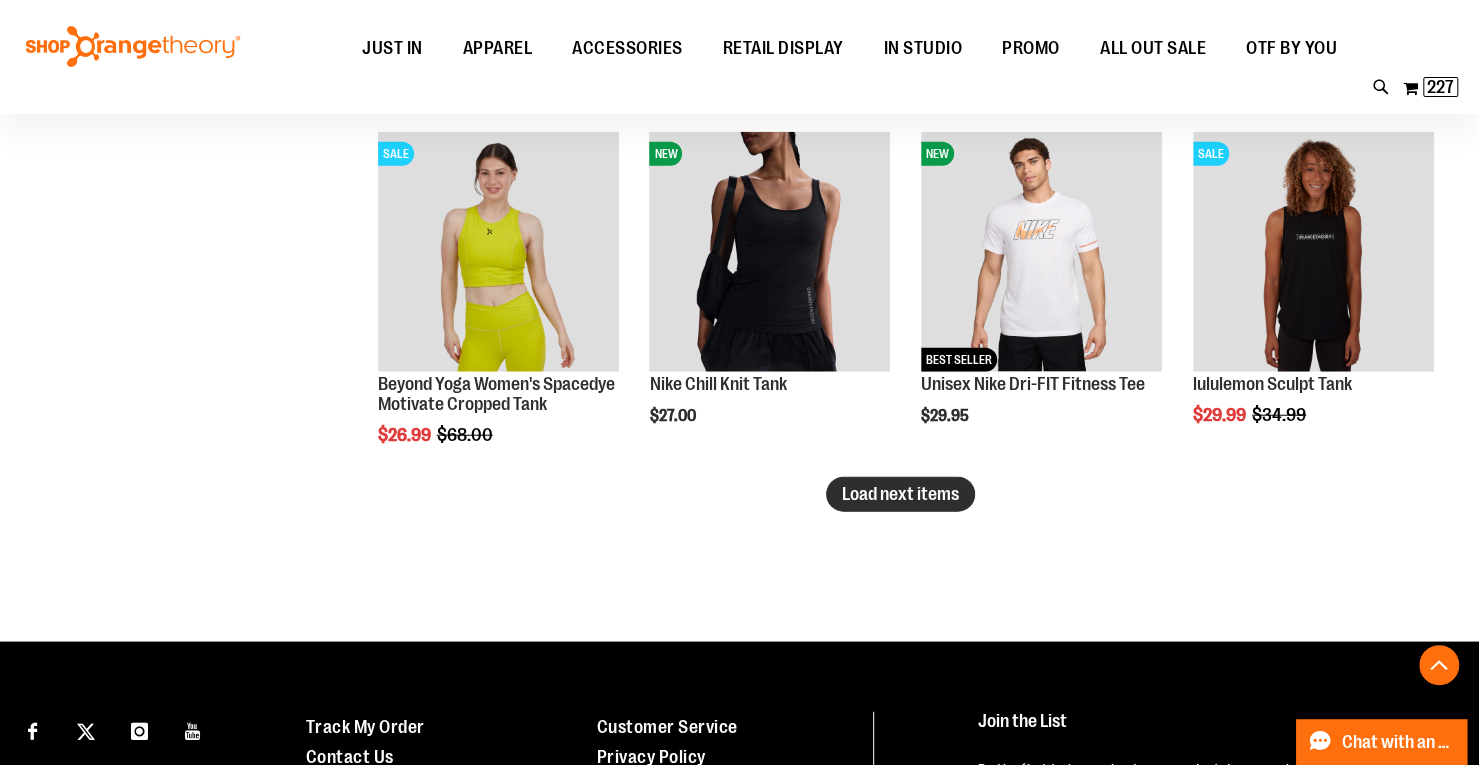 click on "Load next items" at bounding box center [900, 494] 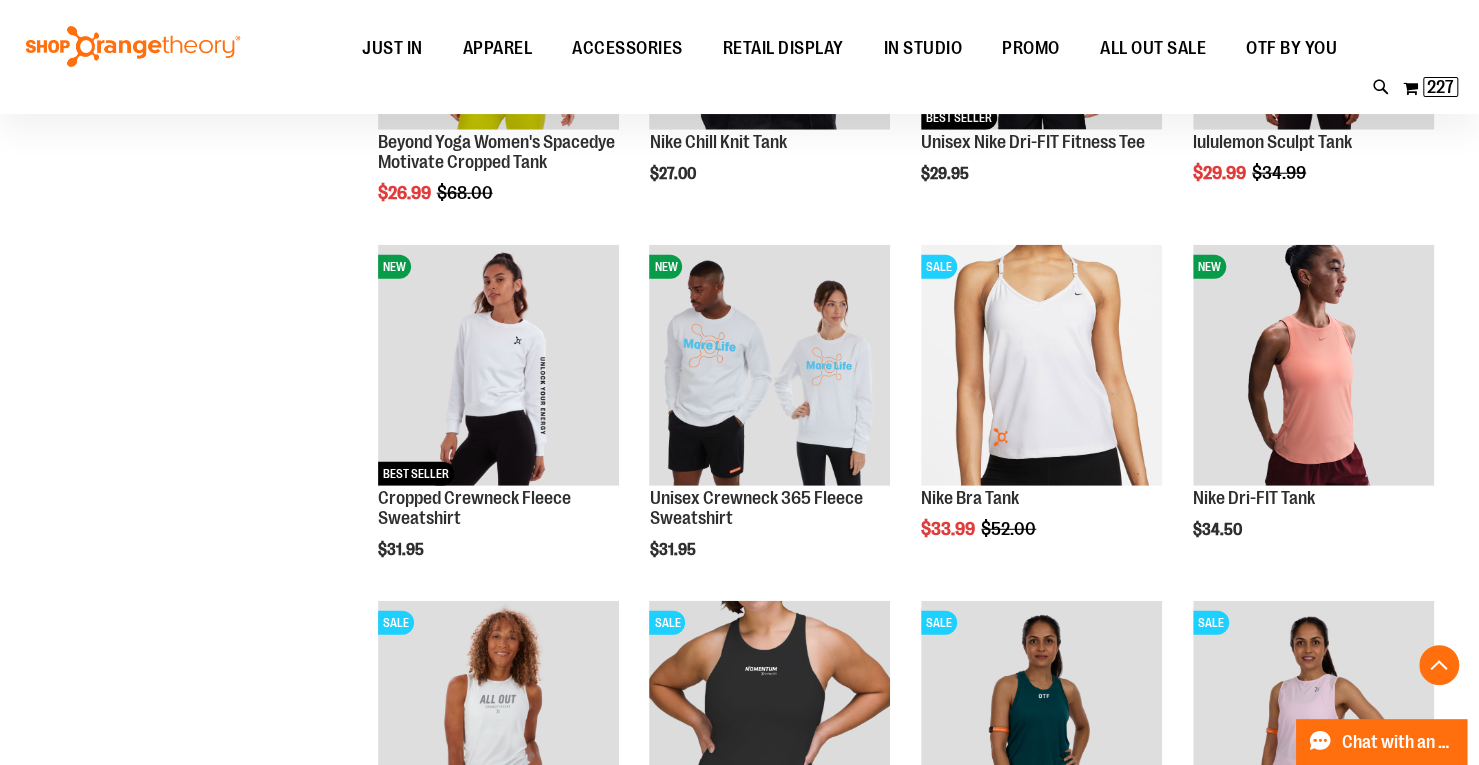 scroll, scrollTop: 7411, scrollLeft: 0, axis: vertical 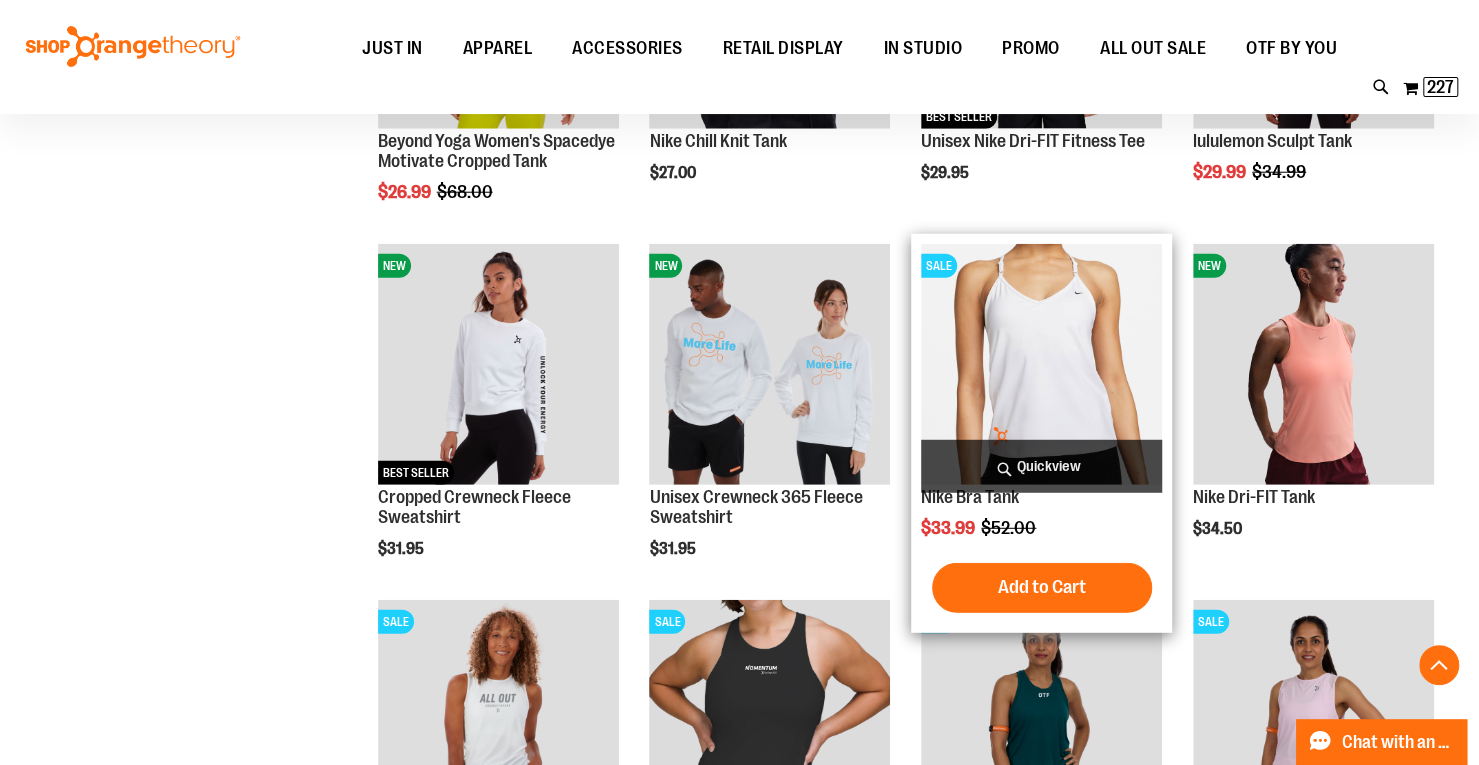 click at bounding box center [1041, 364] 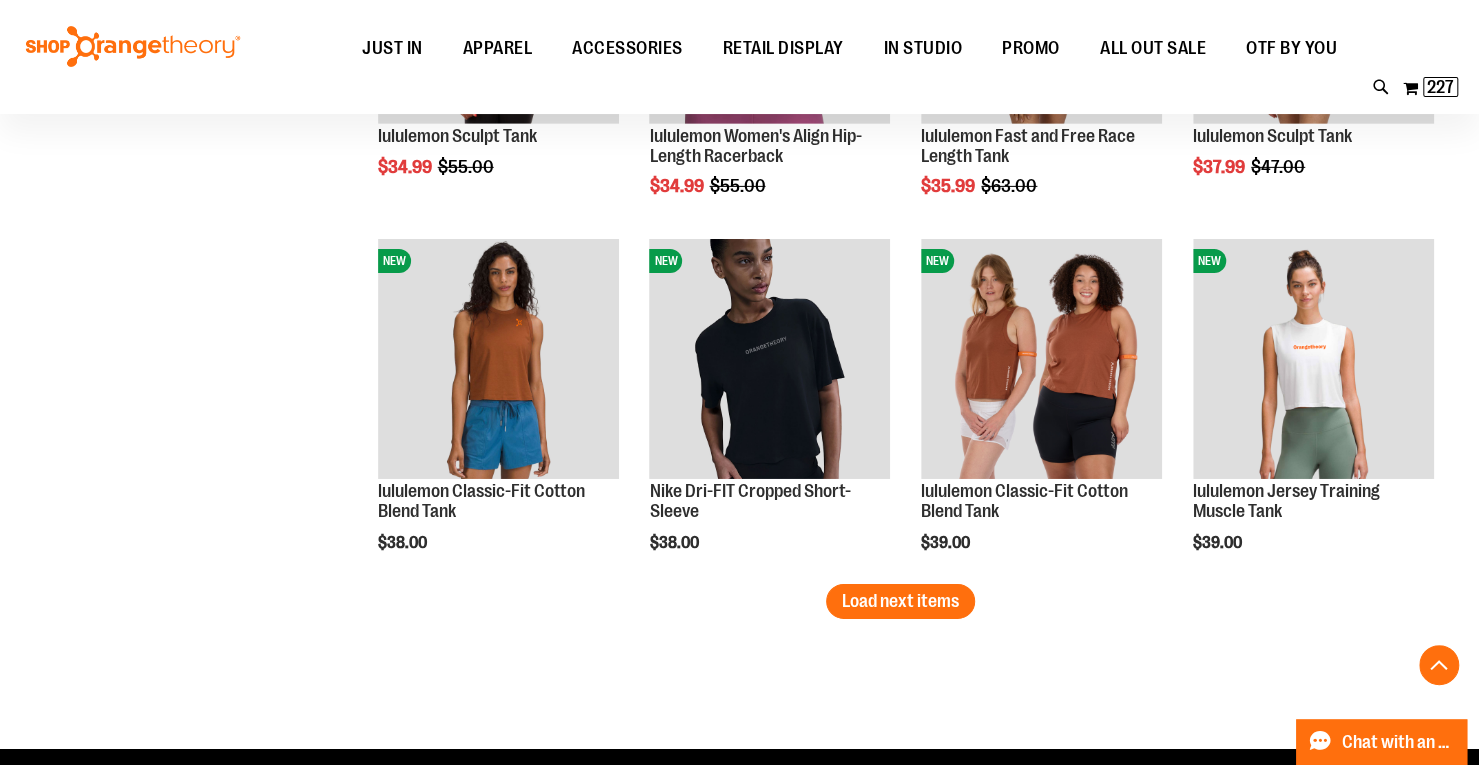 scroll, scrollTop: 8129, scrollLeft: 0, axis: vertical 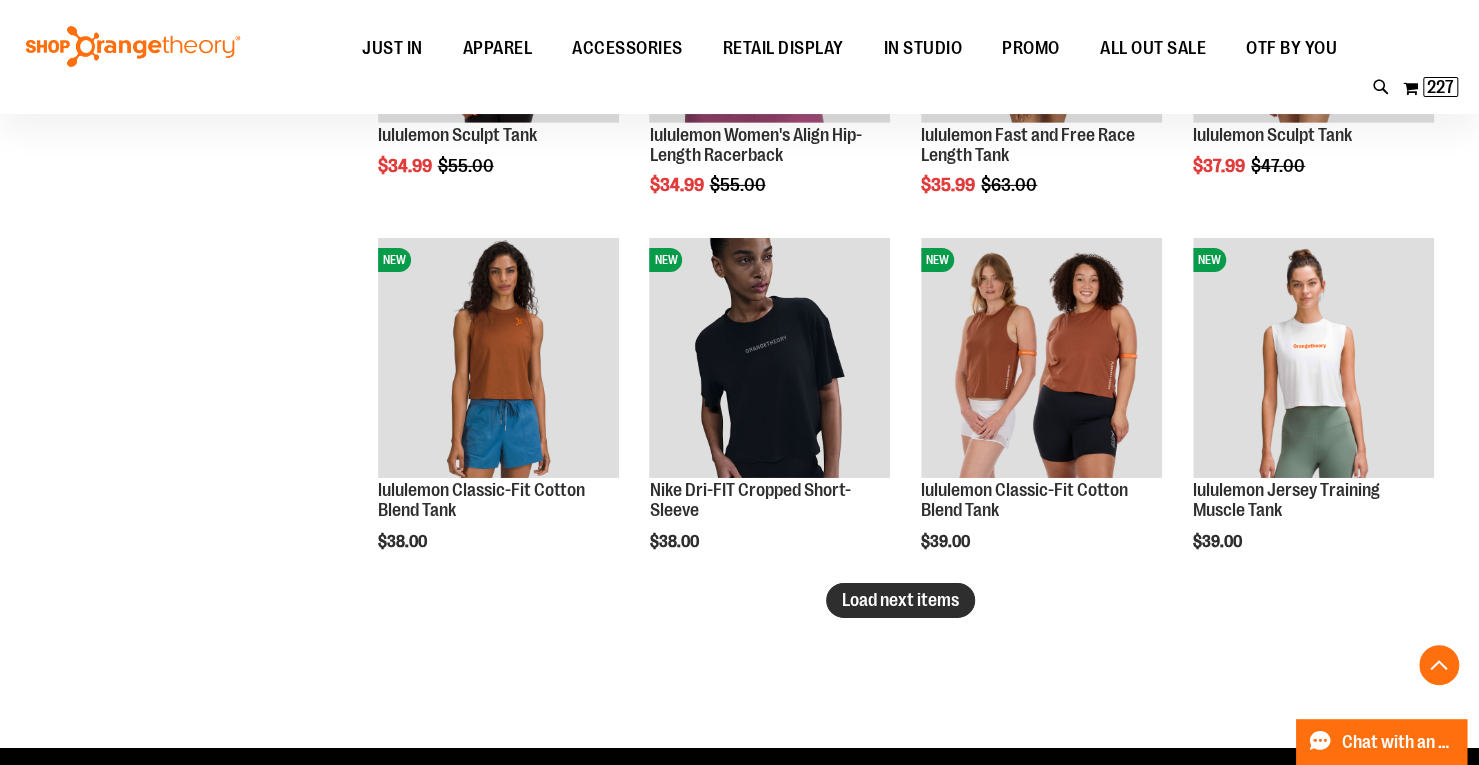 click on "Load next items" at bounding box center (900, 600) 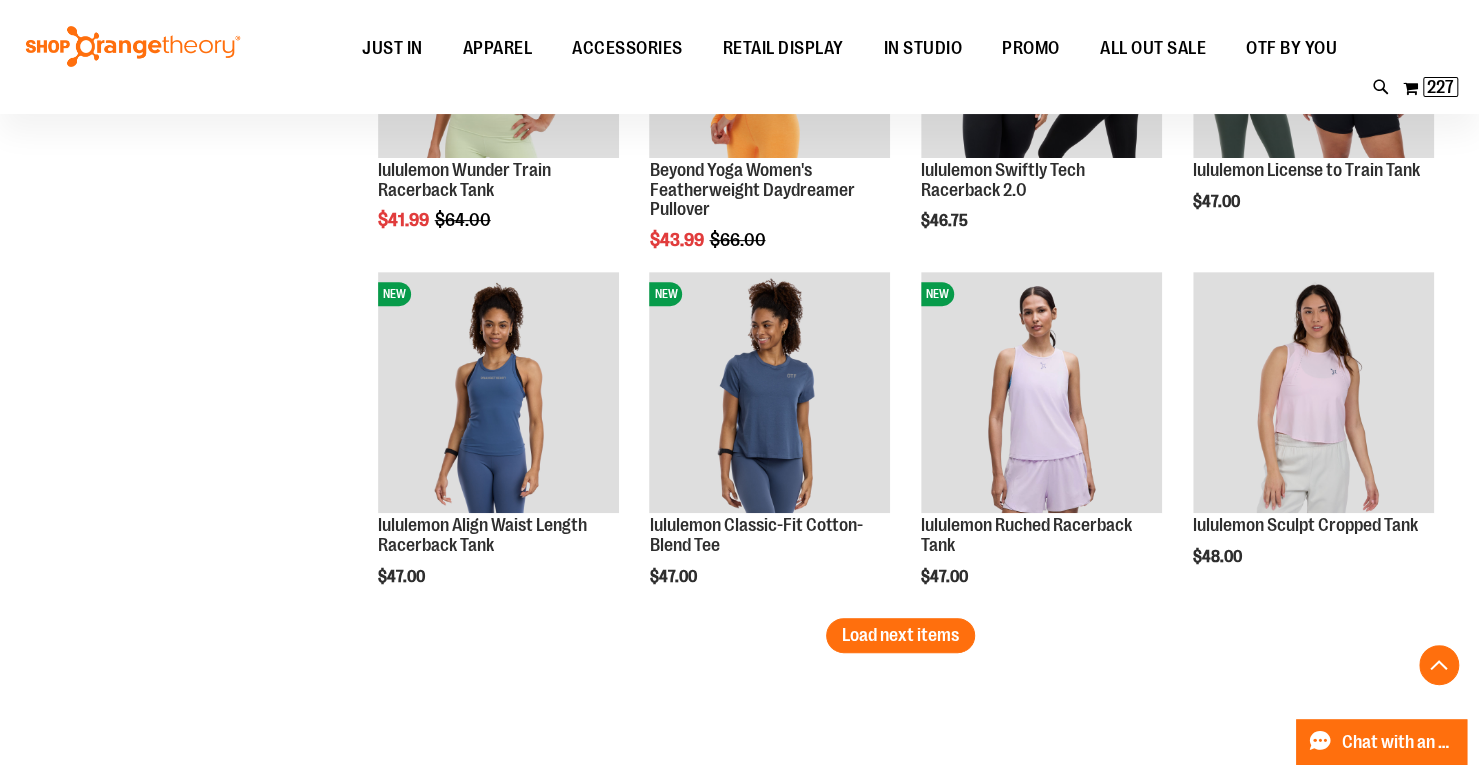 scroll, scrollTop: 9182, scrollLeft: 0, axis: vertical 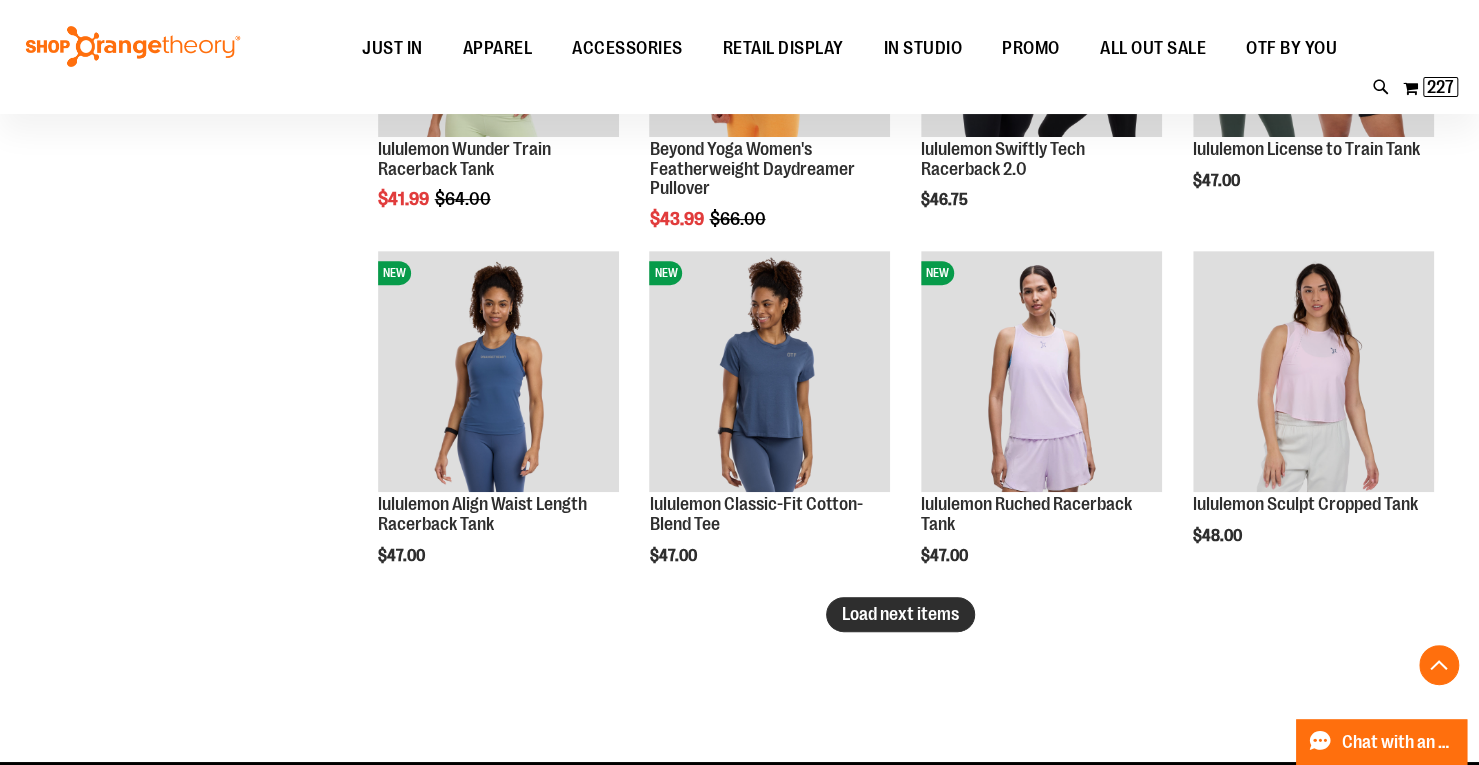 click on "Load next items" at bounding box center [900, 614] 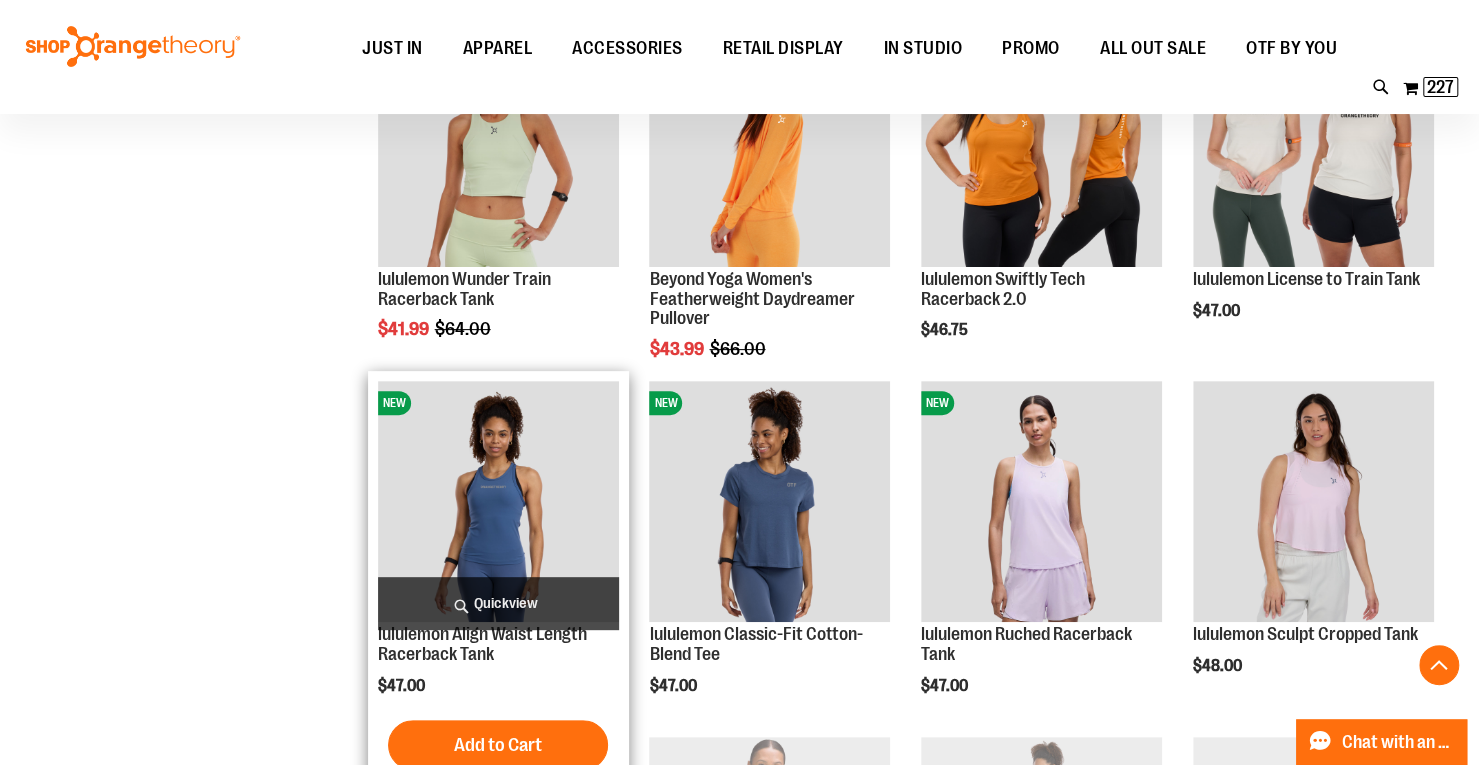 scroll, scrollTop: 9039, scrollLeft: 0, axis: vertical 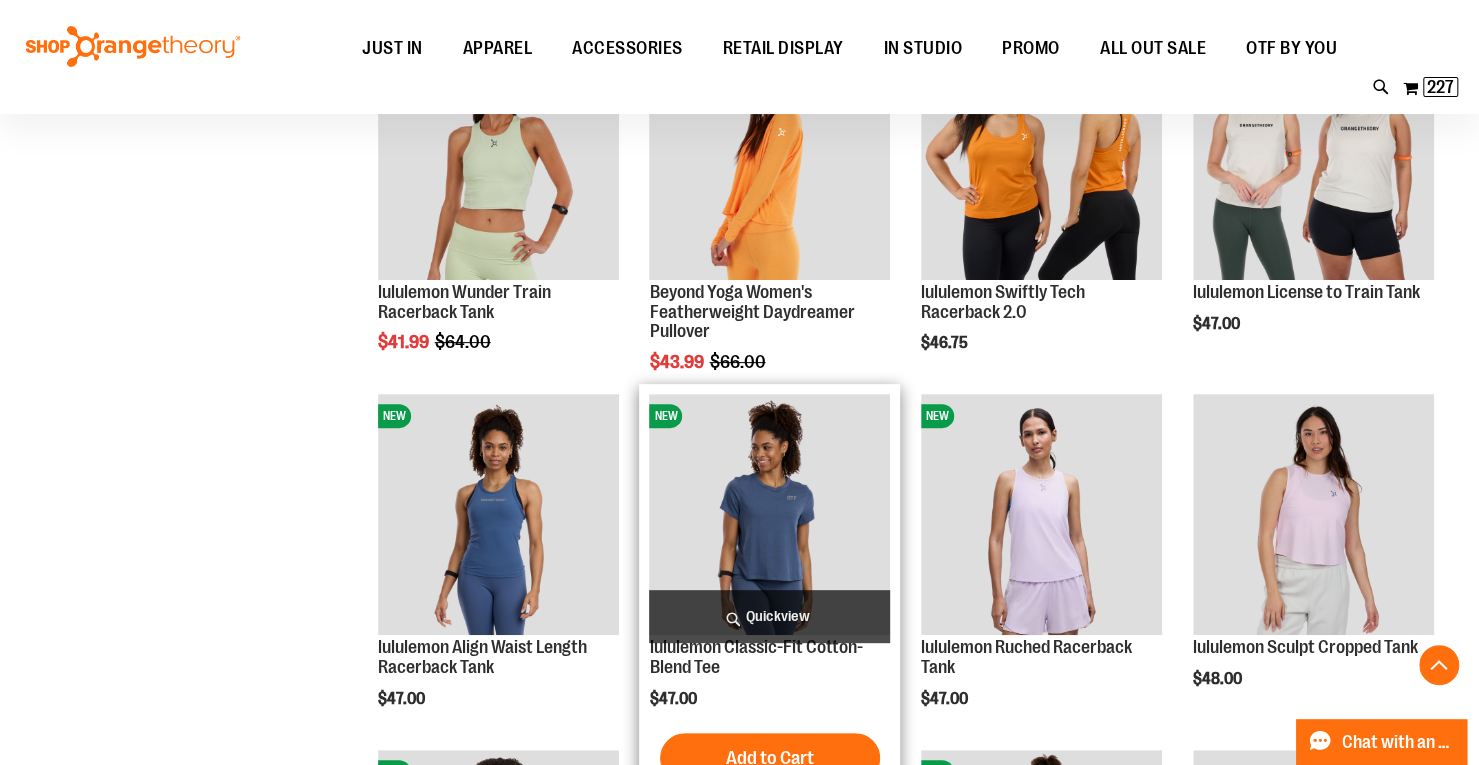 click at bounding box center [769, 514] 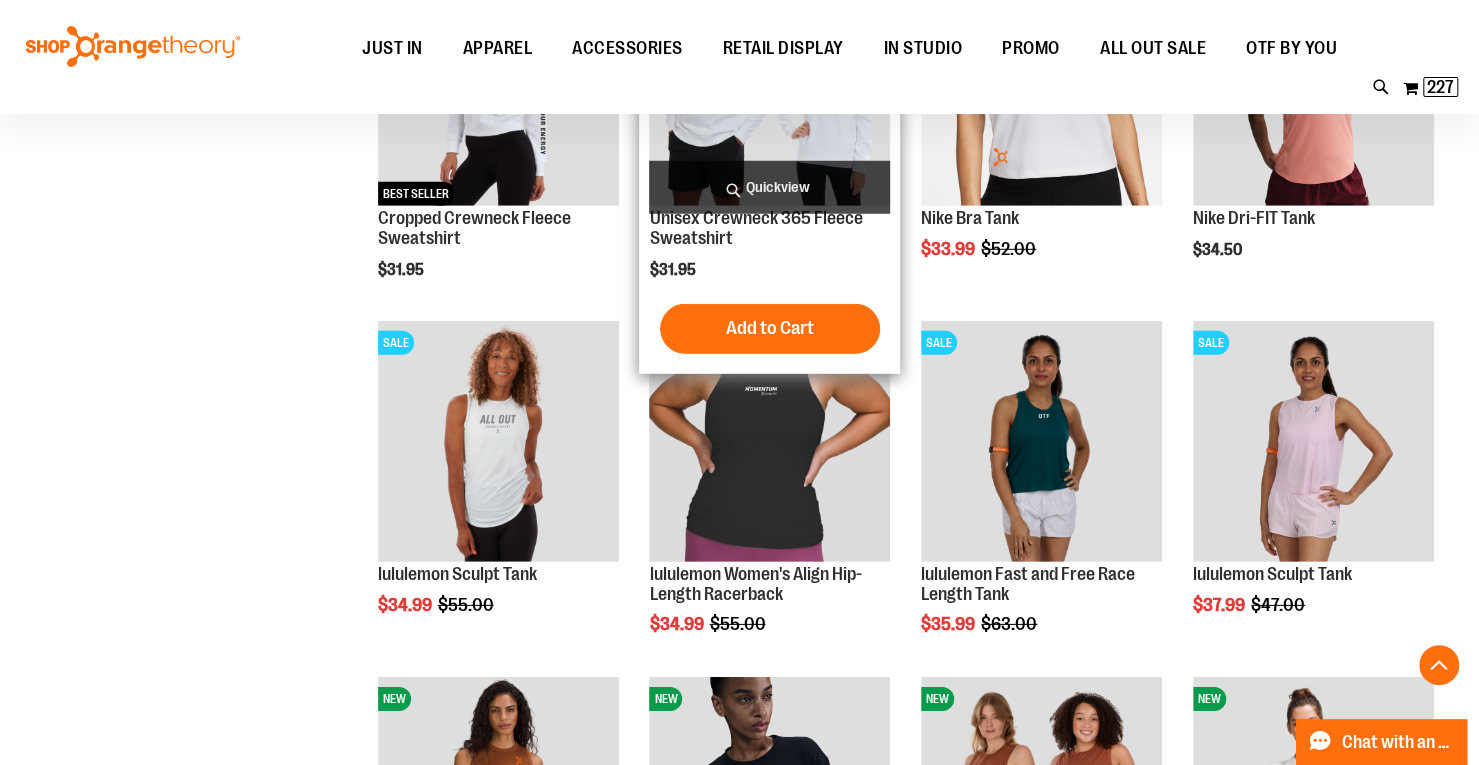 scroll, scrollTop: 7698, scrollLeft: 0, axis: vertical 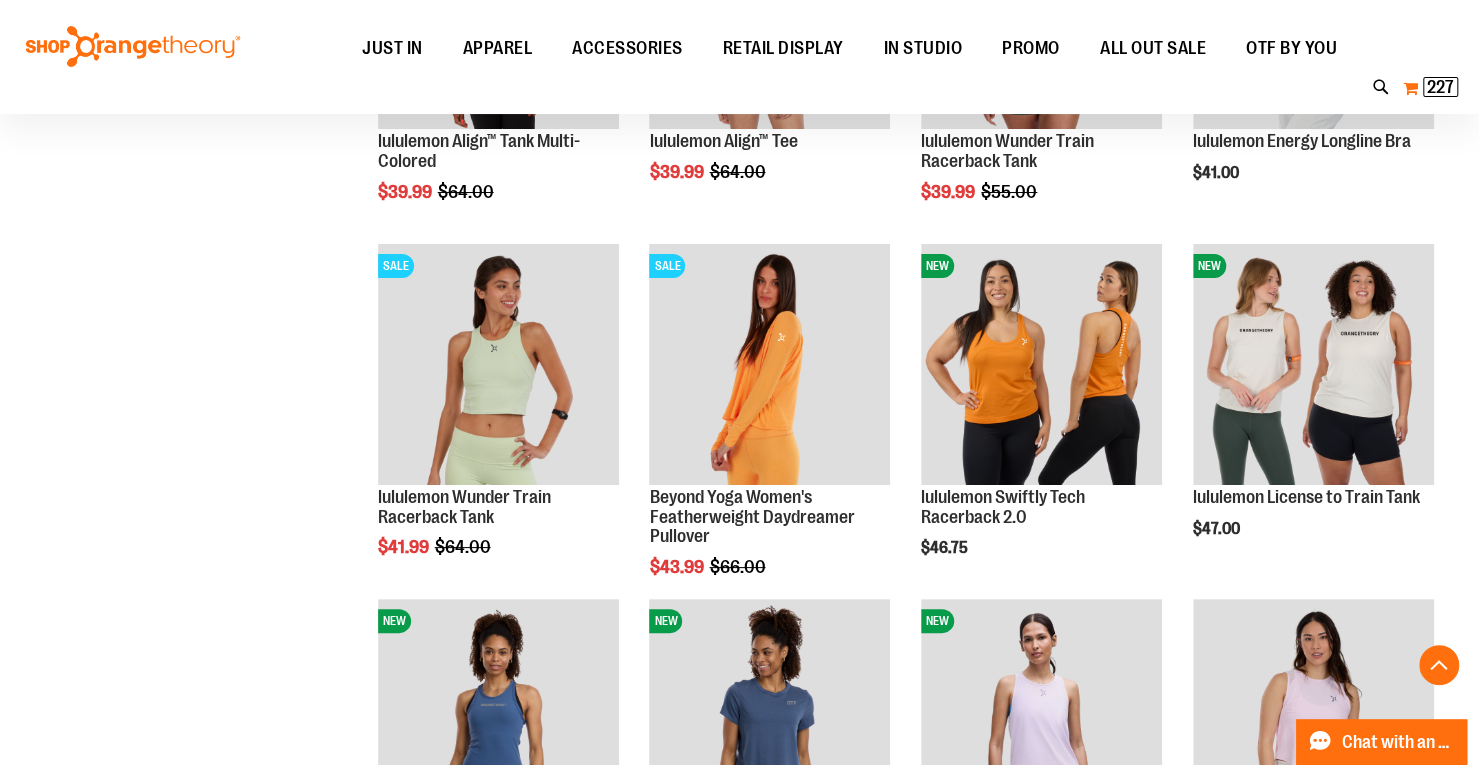 click on "227" at bounding box center (1440, 87) 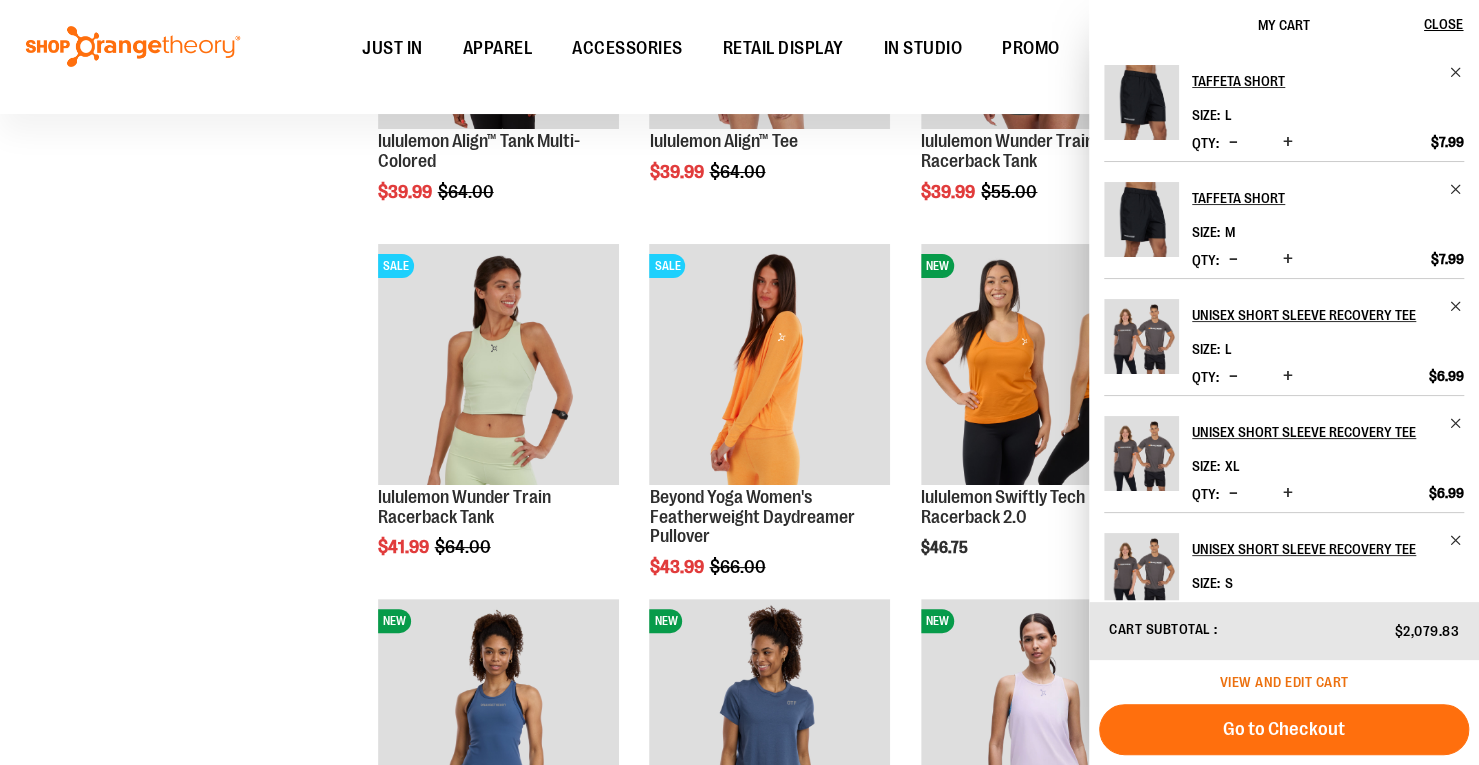click on "View and edit cart" at bounding box center [1284, 682] 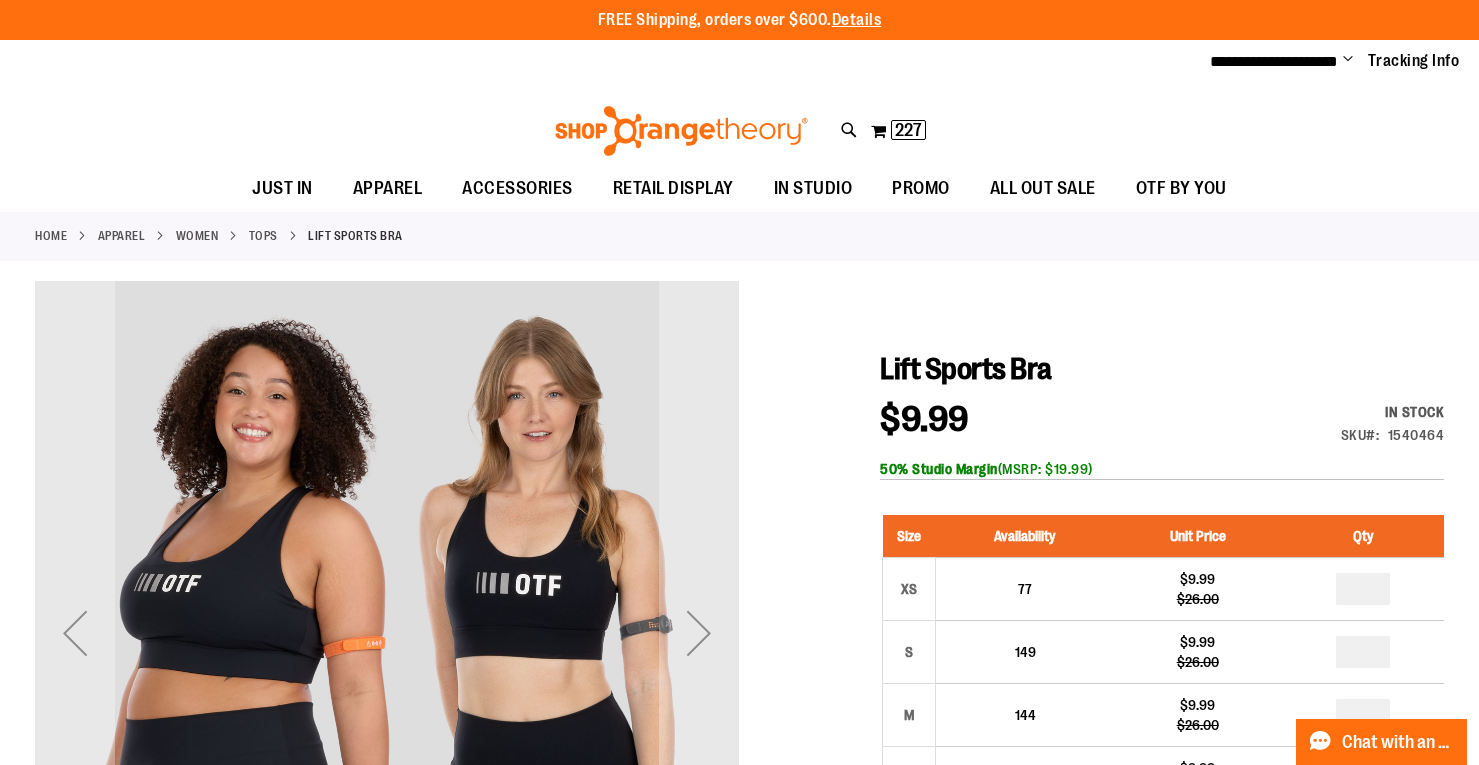 scroll, scrollTop: 0, scrollLeft: 0, axis: both 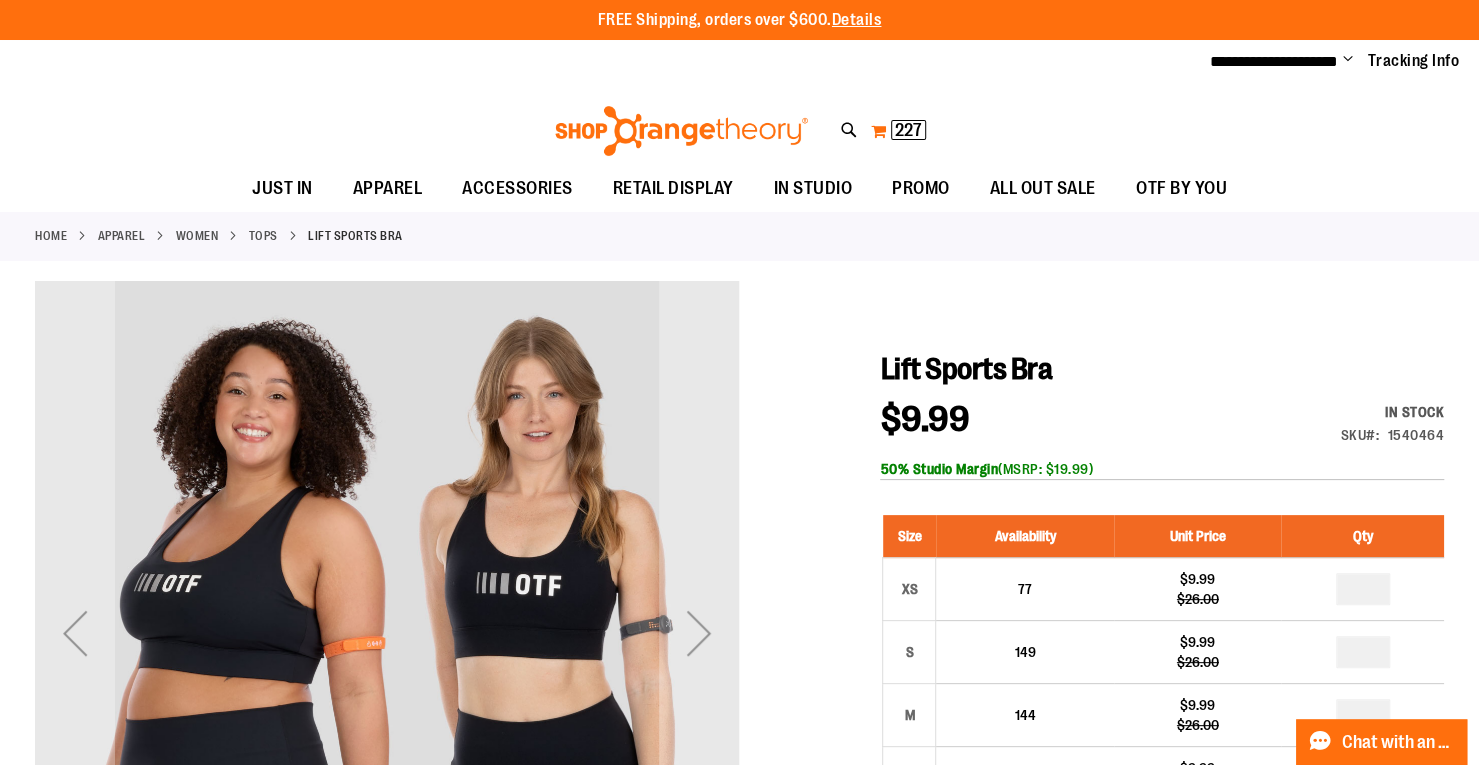 click on "227" at bounding box center [908, 130] 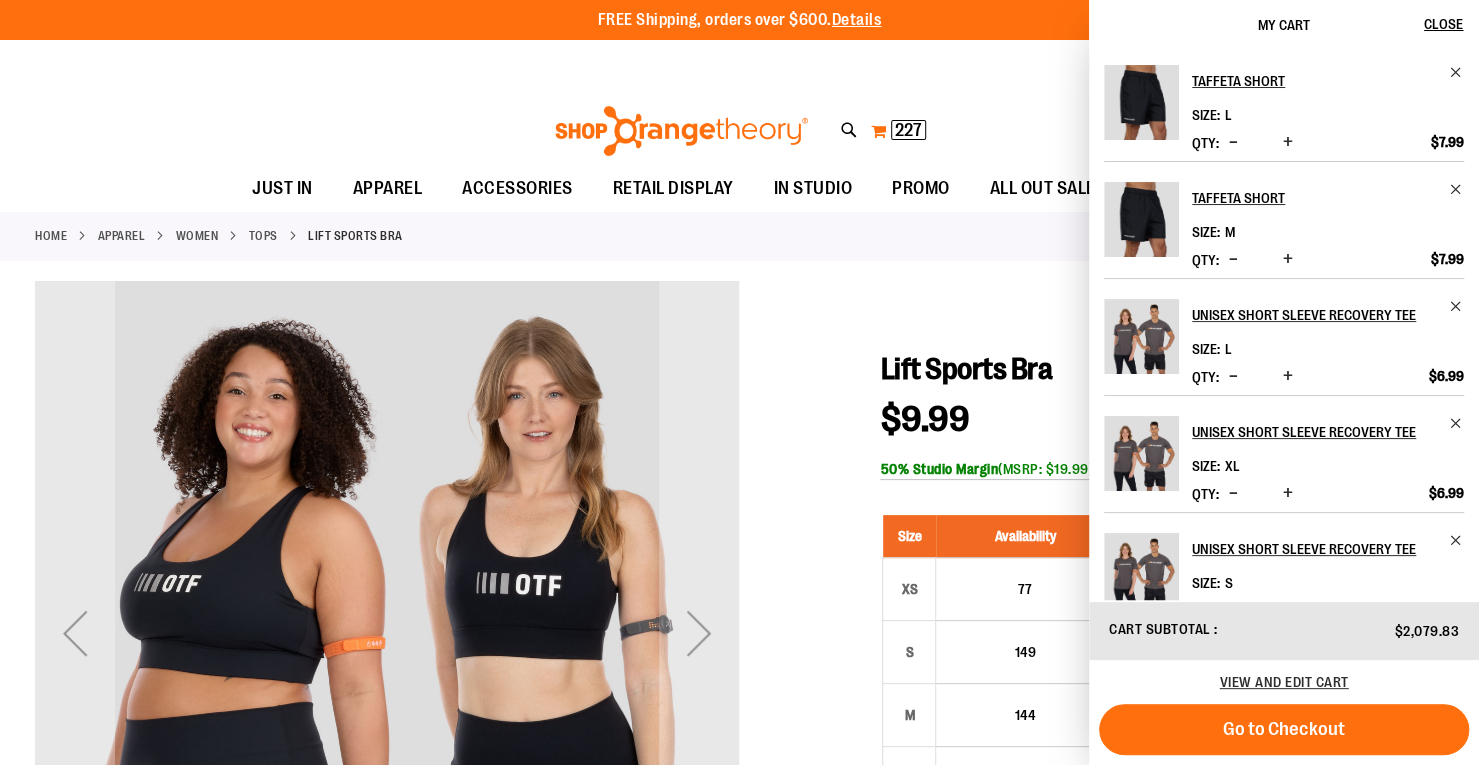 click on "My Cart
227
227
items" at bounding box center [898, 131] 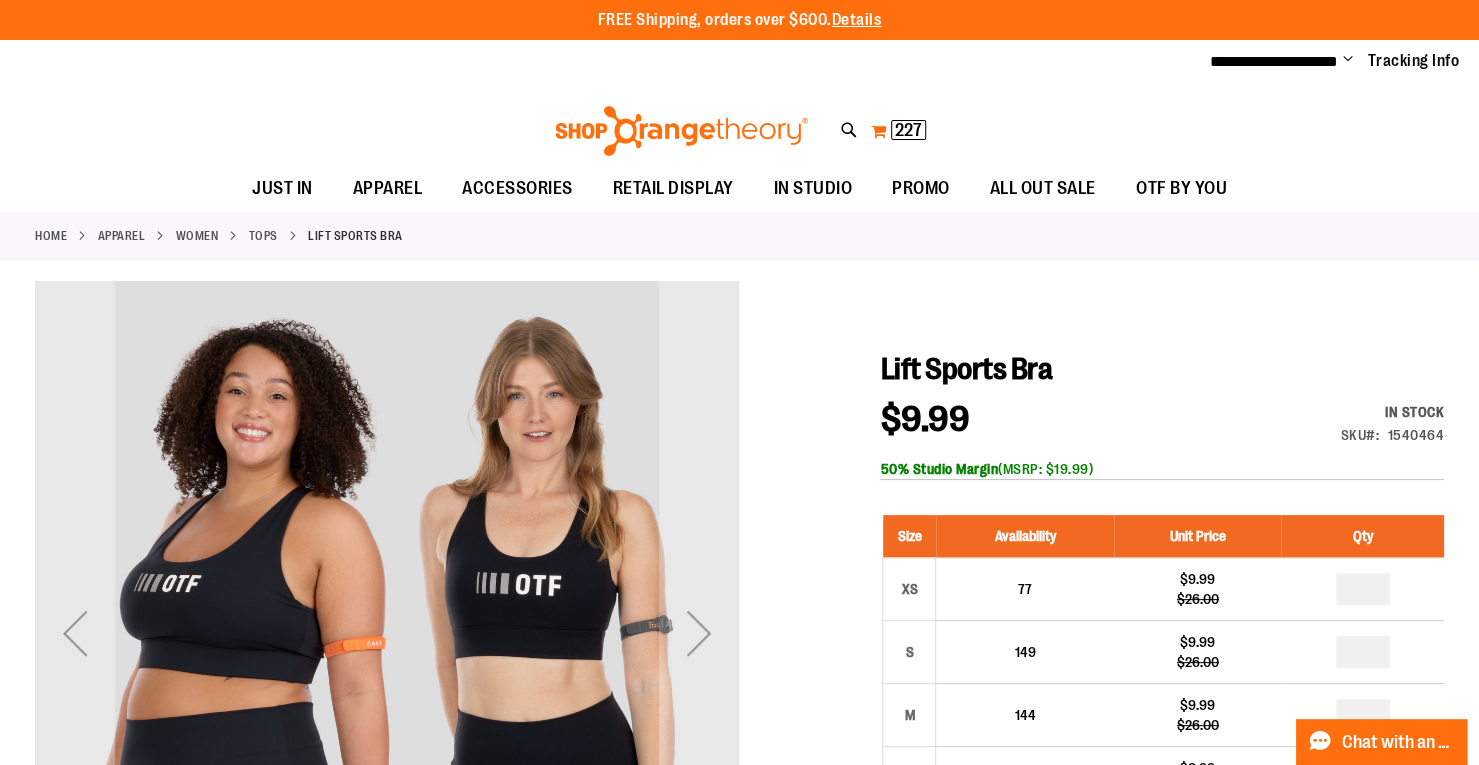 click on "My Cart
227
227
items" at bounding box center (898, 131) 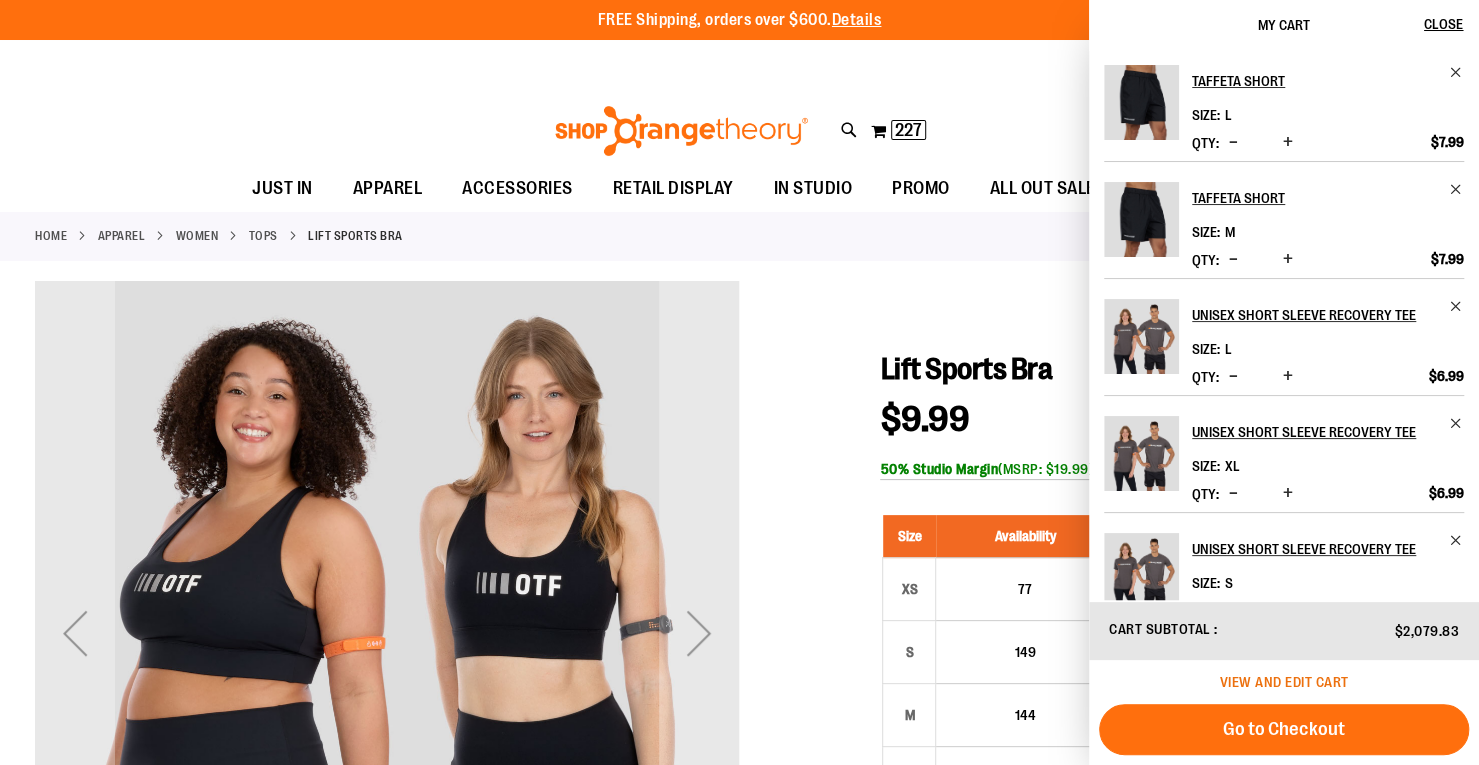 click on "View and edit cart" at bounding box center (1284, 682) 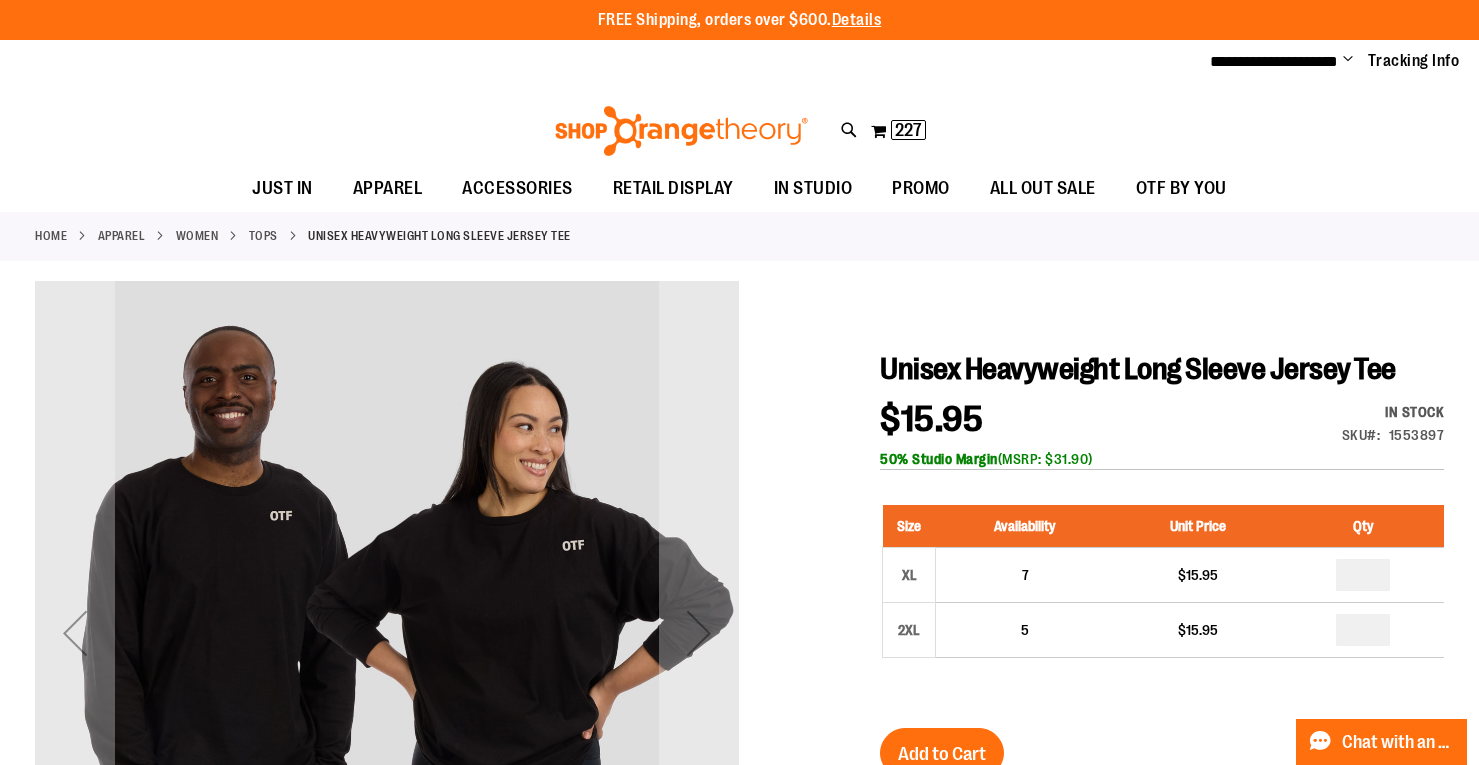 scroll, scrollTop: 0, scrollLeft: 0, axis: both 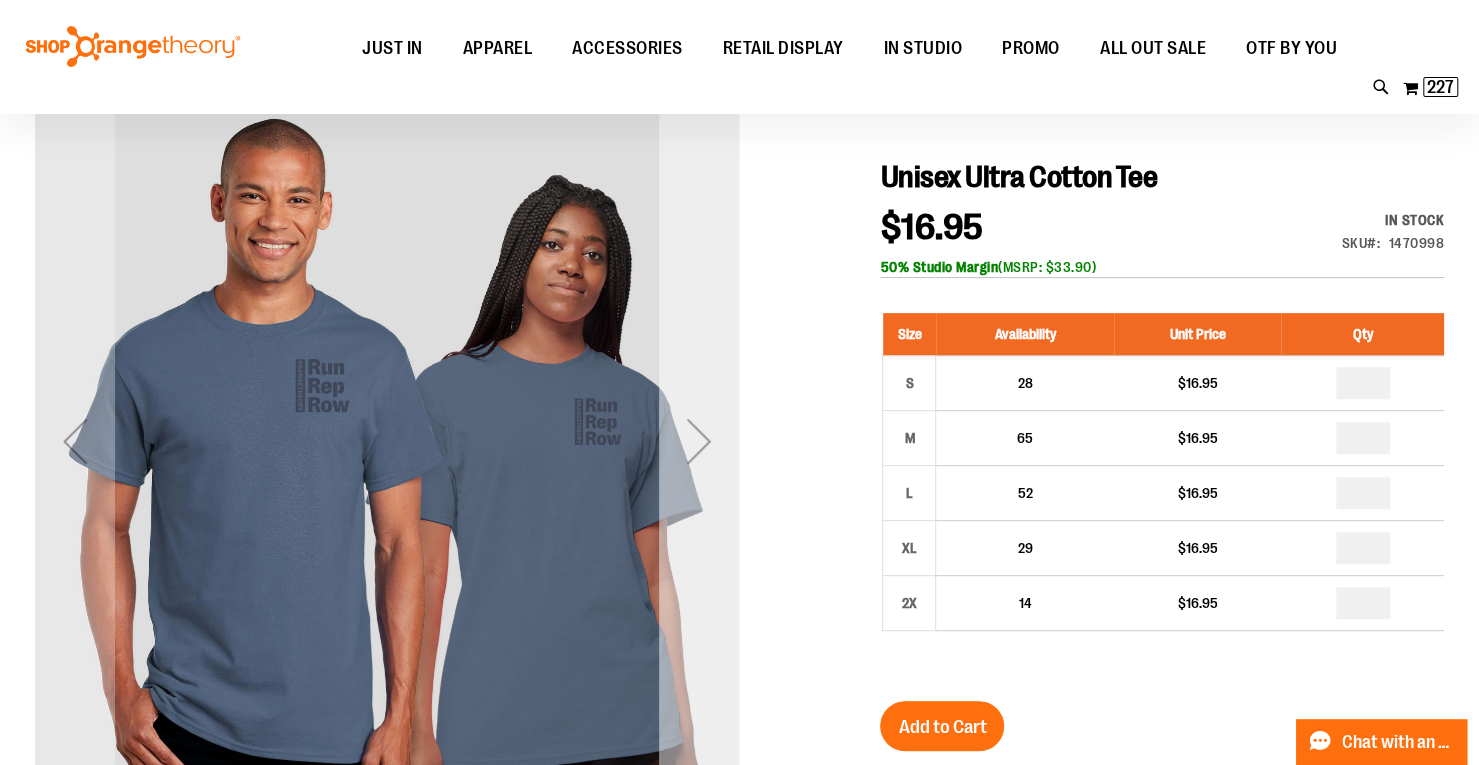 click at bounding box center [699, 441] 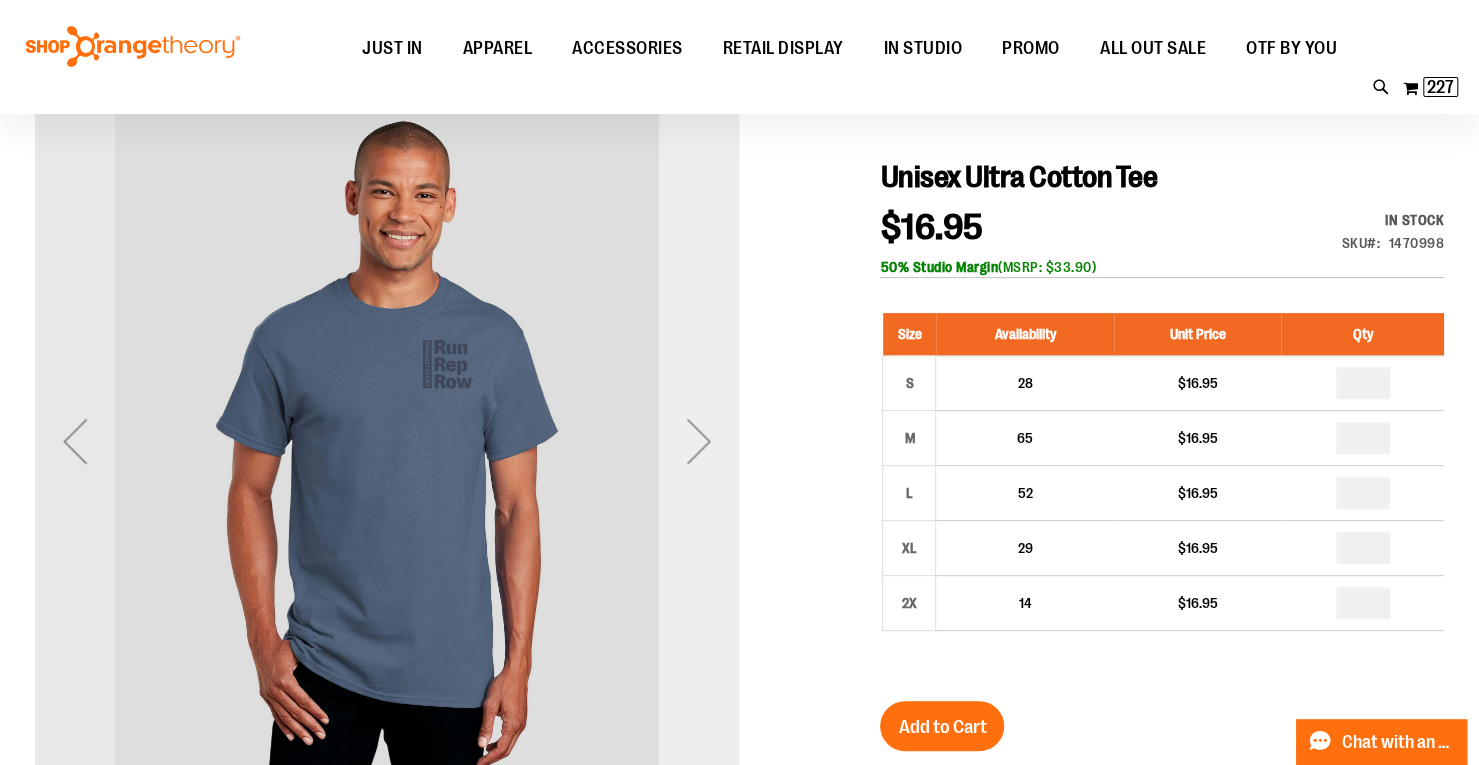 click at bounding box center (699, 441) 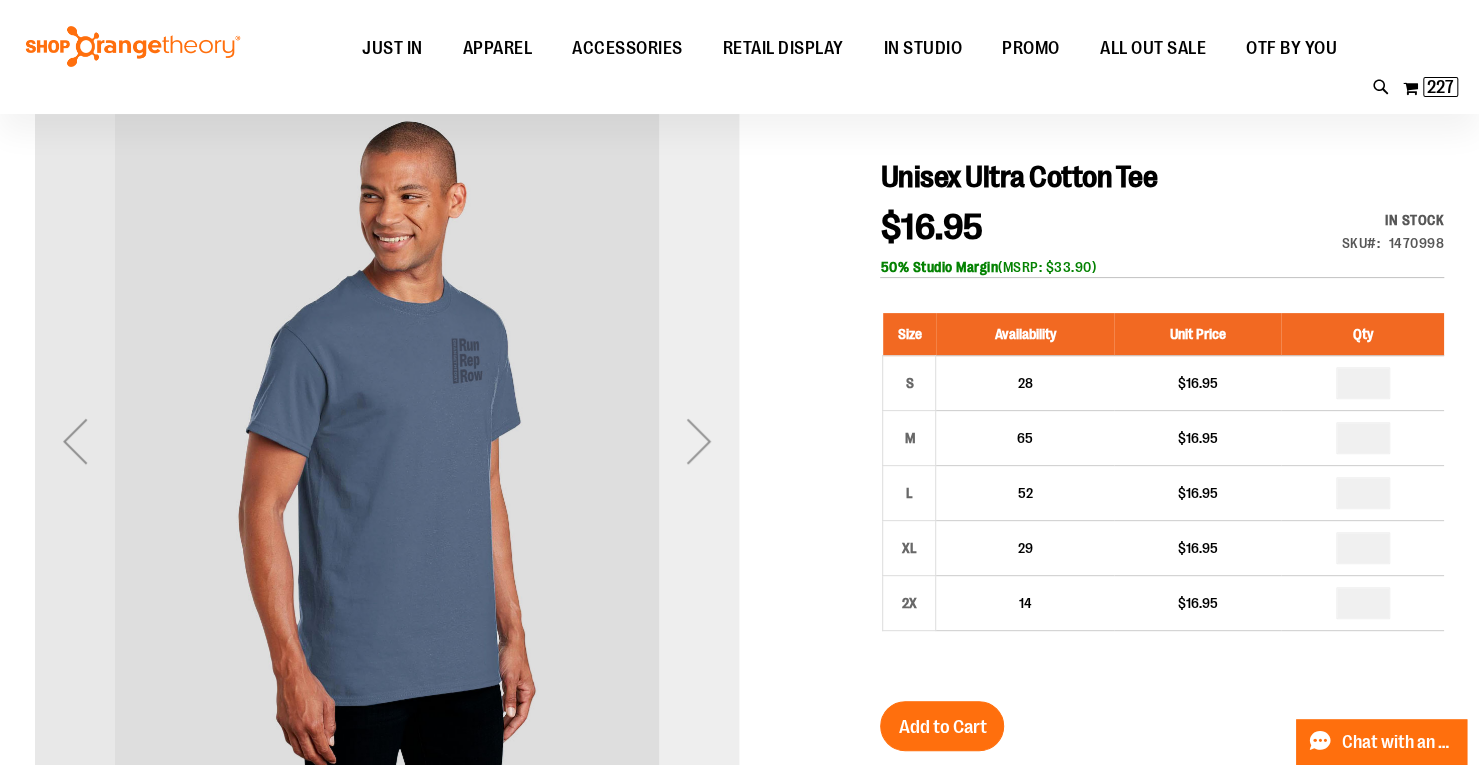 click at bounding box center (699, 441) 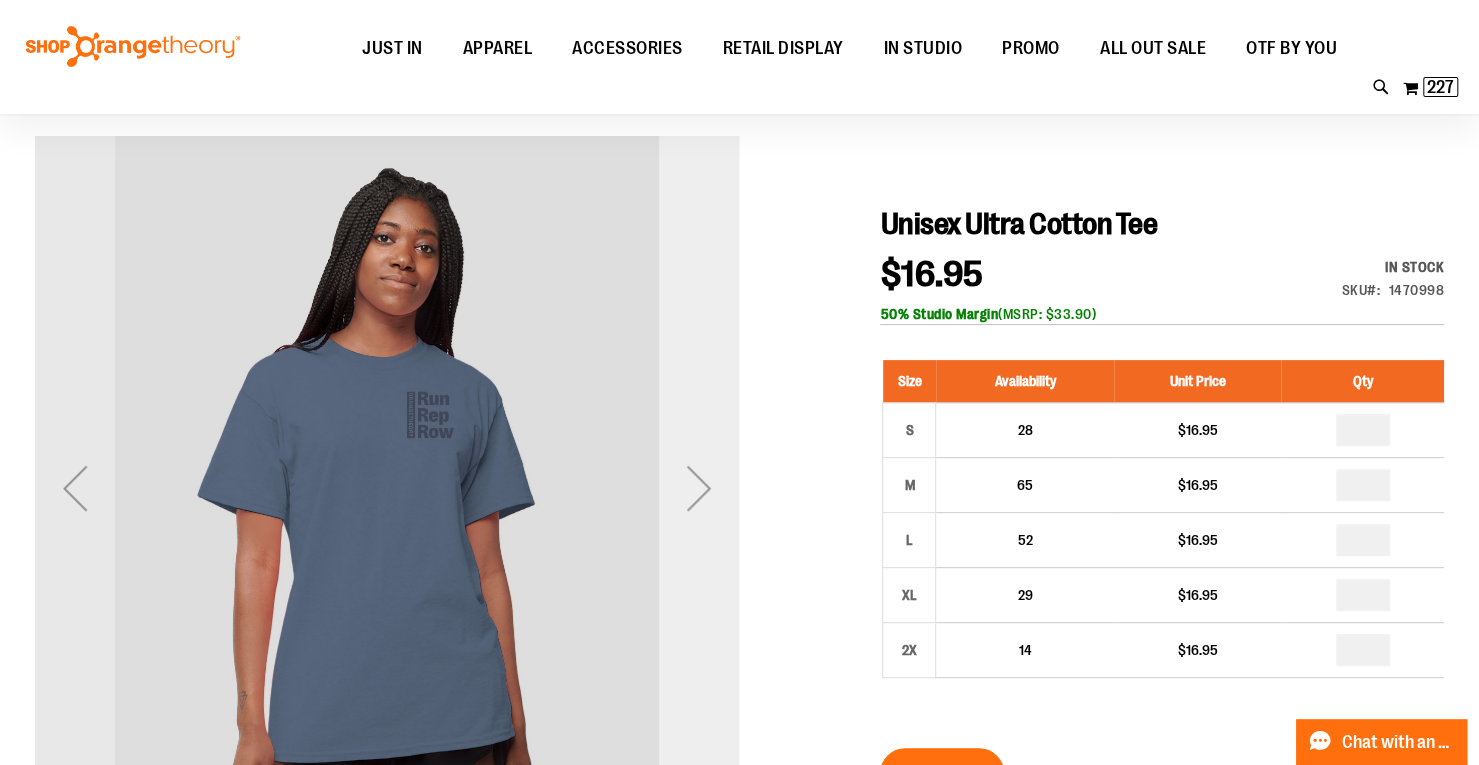 scroll, scrollTop: 141, scrollLeft: 0, axis: vertical 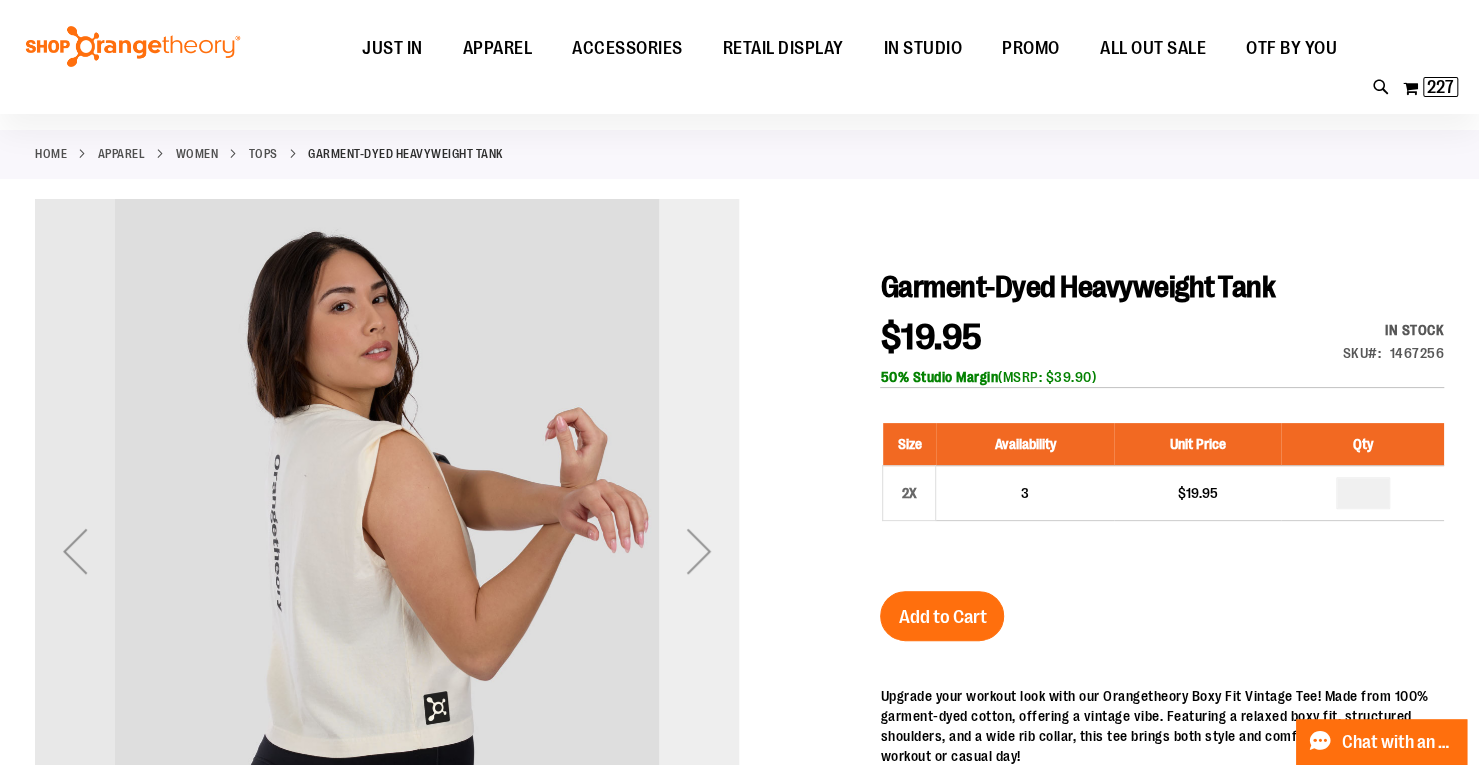 click at bounding box center (699, 551) 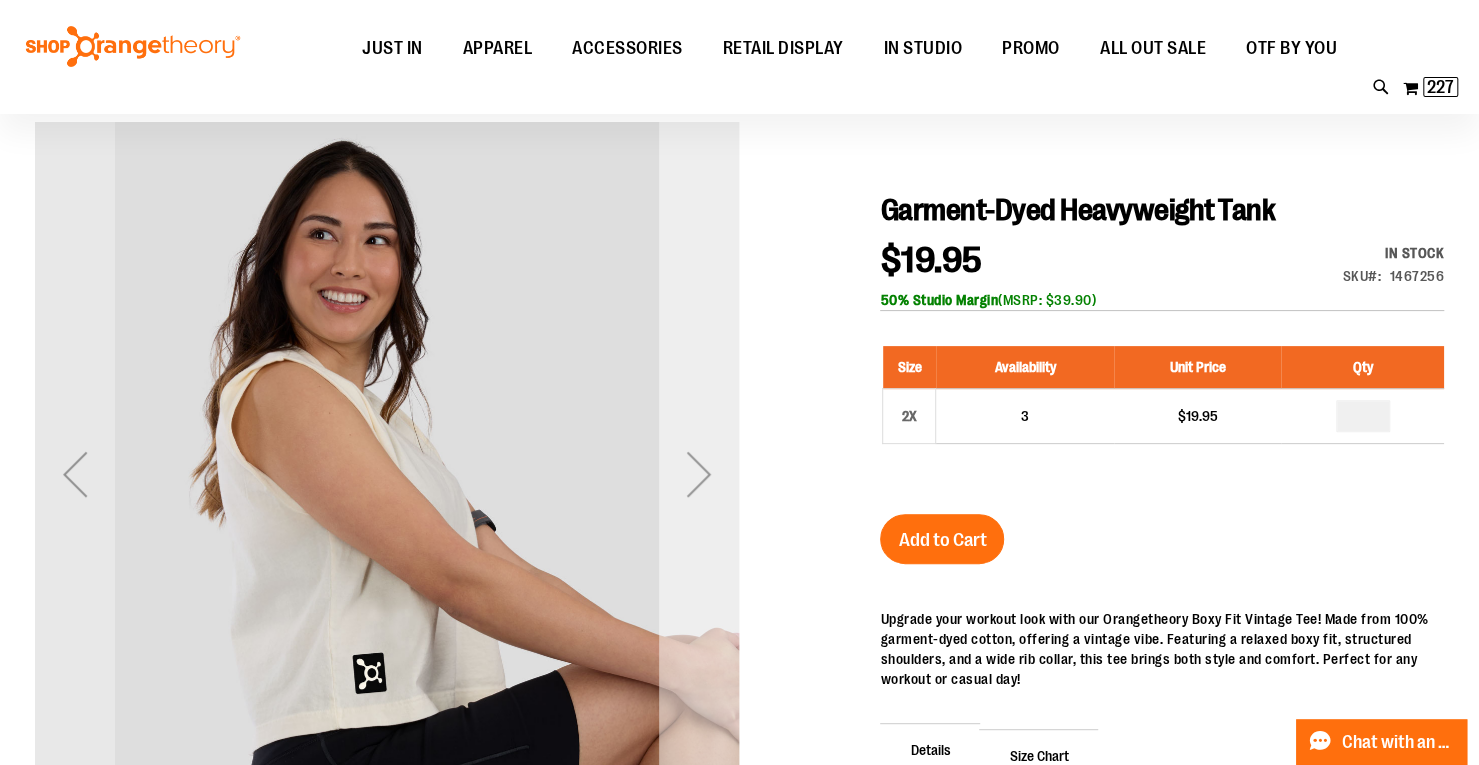 scroll, scrollTop: 159, scrollLeft: 0, axis: vertical 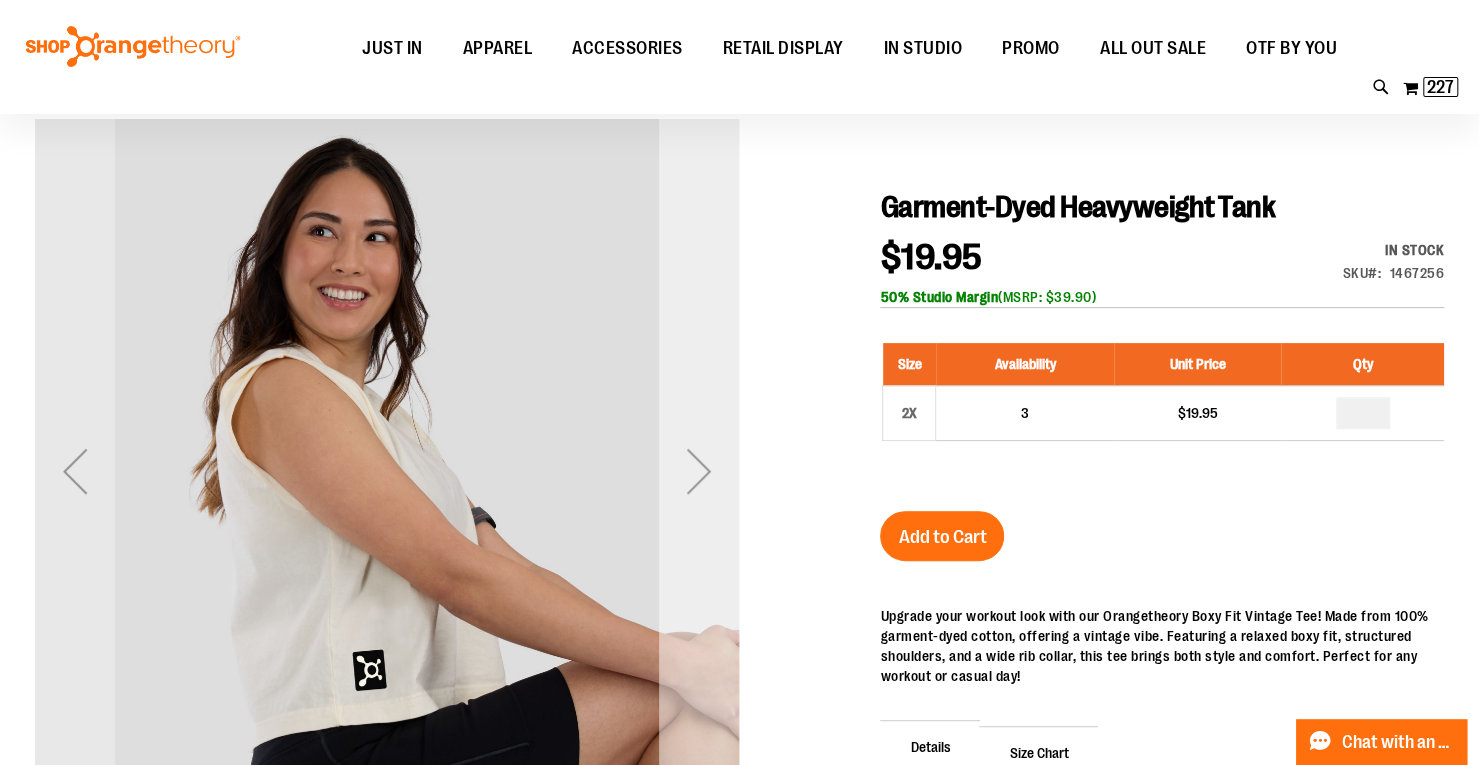 click at bounding box center (699, 471) 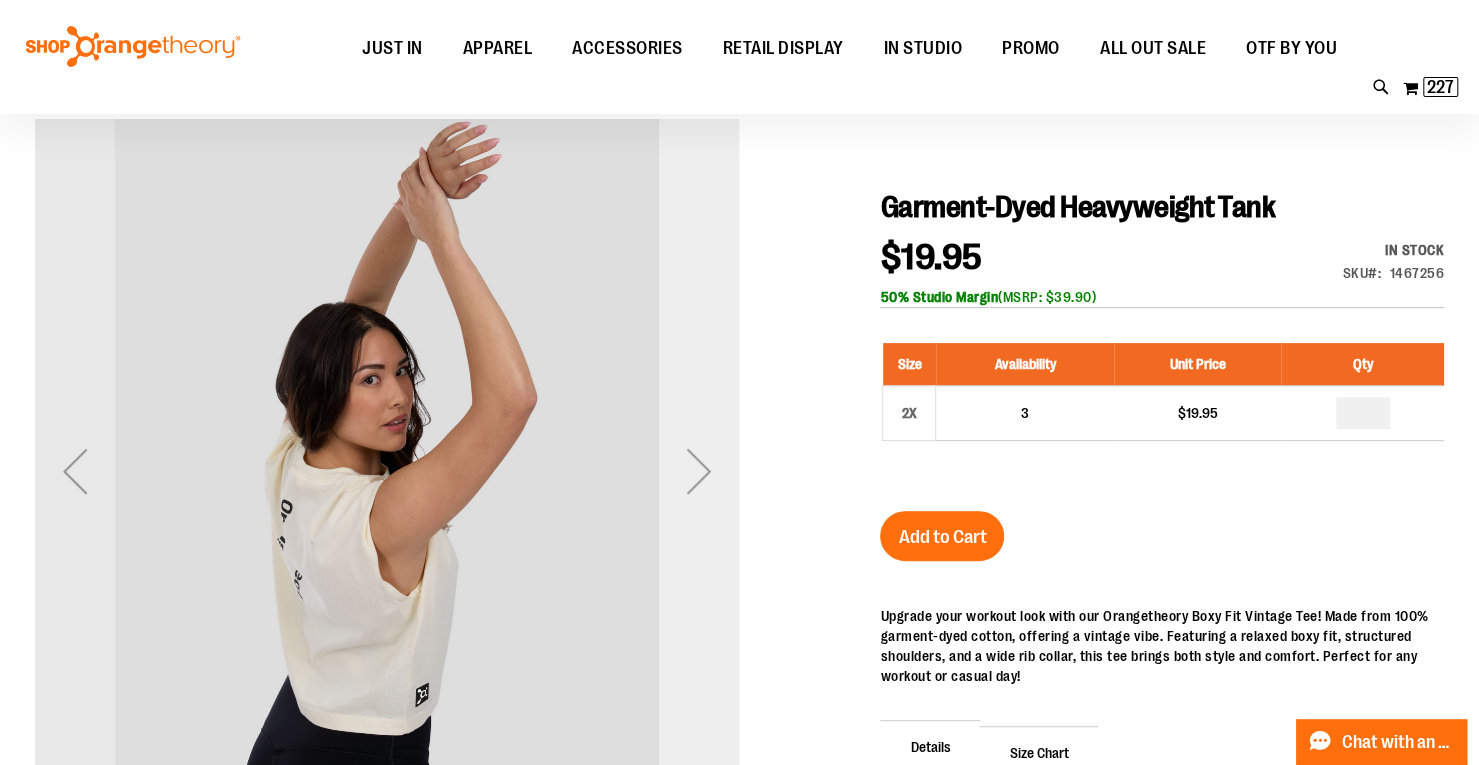 click at bounding box center (699, 471) 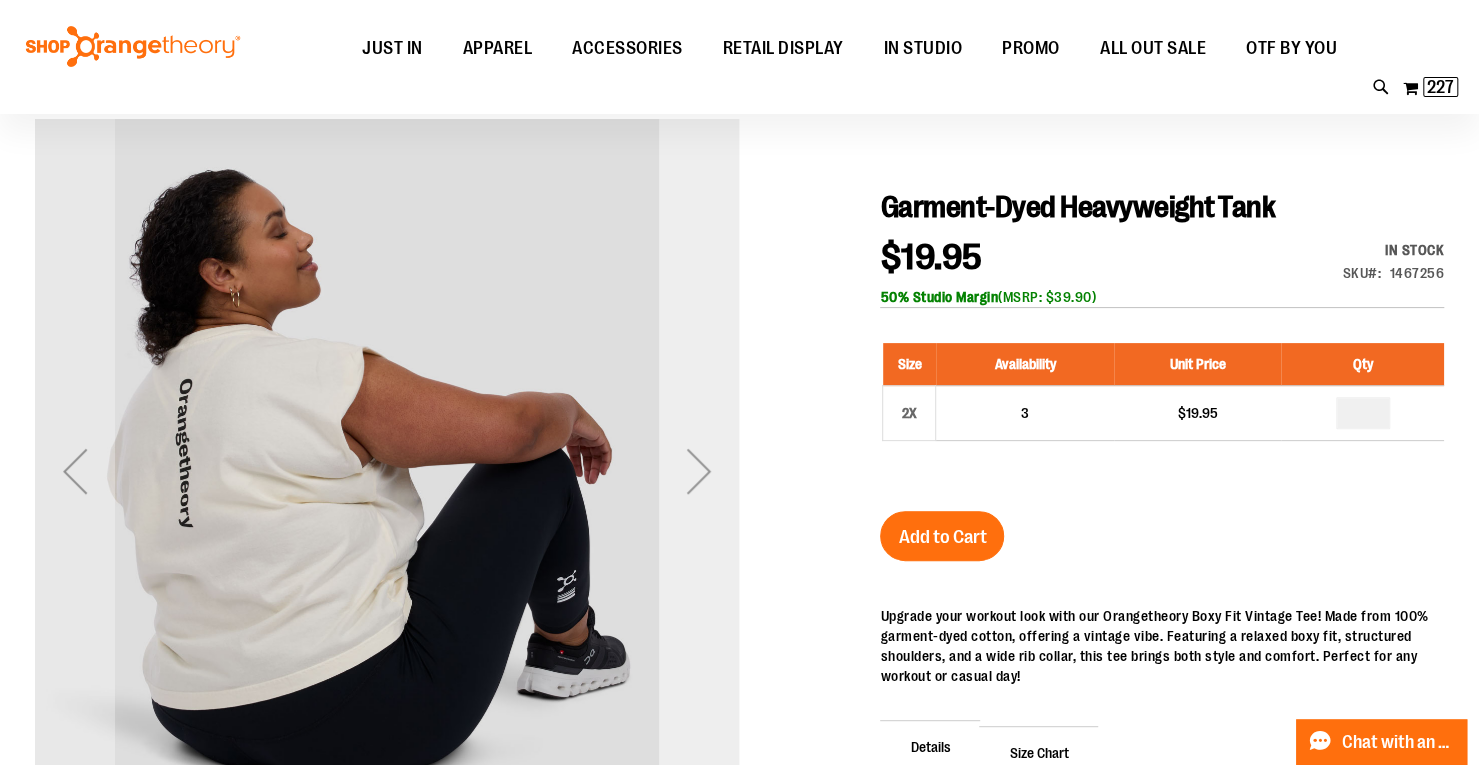 click at bounding box center [699, 471] 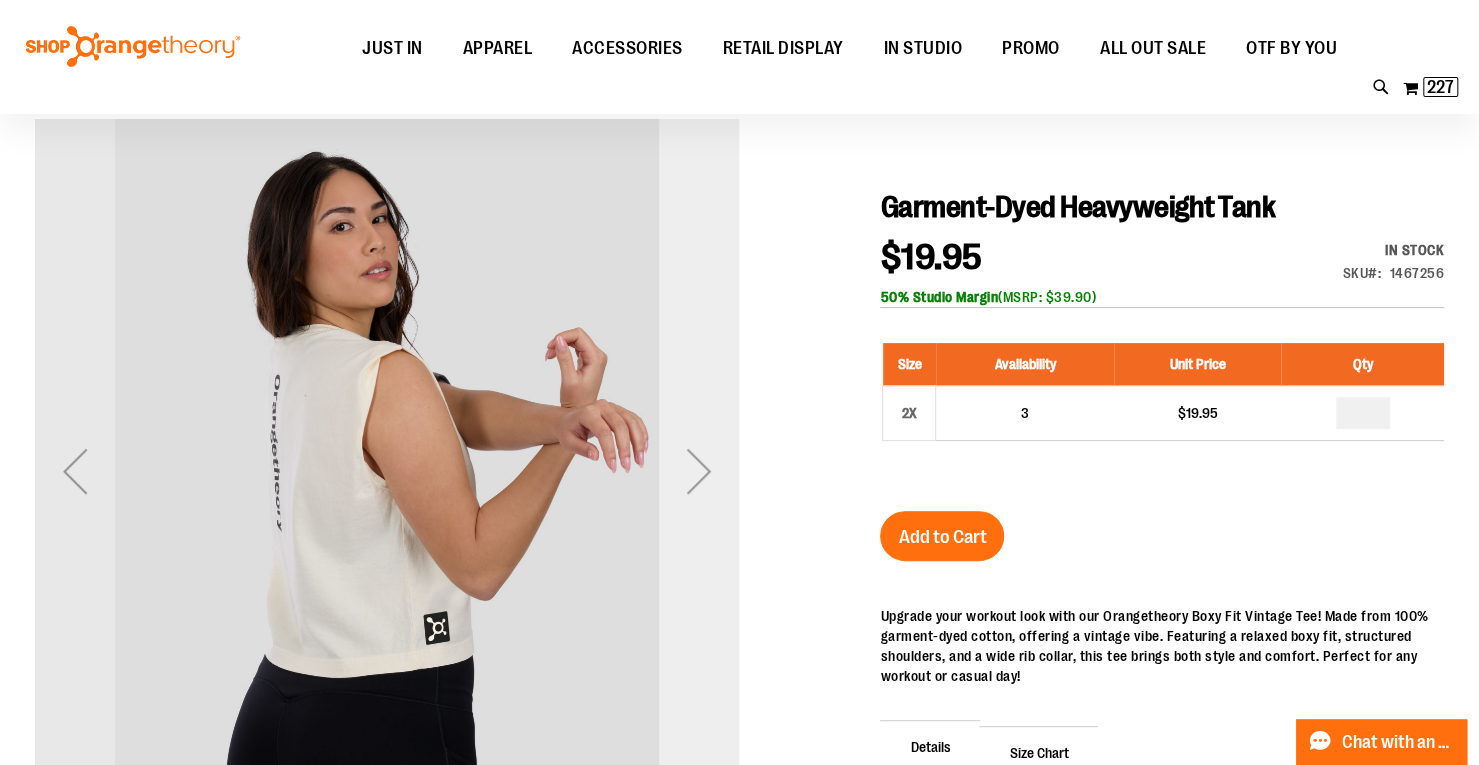 click at bounding box center [699, 471] 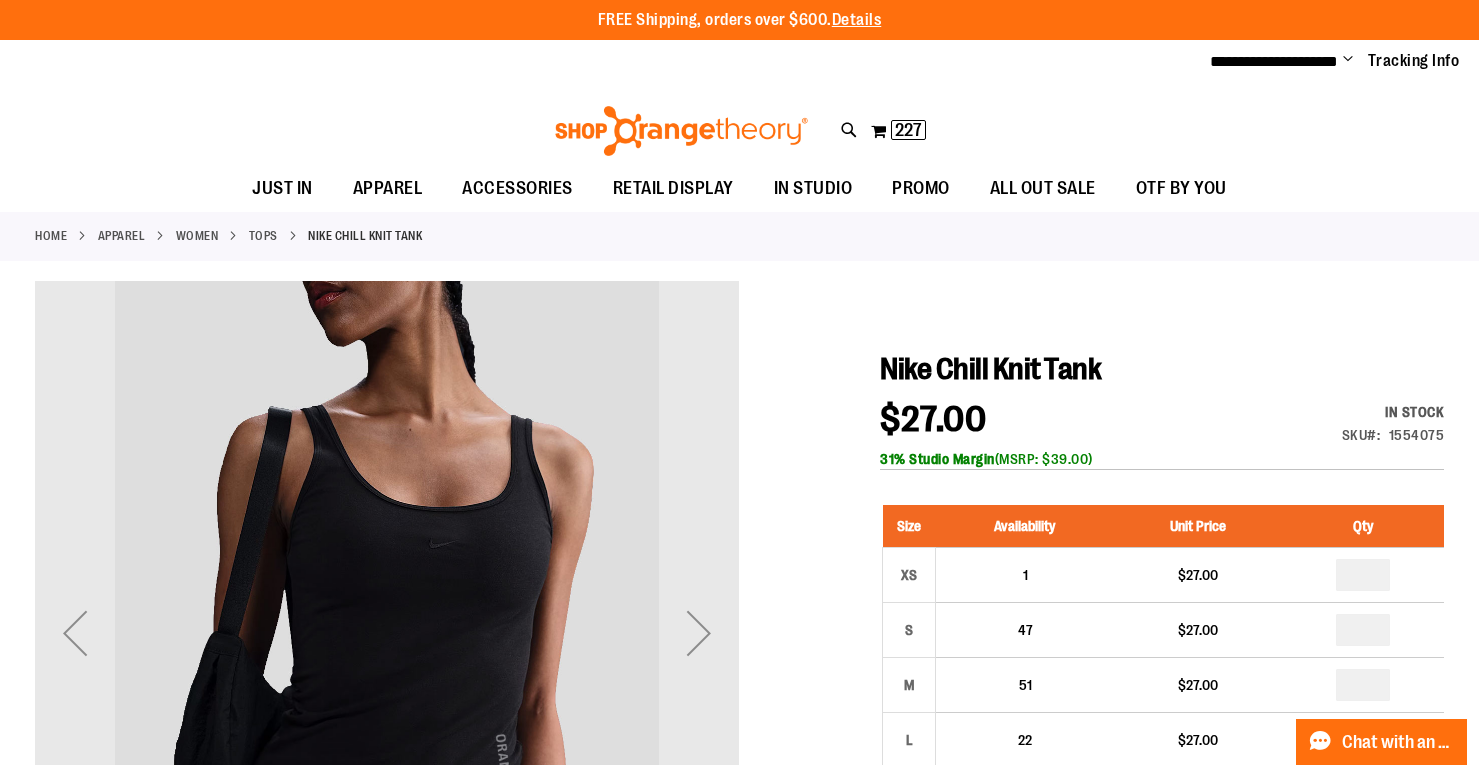 scroll, scrollTop: 0, scrollLeft: 0, axis: both 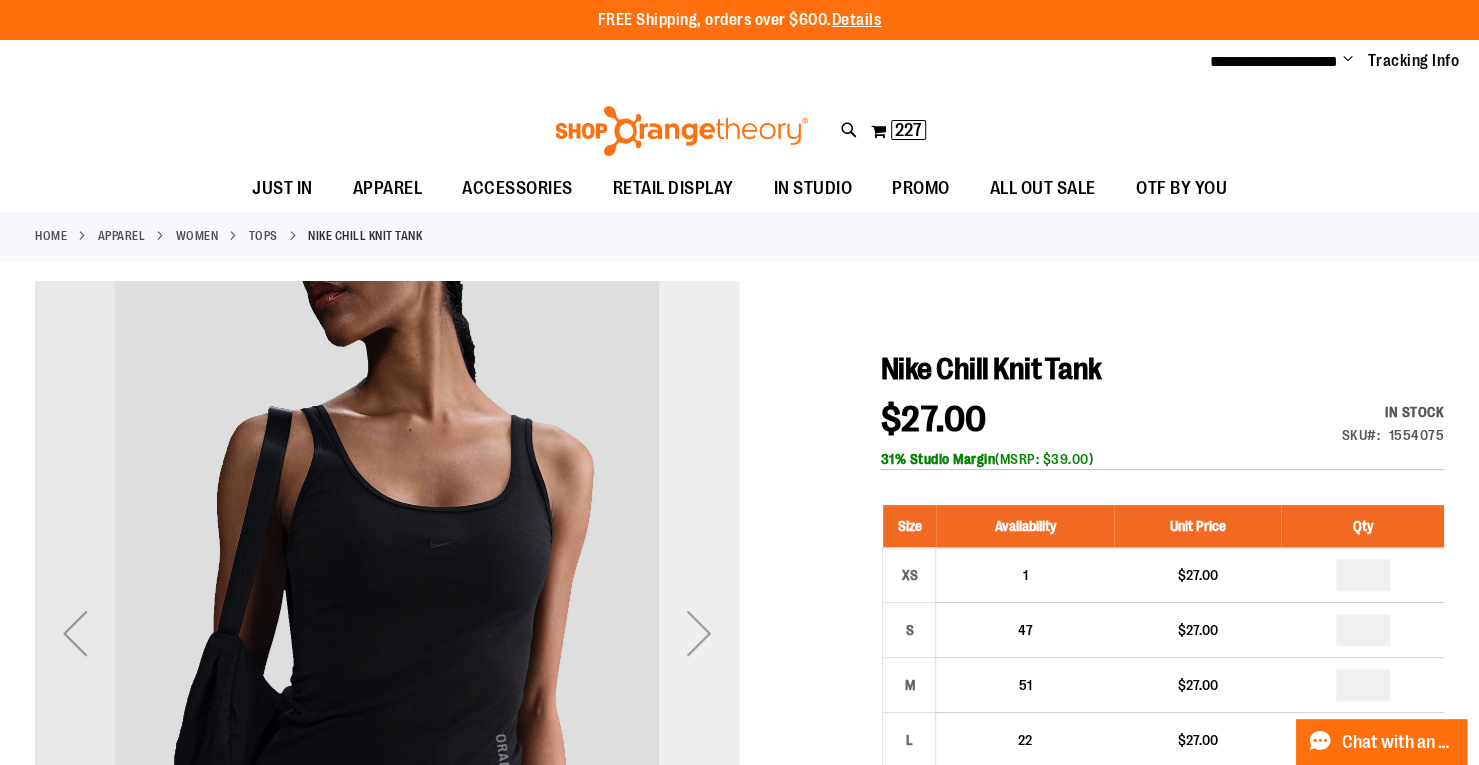 click at bounding box center (699, 633) 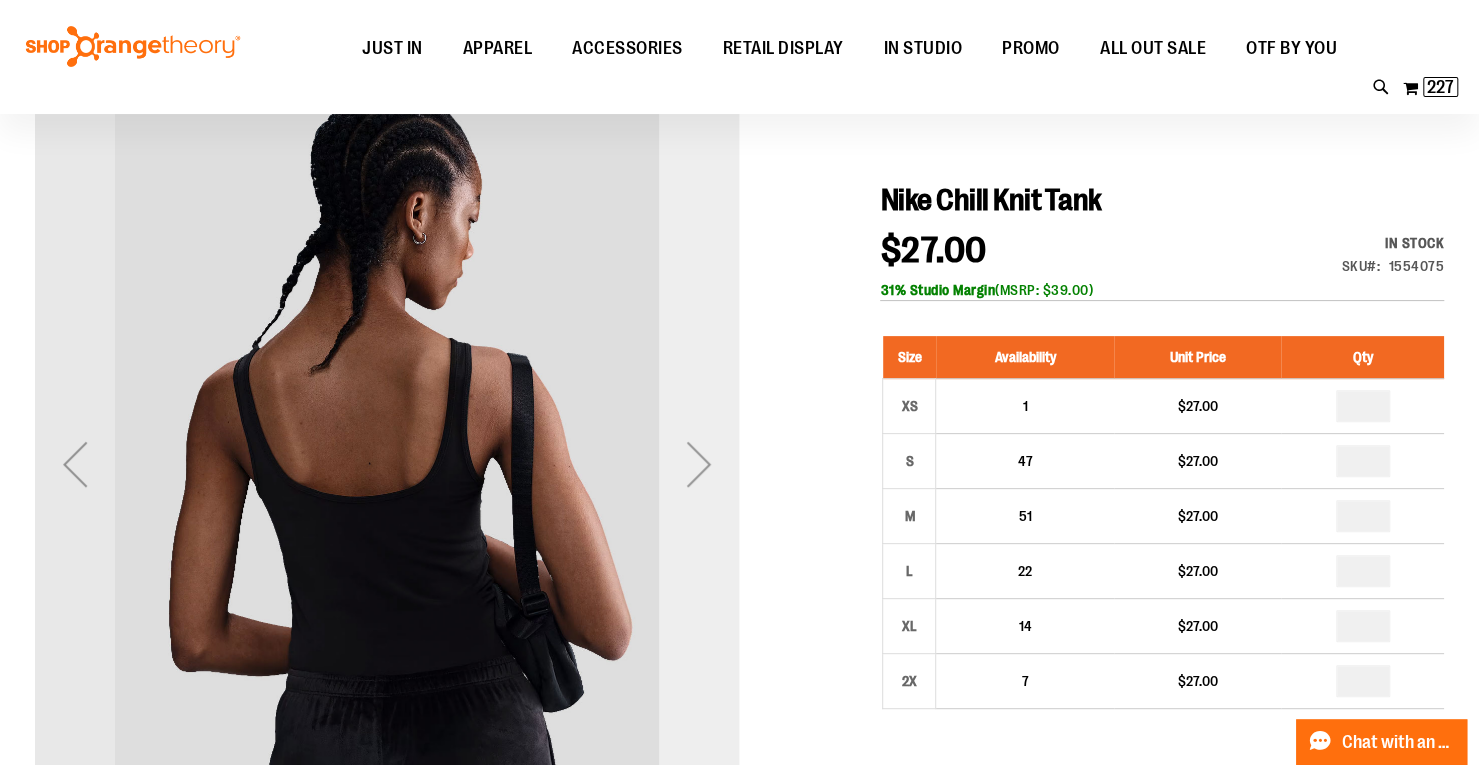 scroll, scrollTop: 199, scrollLeft: 0, axis: vertical 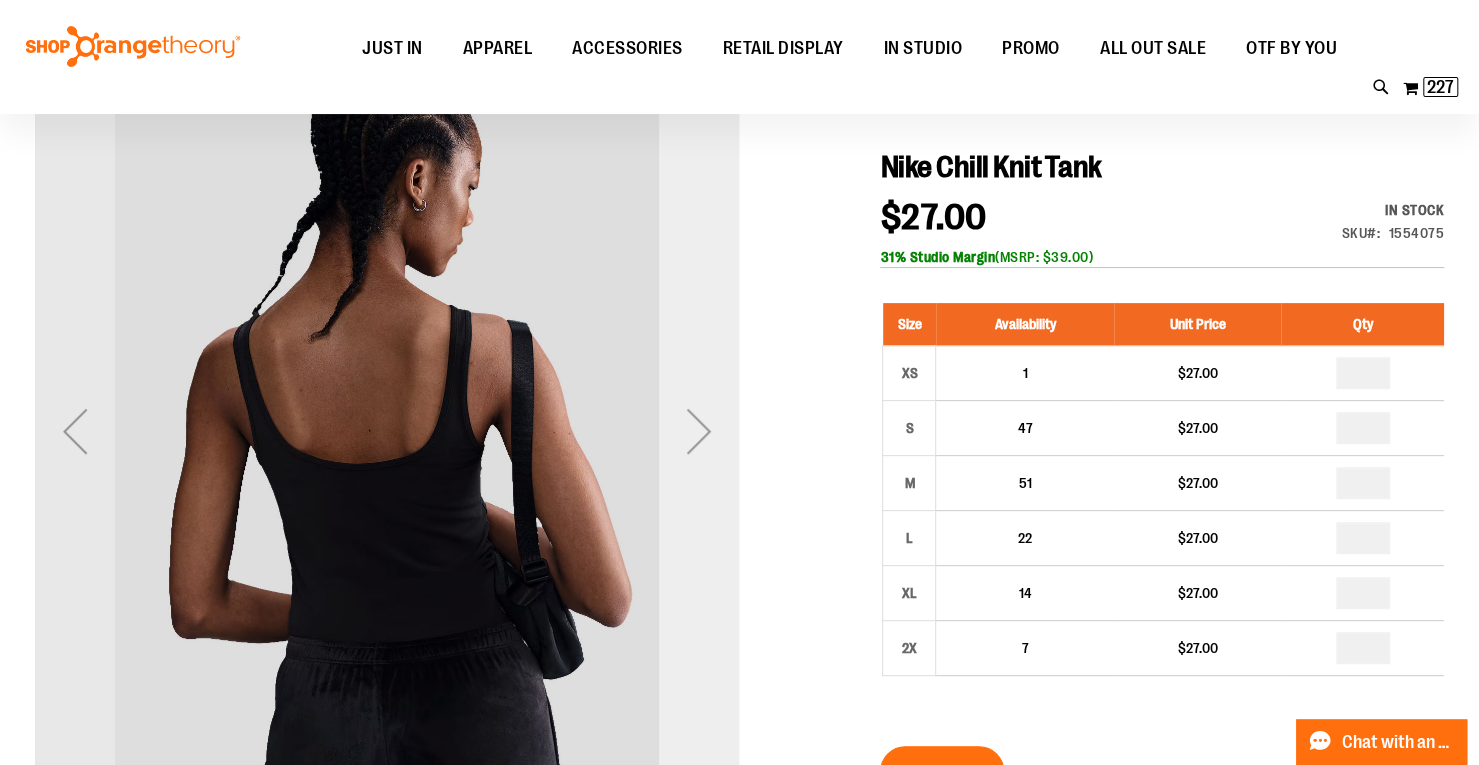 click at bounding box center [699, 431] 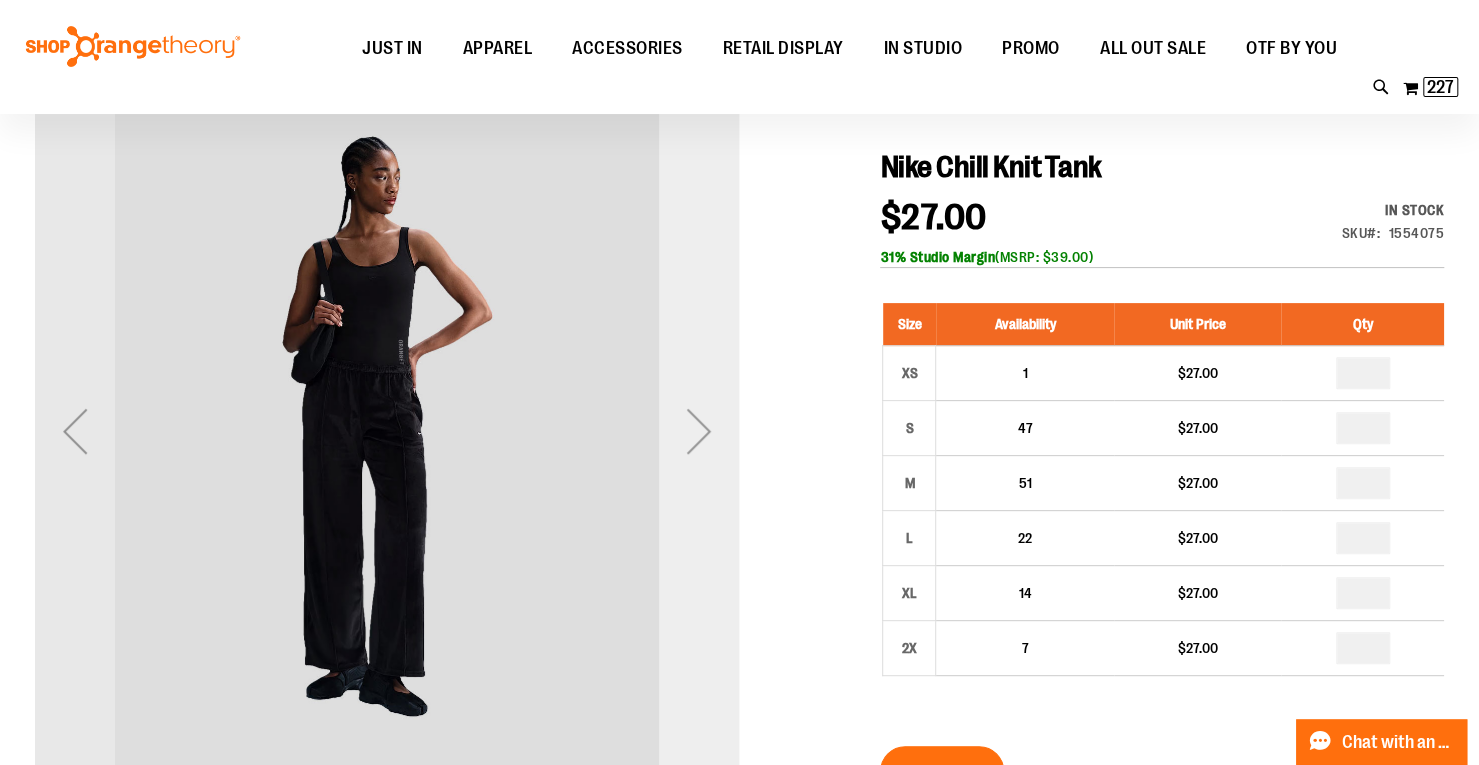 click at bounding box center [699, 431] 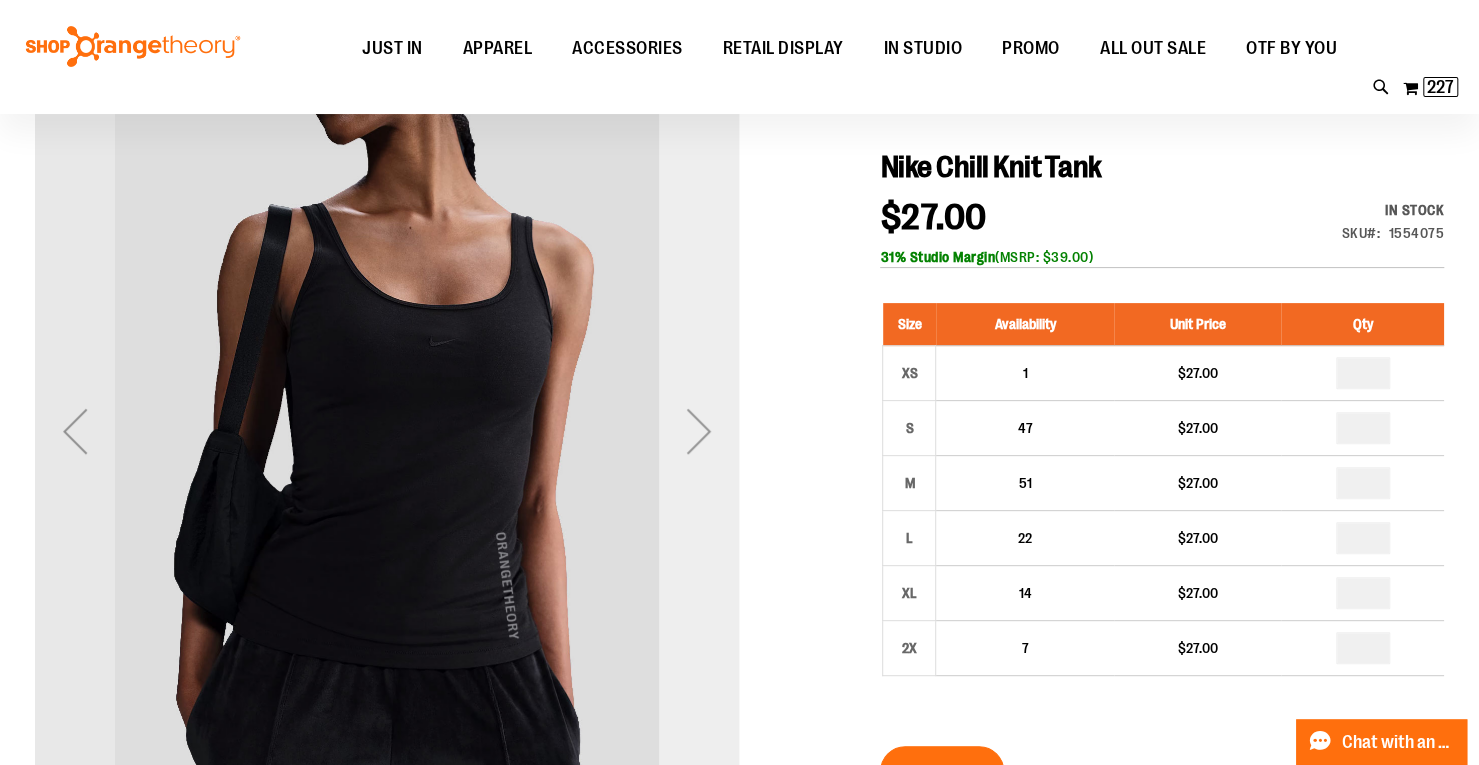click at bounding box center [699, 431] 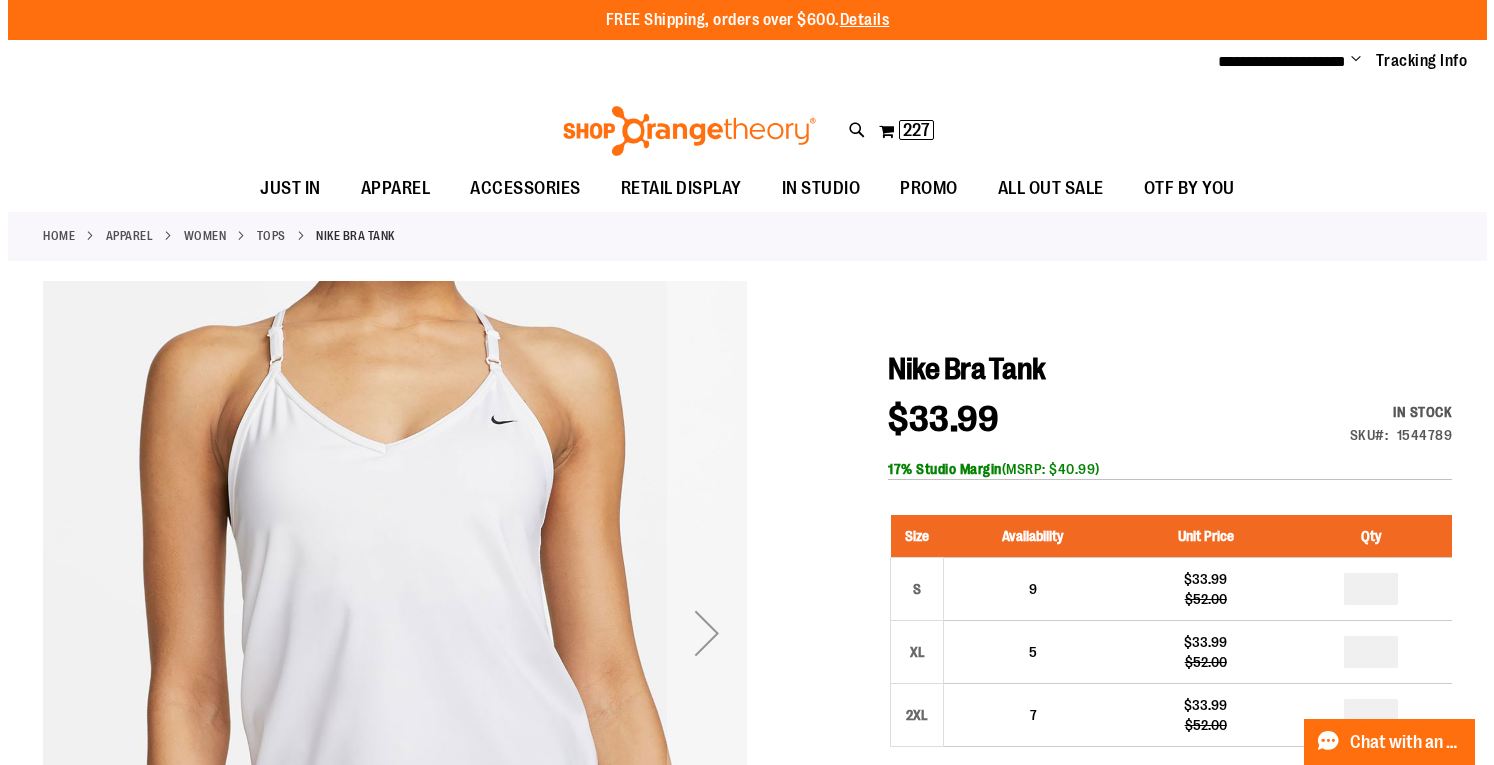scroll, scrollTop: 0, scrollLeft: 0, axis: both 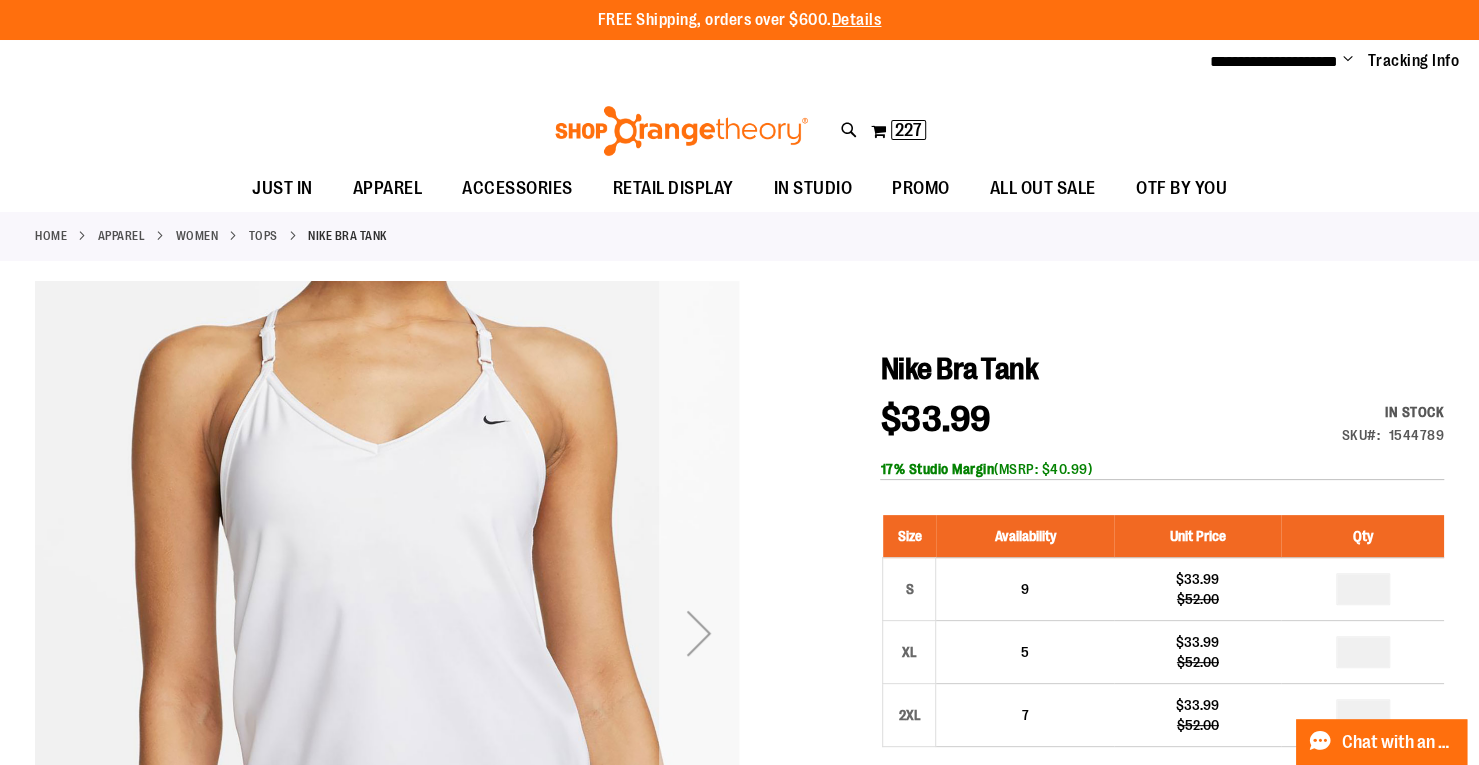 click at bounding box center (699, 633) 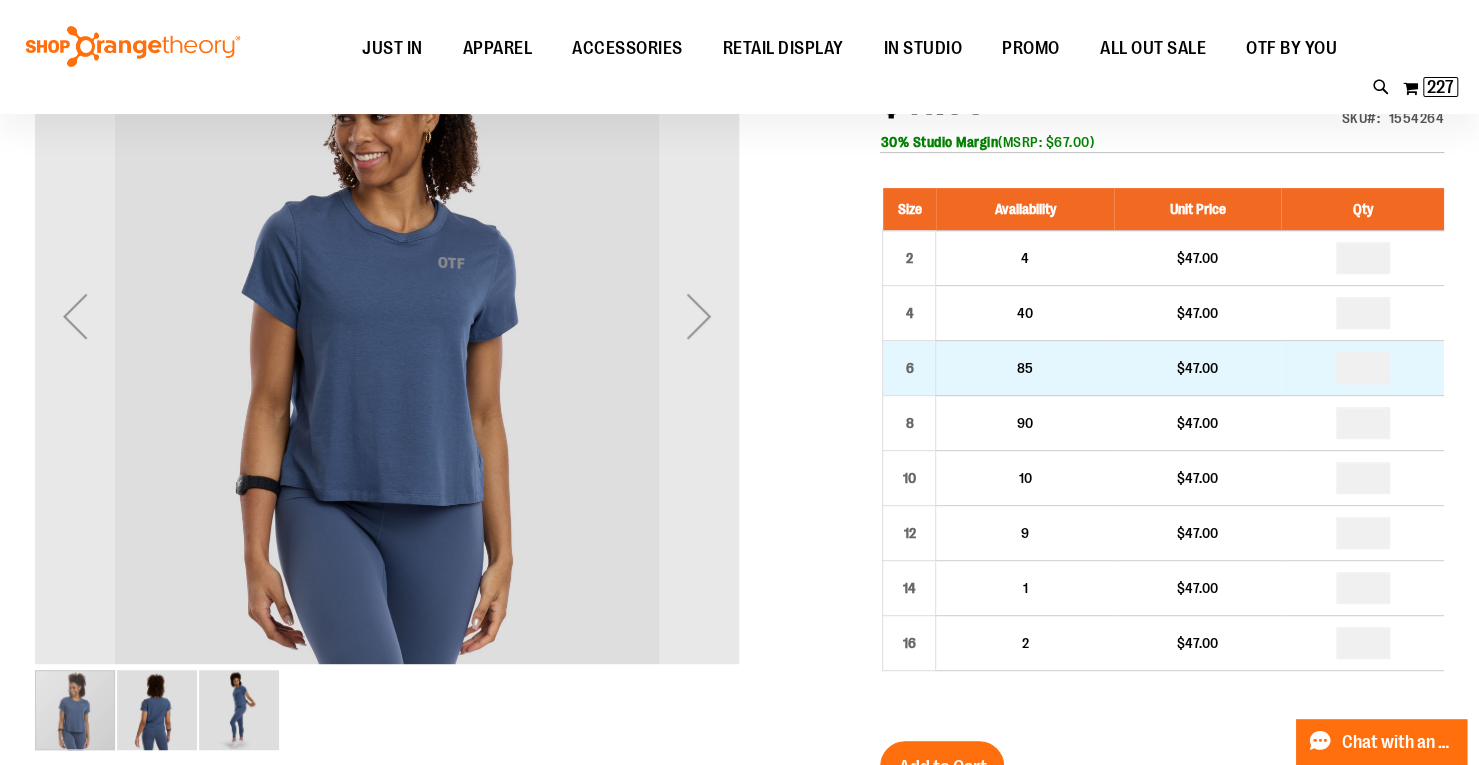 scroll, scrollTop: 286, scrollLeft: 0, axis: vertical 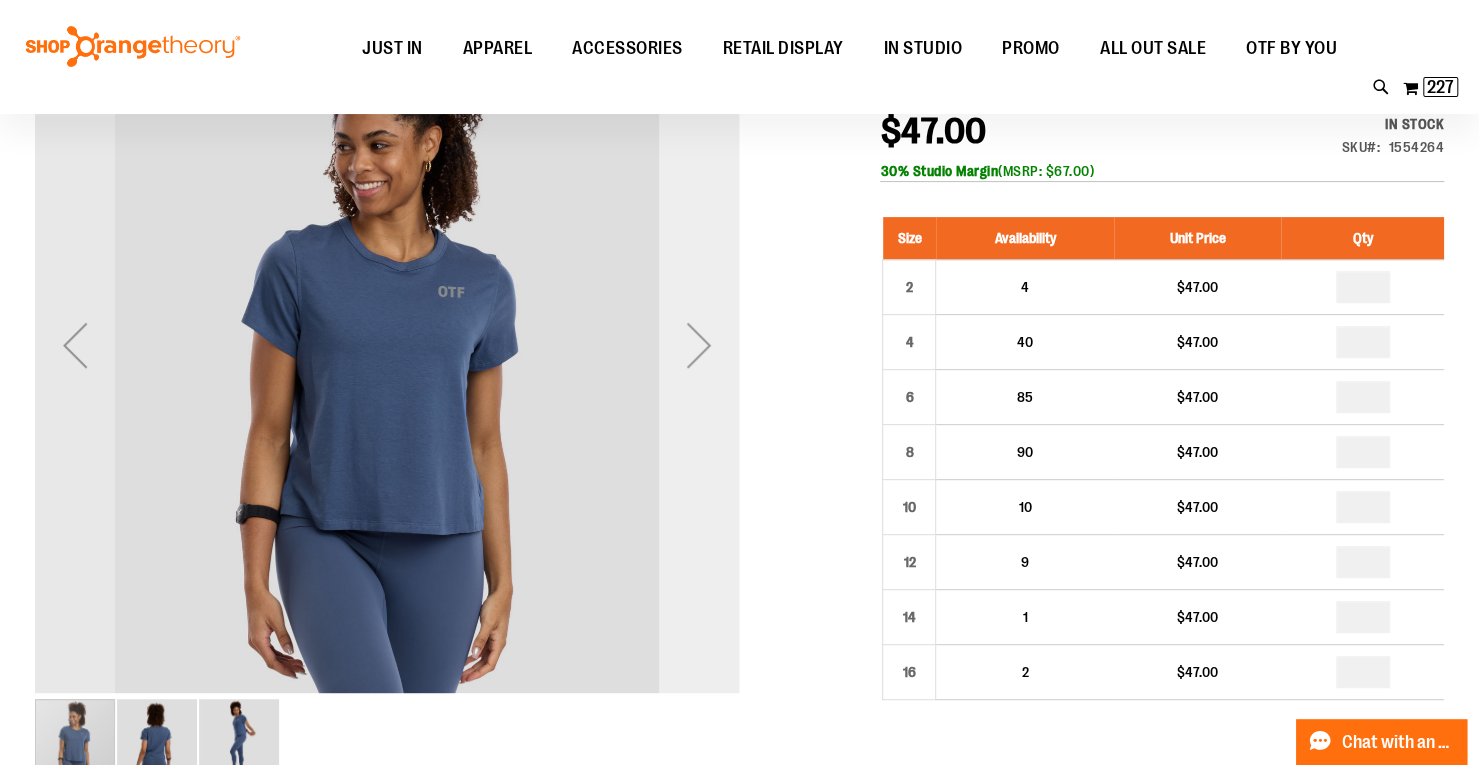 click at bounding box center [699, 345] 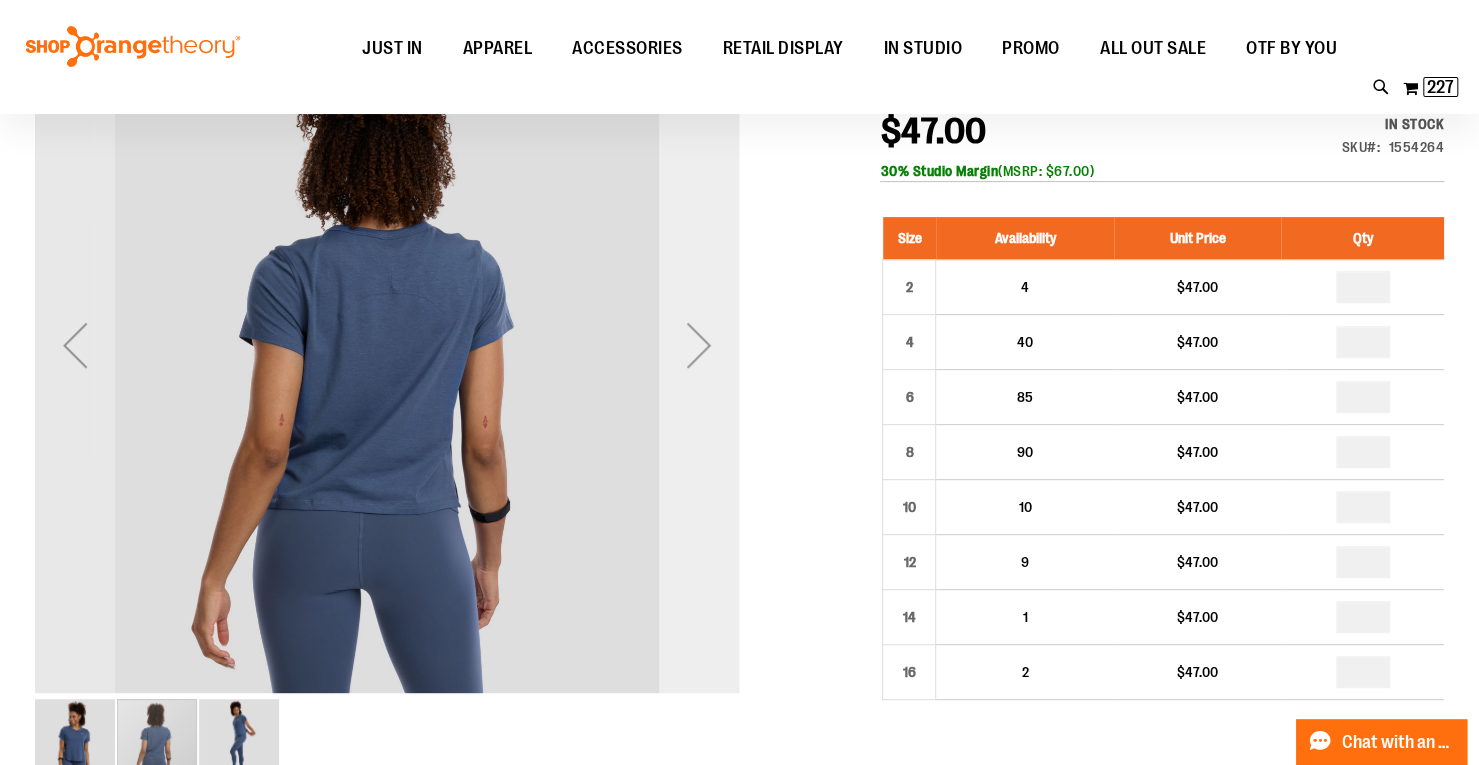 click at bounding box center [699, 345] 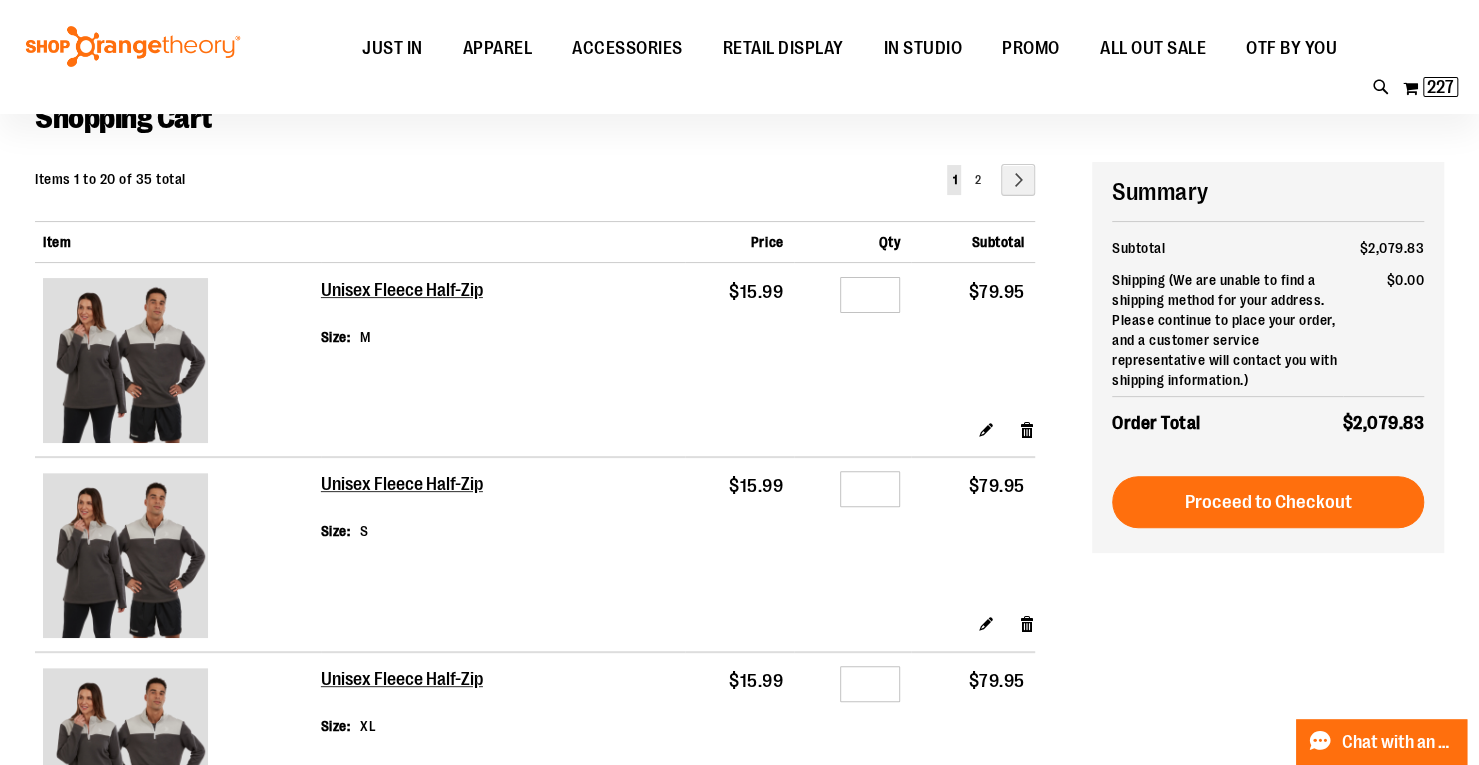 scroll, scrollTop: 160, scrollLeft: 0, axis: vertical 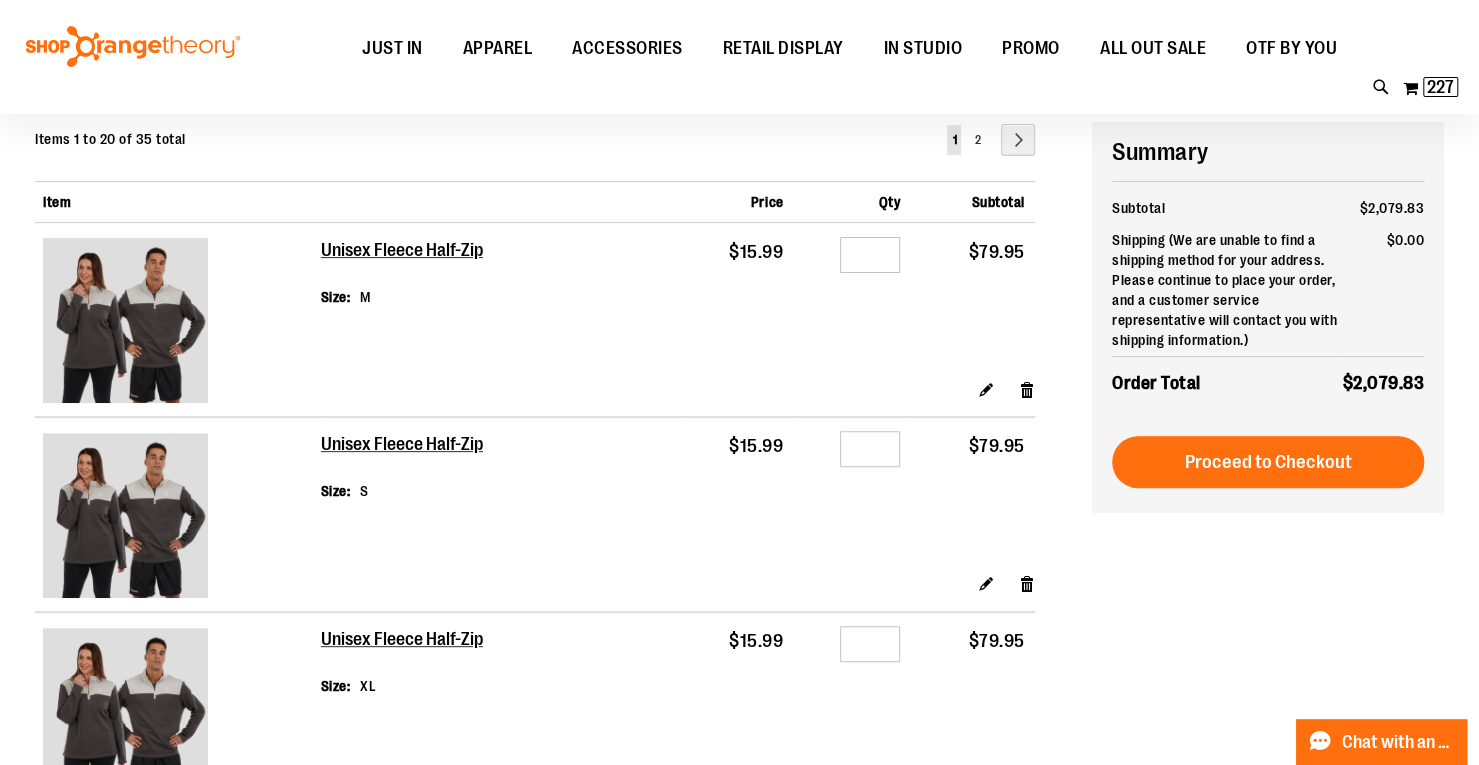 click at bounding box center (125, 320) 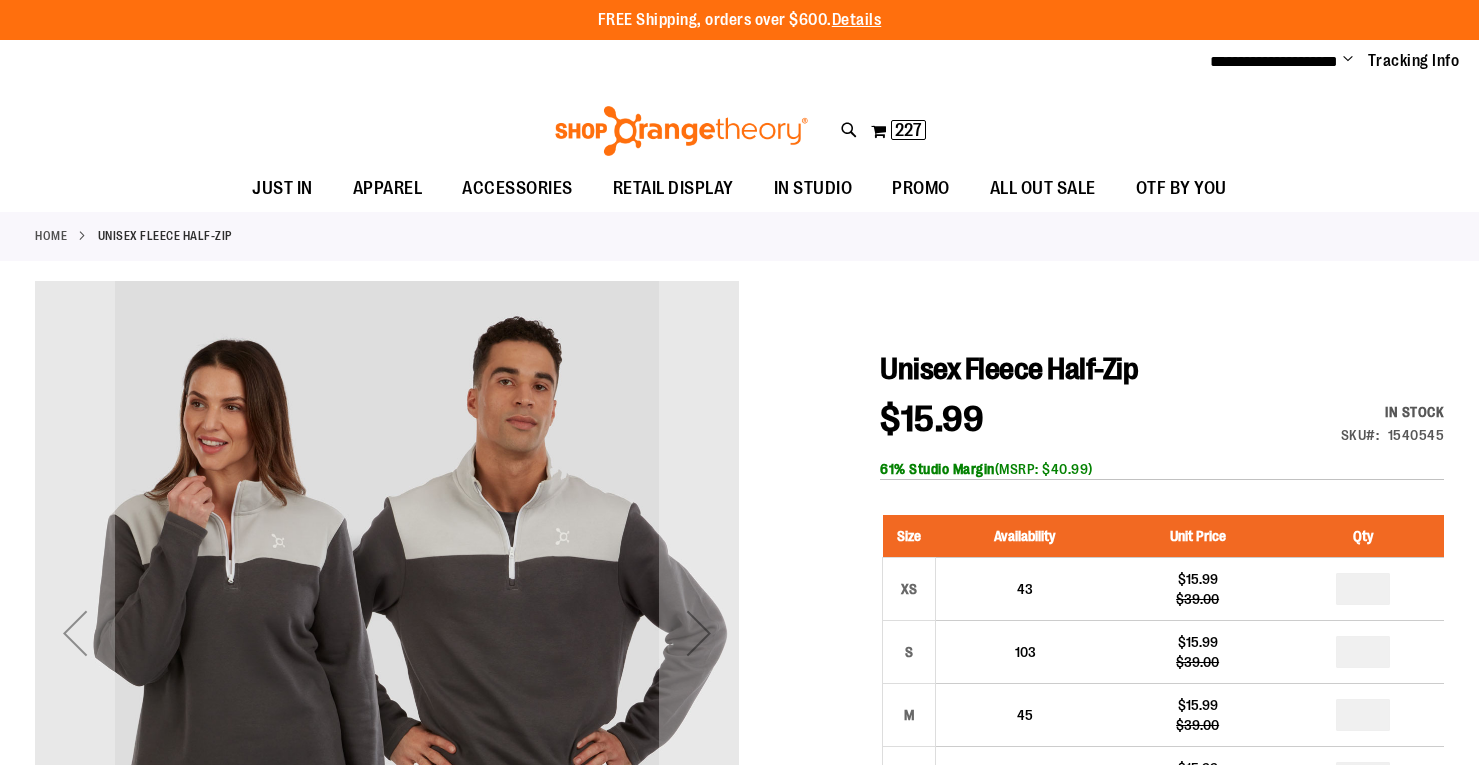 scroll, scrollTop: 0, scrollLeft: 0, axis: both 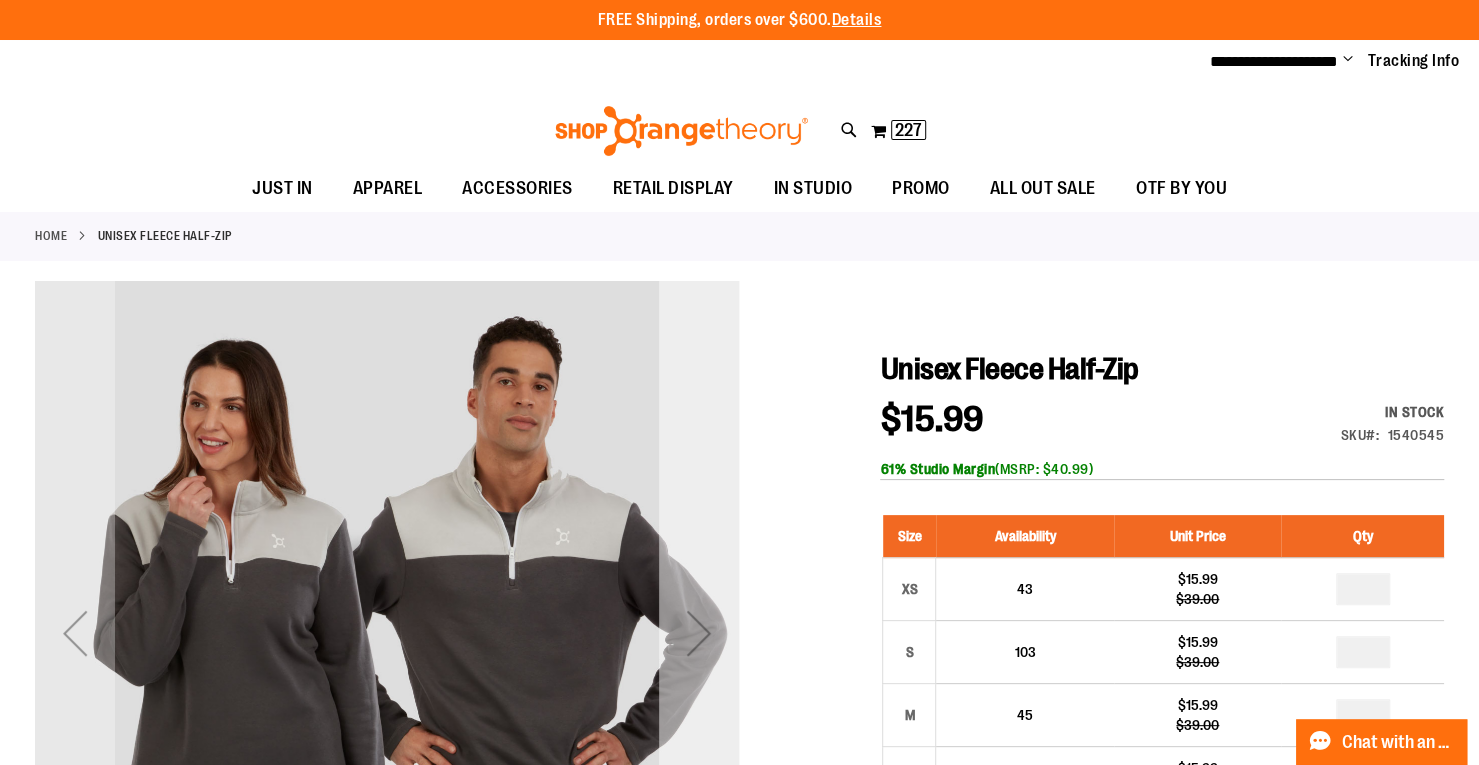 click at bounding box center (699, 633) 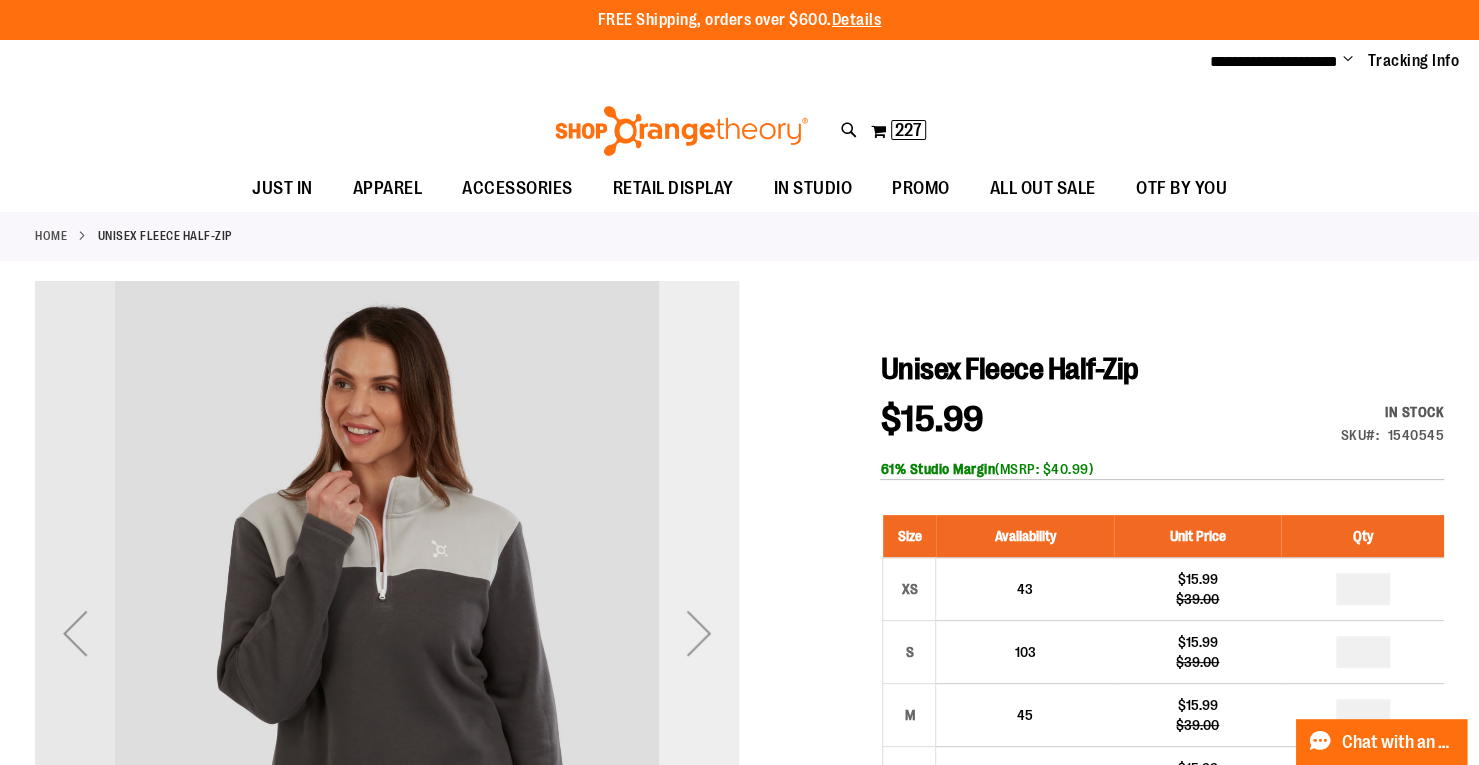 click at bounding box center (699, 633) 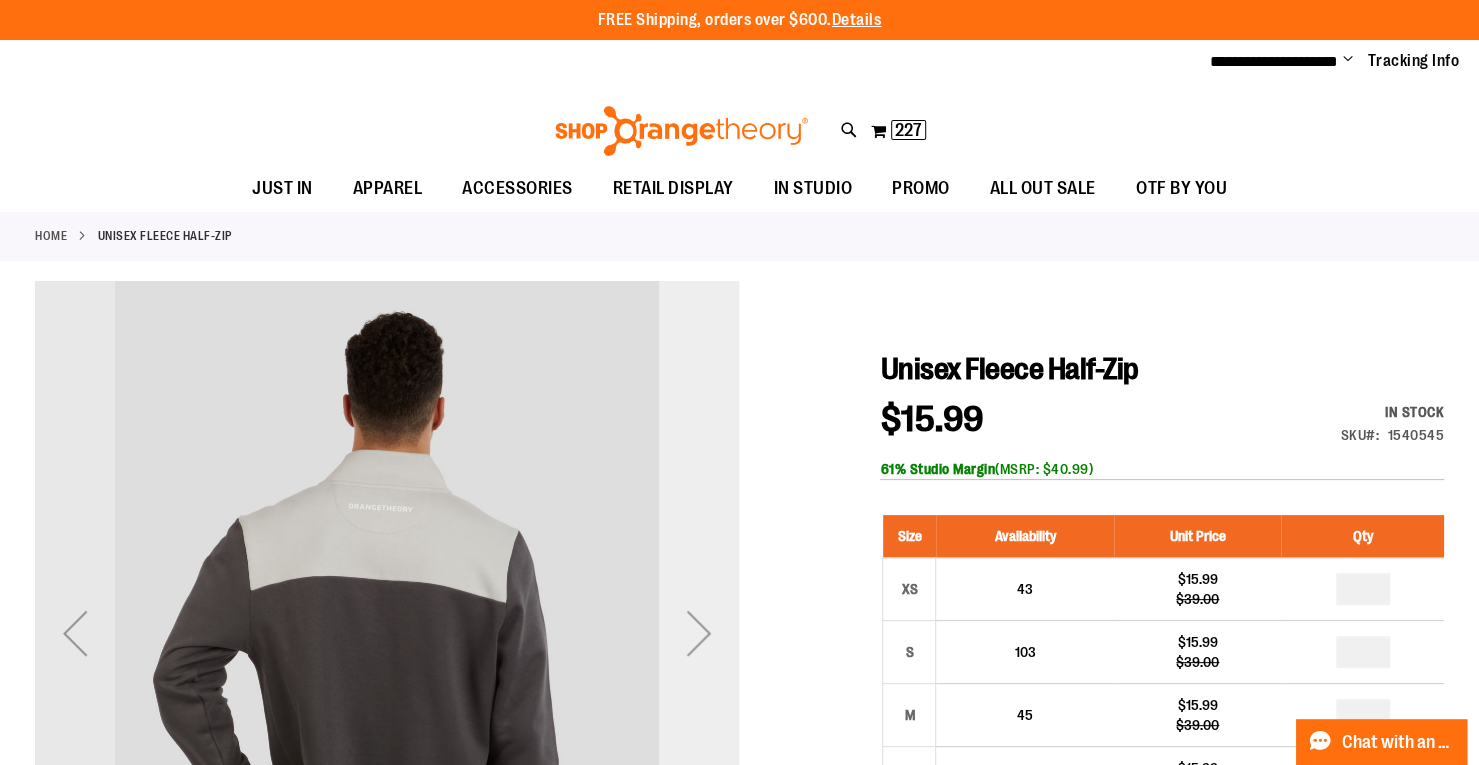 click at bounding box center [699, 633] 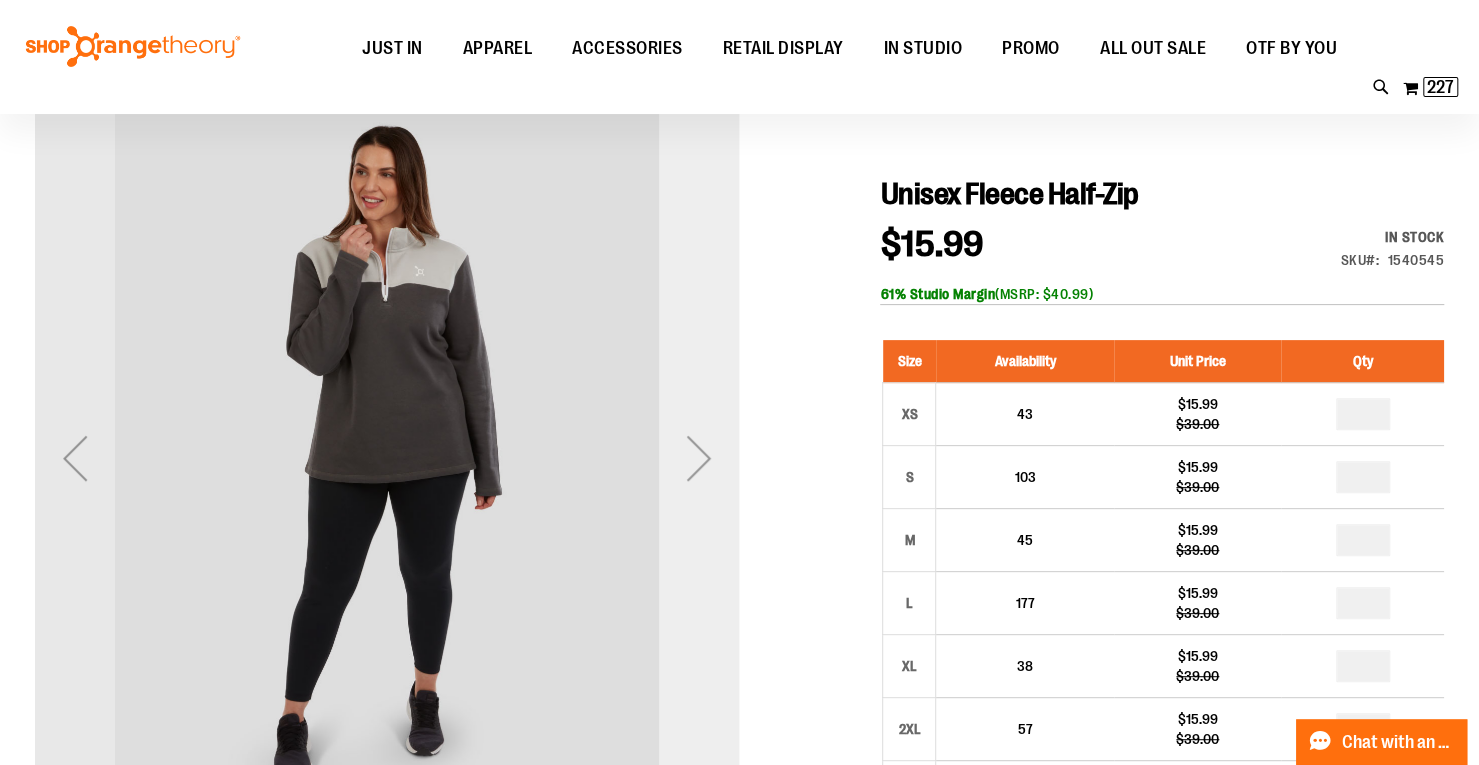 scroll, scrollTop: 178, scrollLeft: 0, axis: vertical 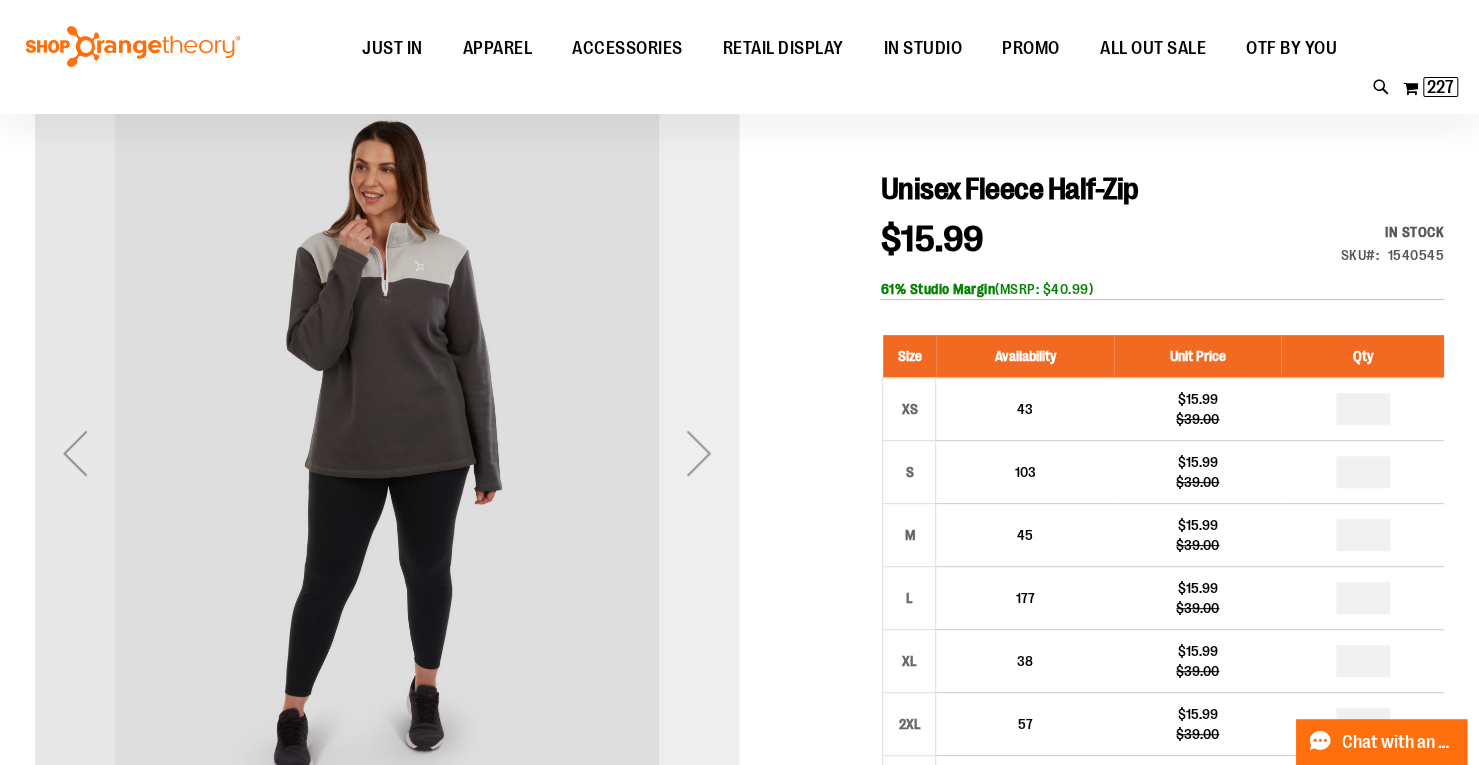 click at bounding box center (699, 453) 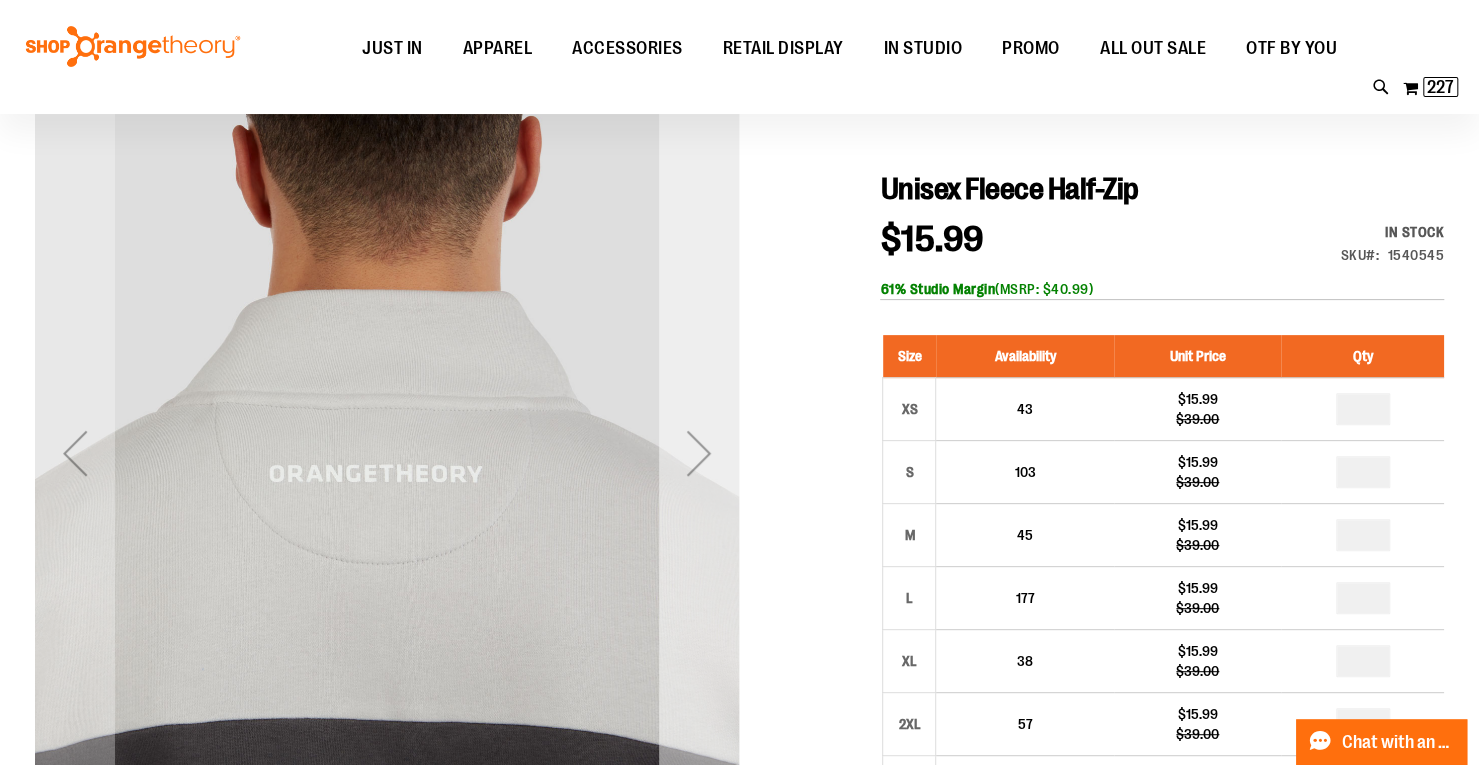 click at bounding box center [699, 453] 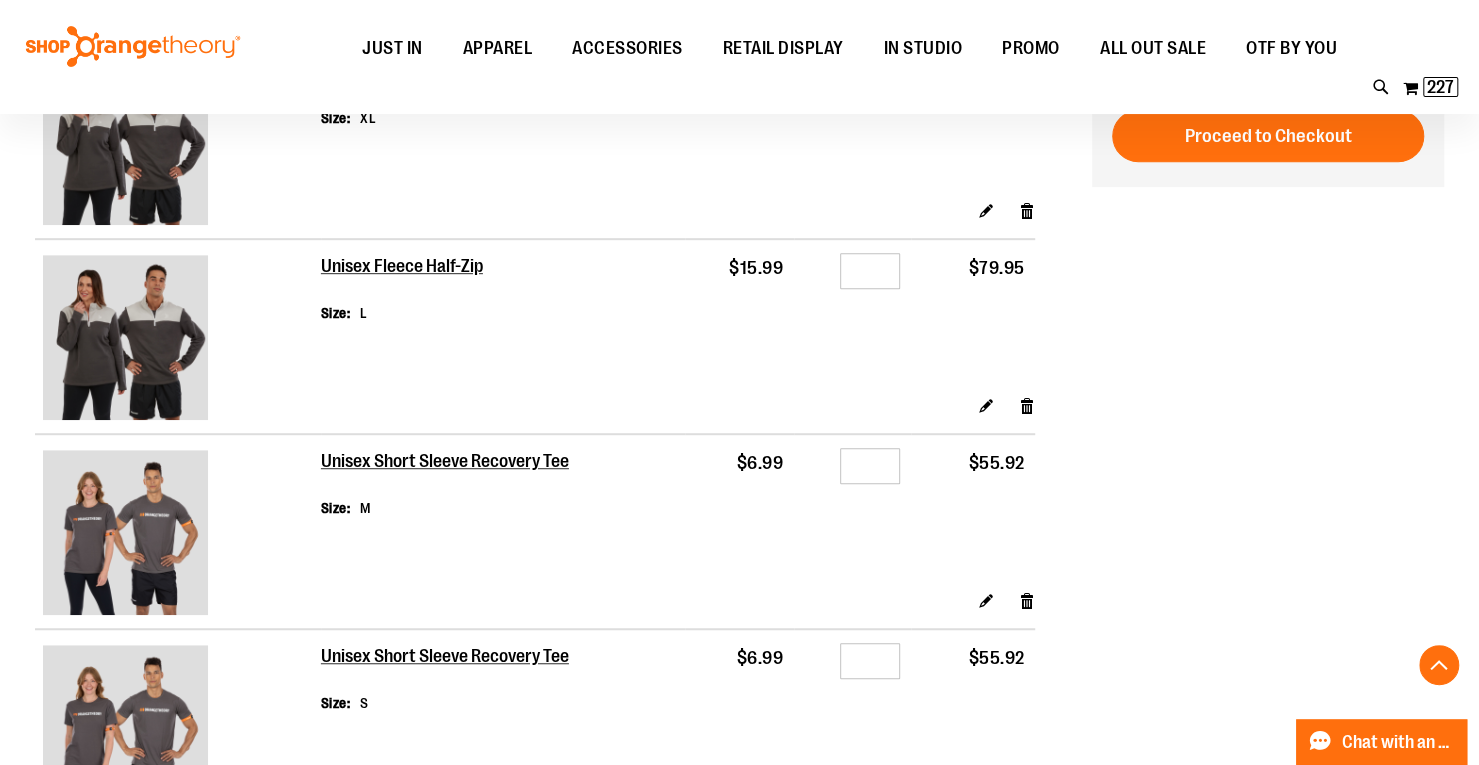 scroll, scrollTop: 558, scrollLeft: 0, axis: vertical 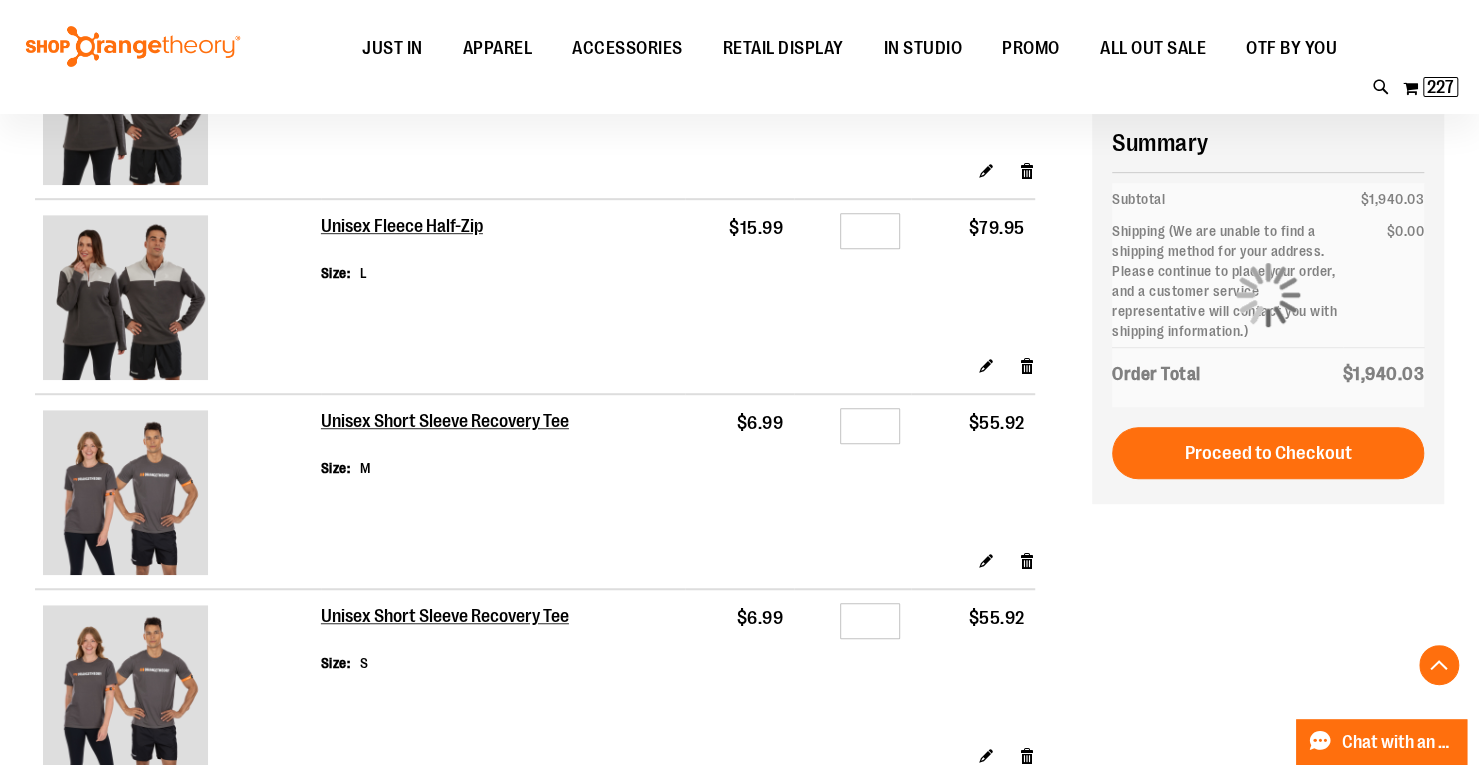 click at bounding box center (125, 492) 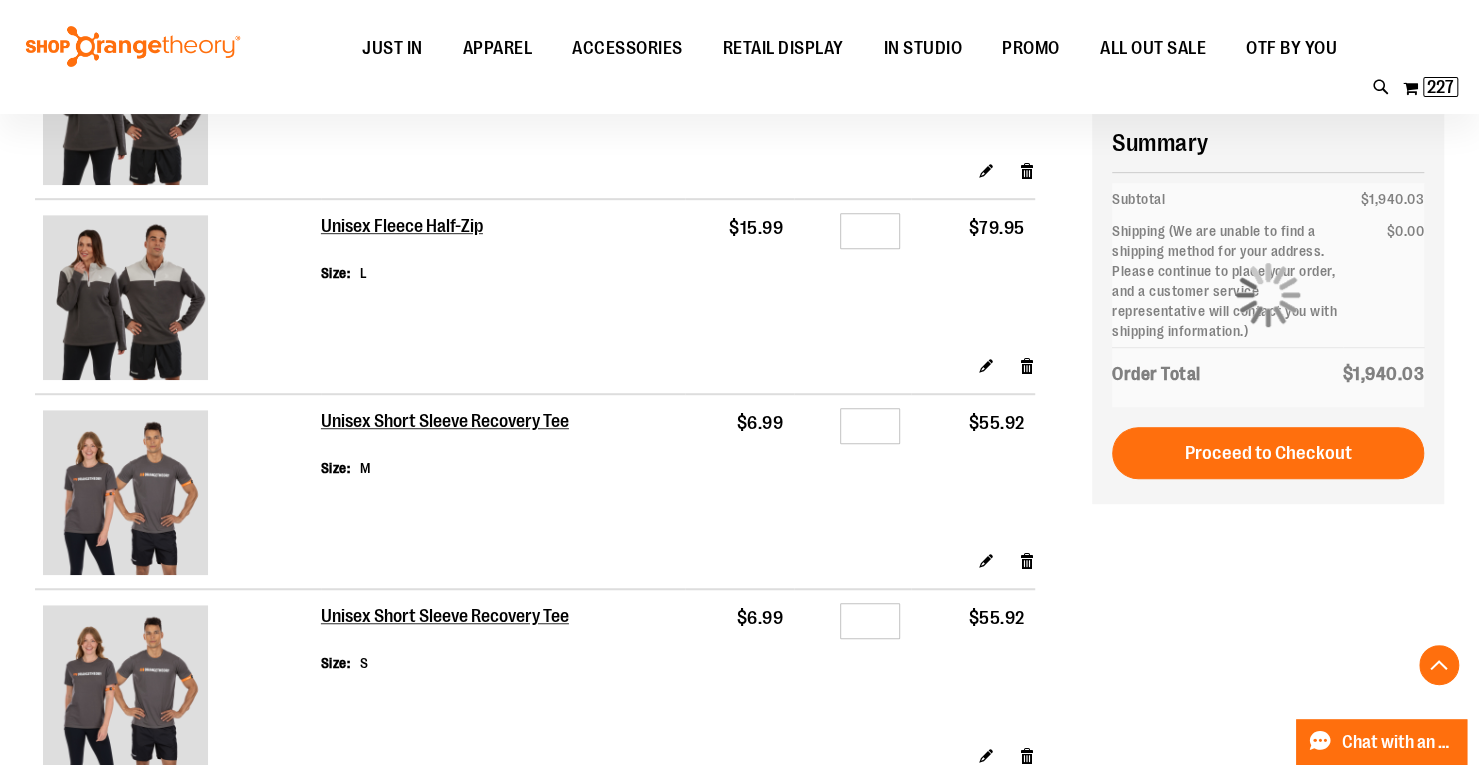 click at bounding box center (125, 492) 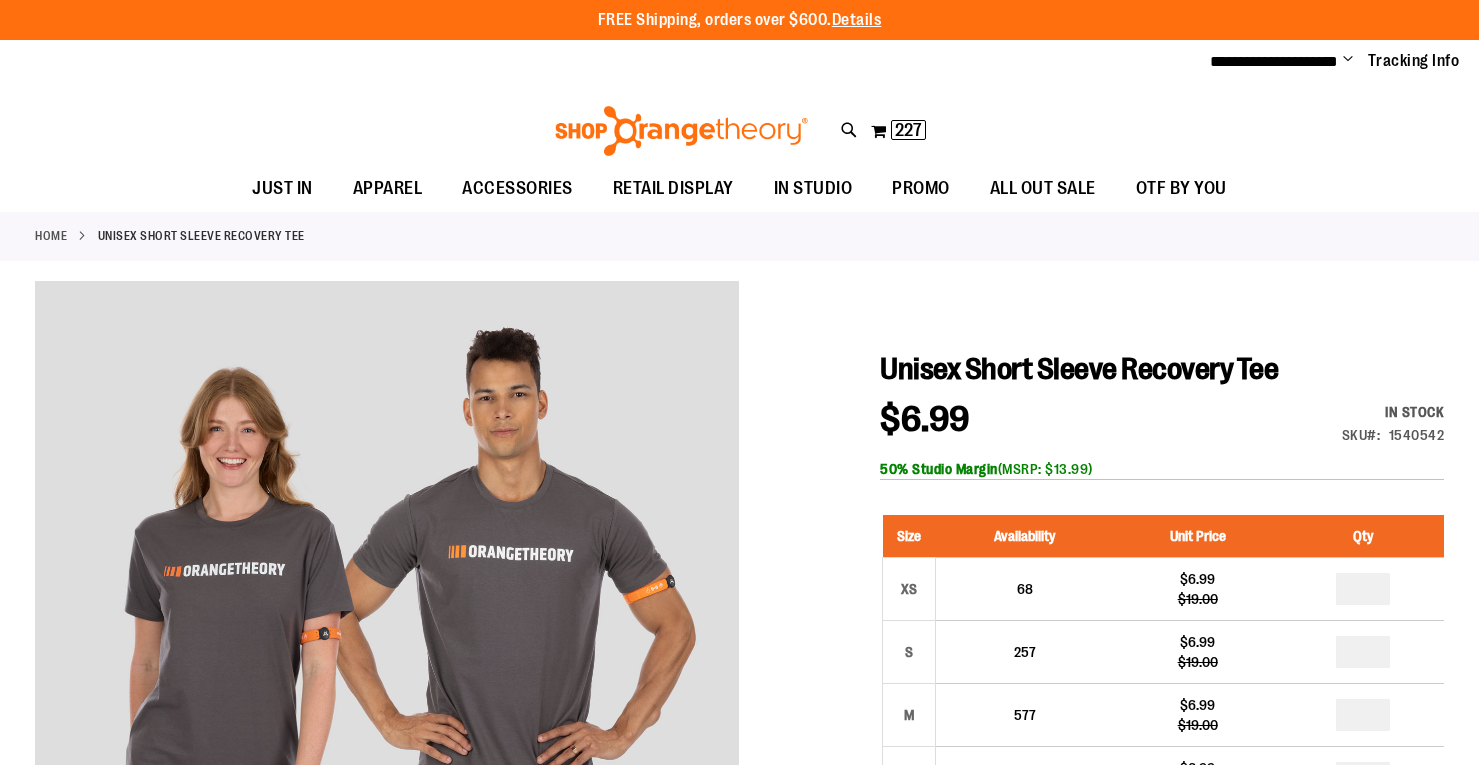 scroll, scrollTop: 0, scrollLeft: 0, axis: both 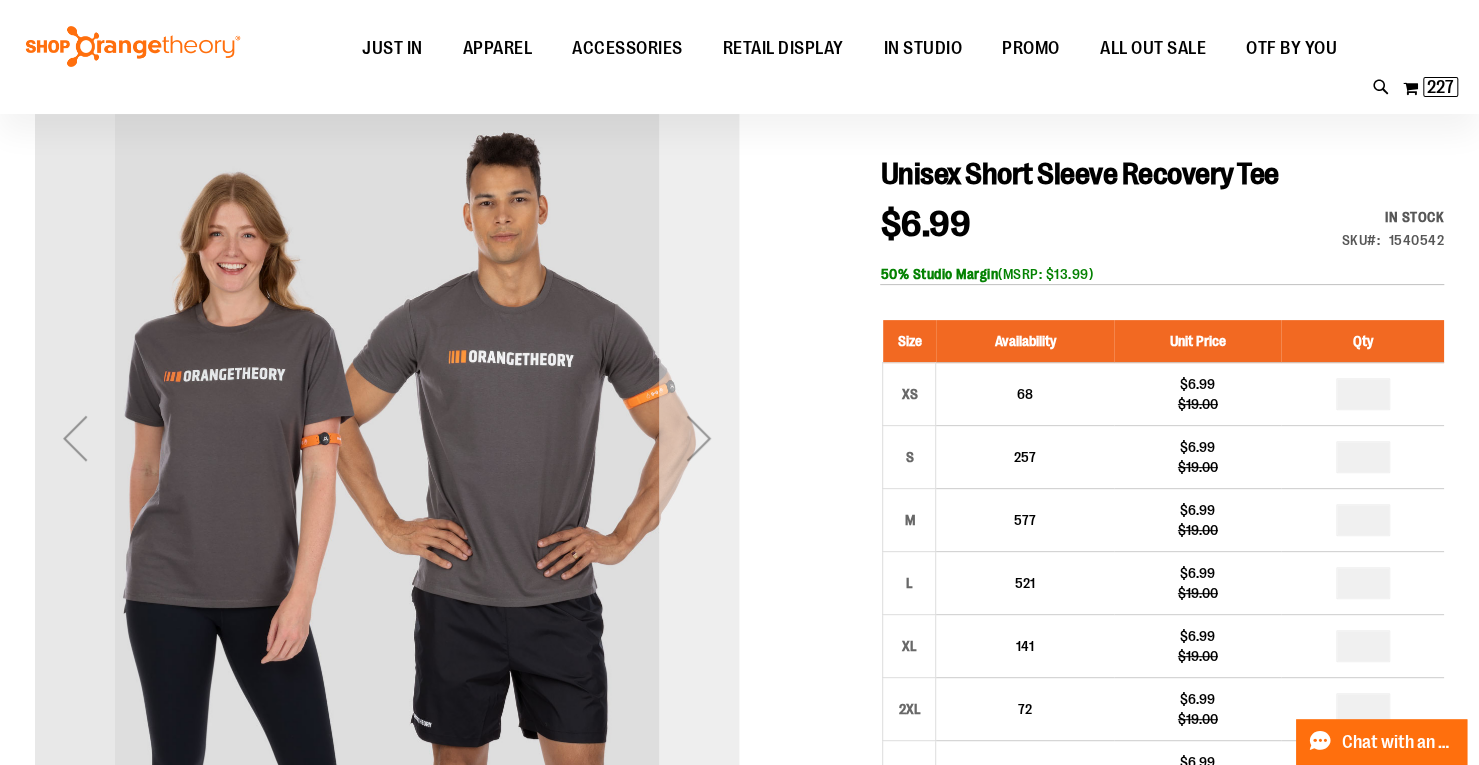click at bounding box center [699, 438] 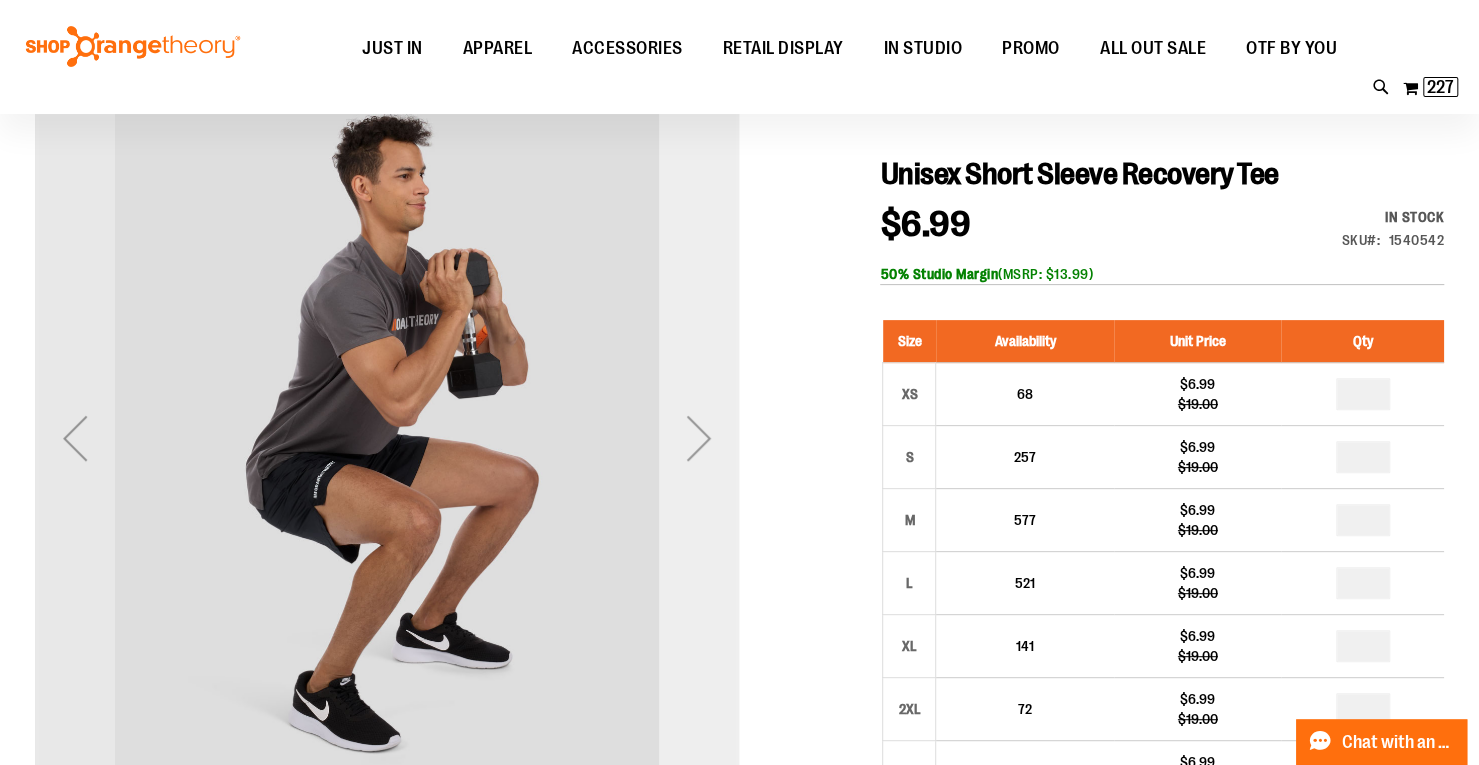 click at bounding box center [699, 438] 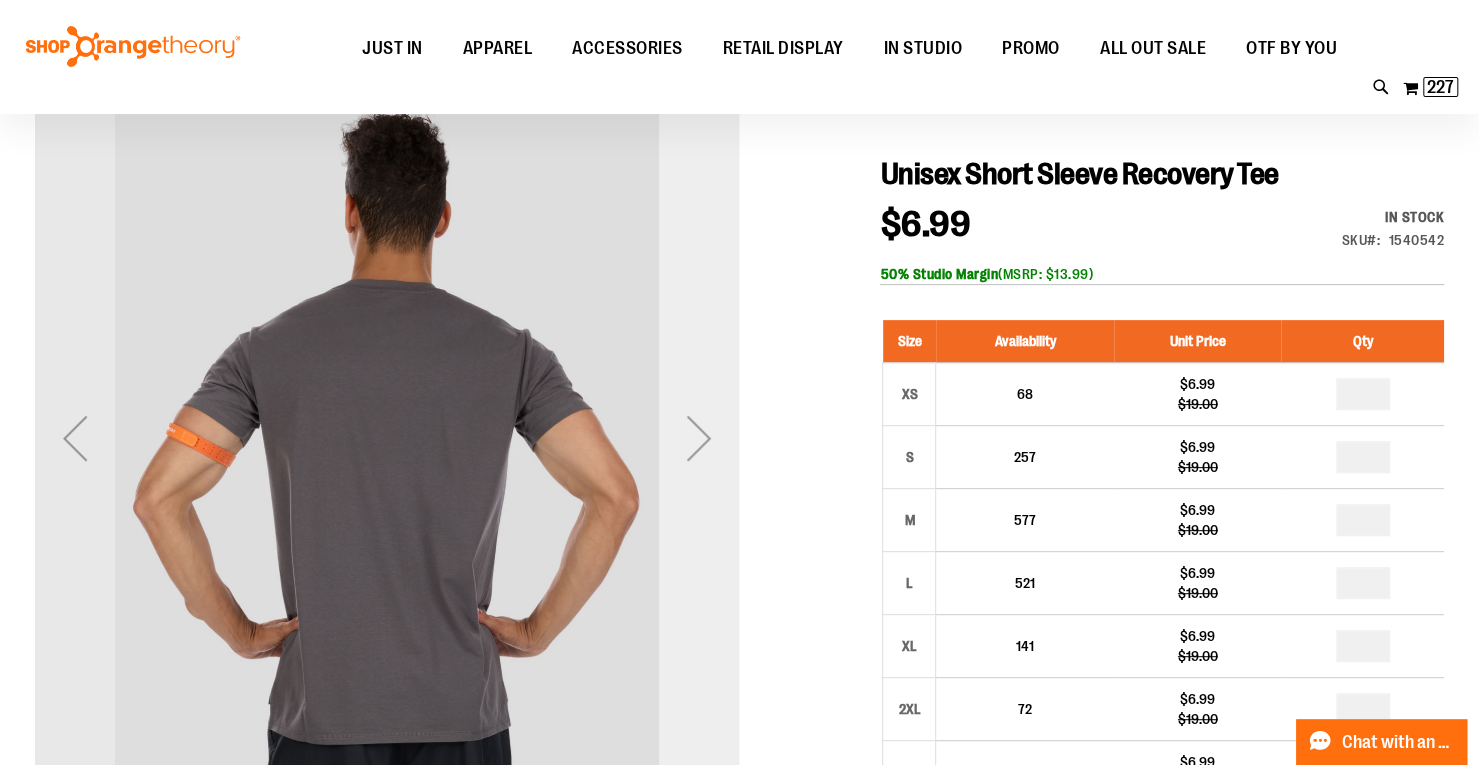 click at bounding box center (699, 438) 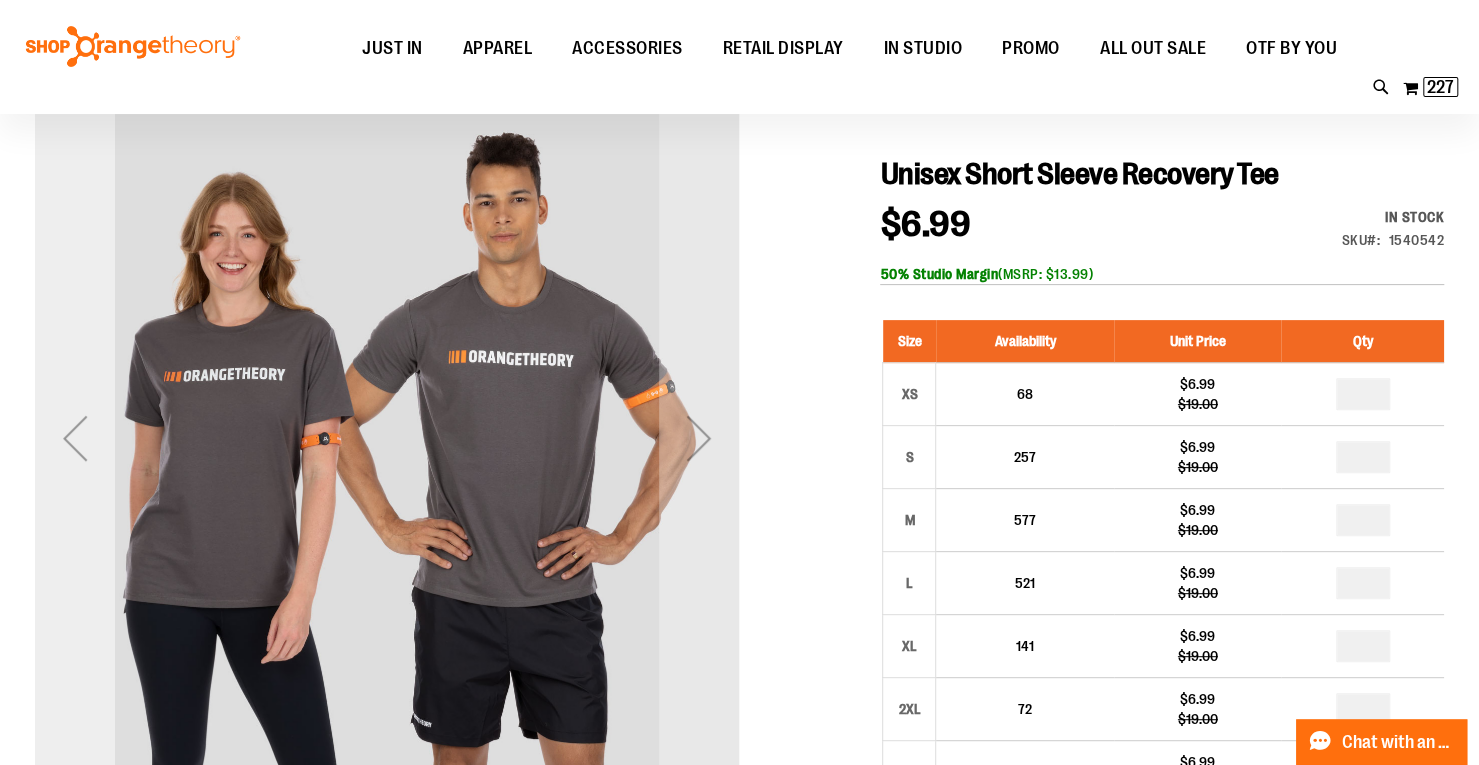 click at bounding box center (75, 438) 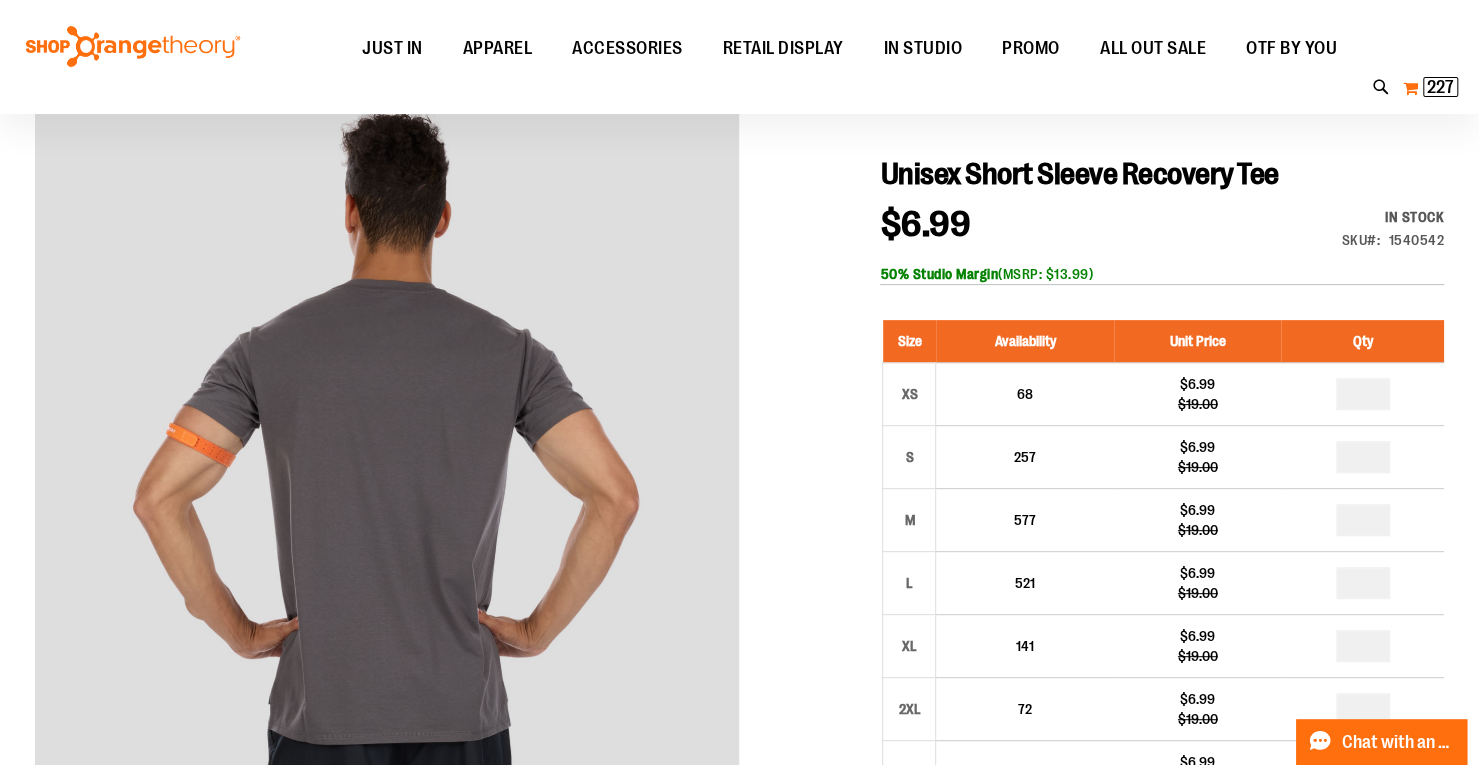 click on "My Cart
227
227
items" at bounding box center [1430, 88] 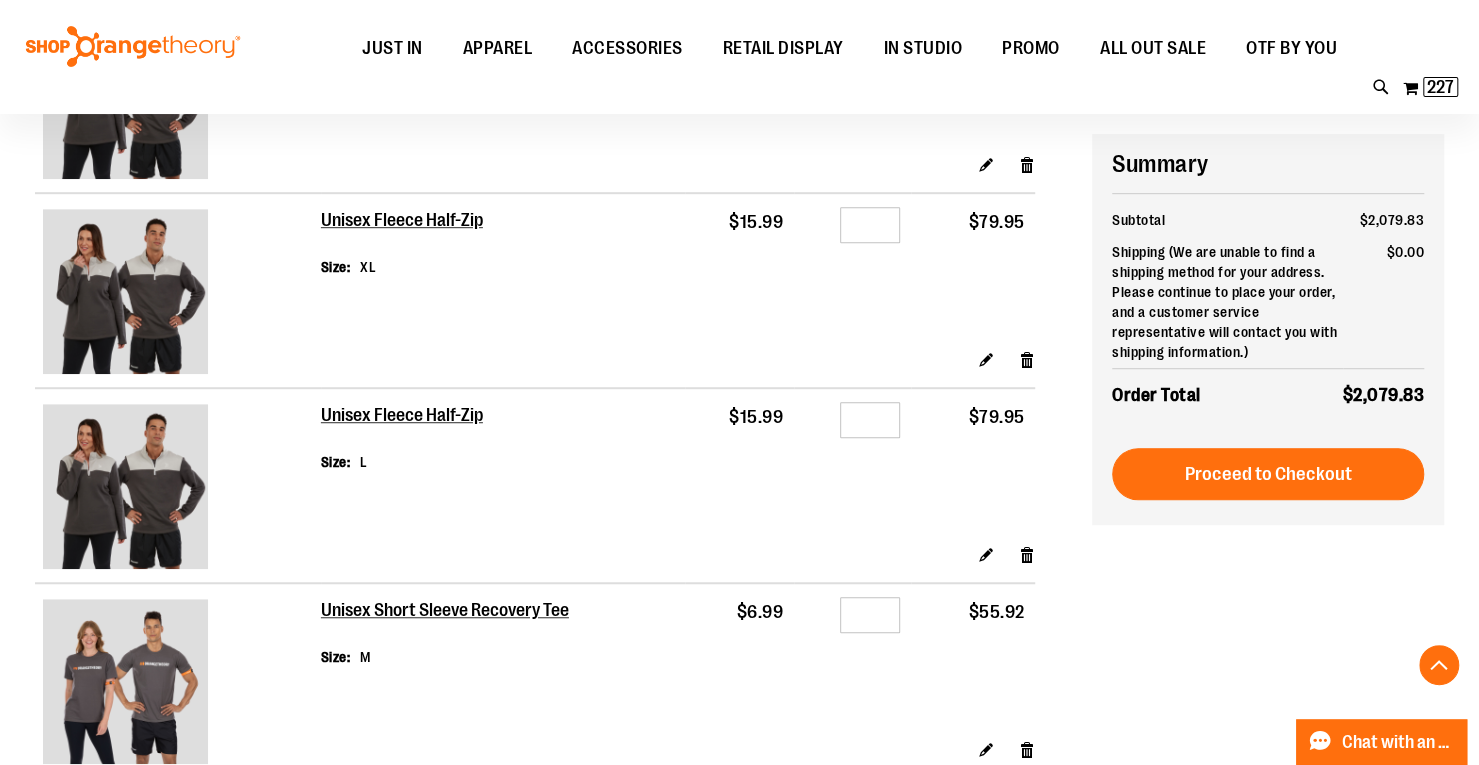 scroll, scrollTop: 560, scrollLeft: 0, axis: vertical 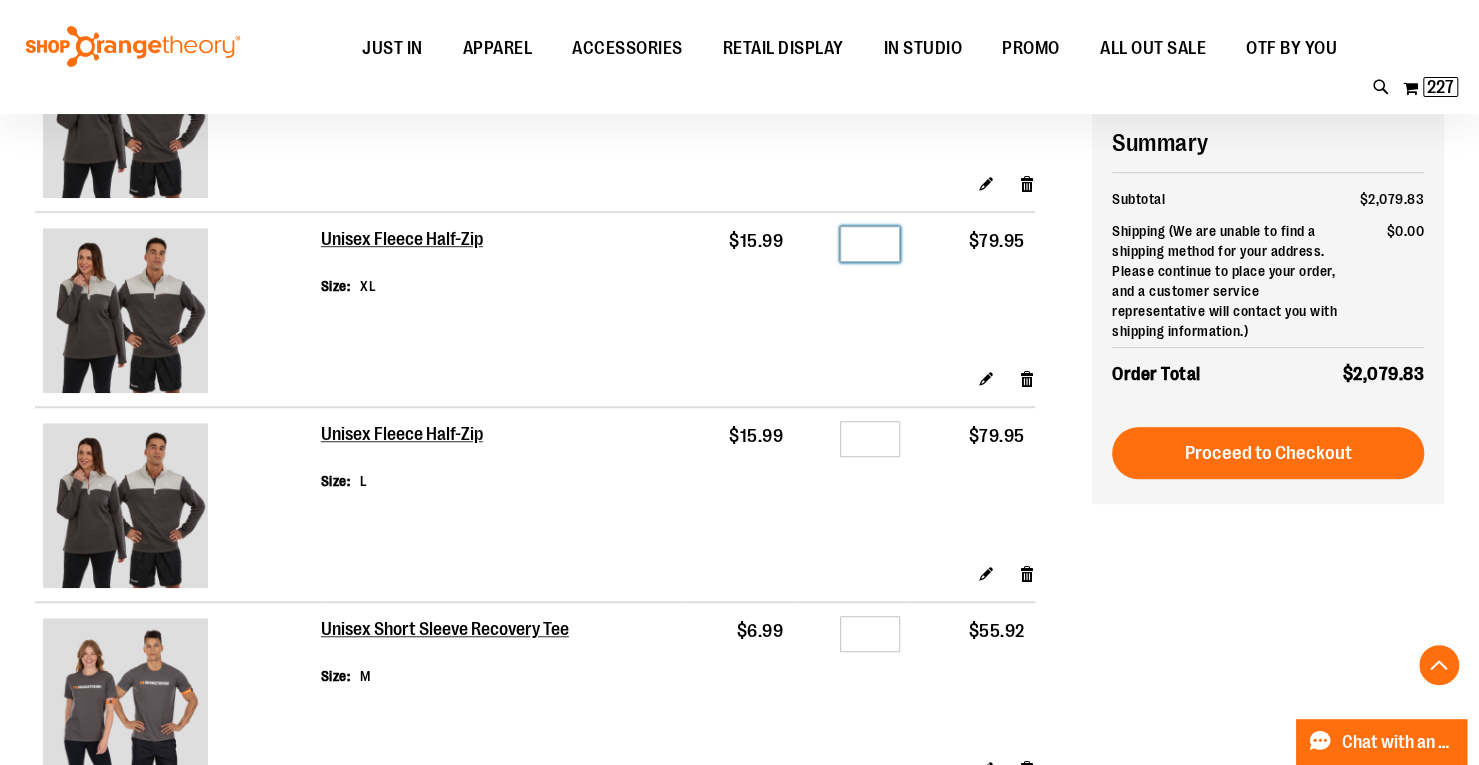 click on "*" at bounding box center [870, 244] 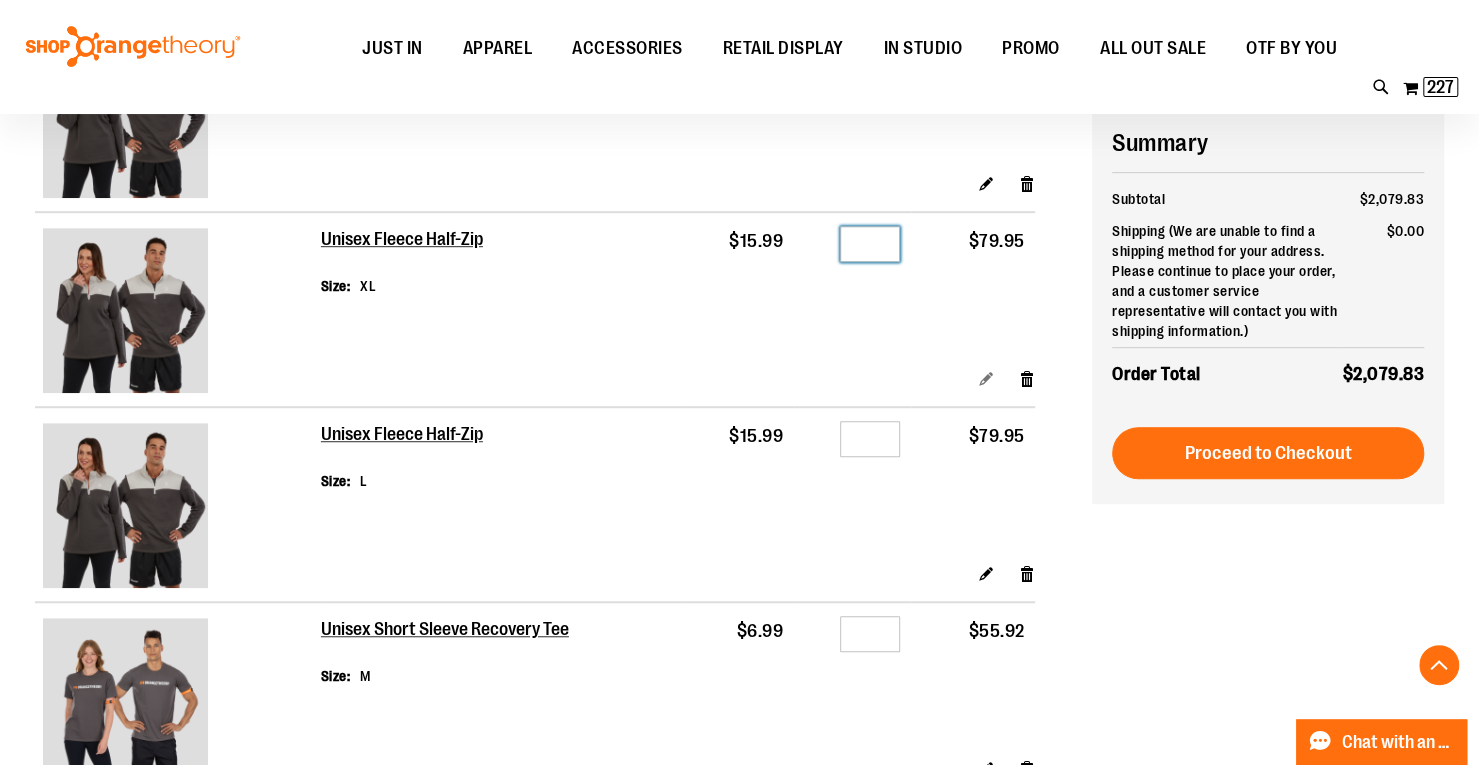 type on "*" 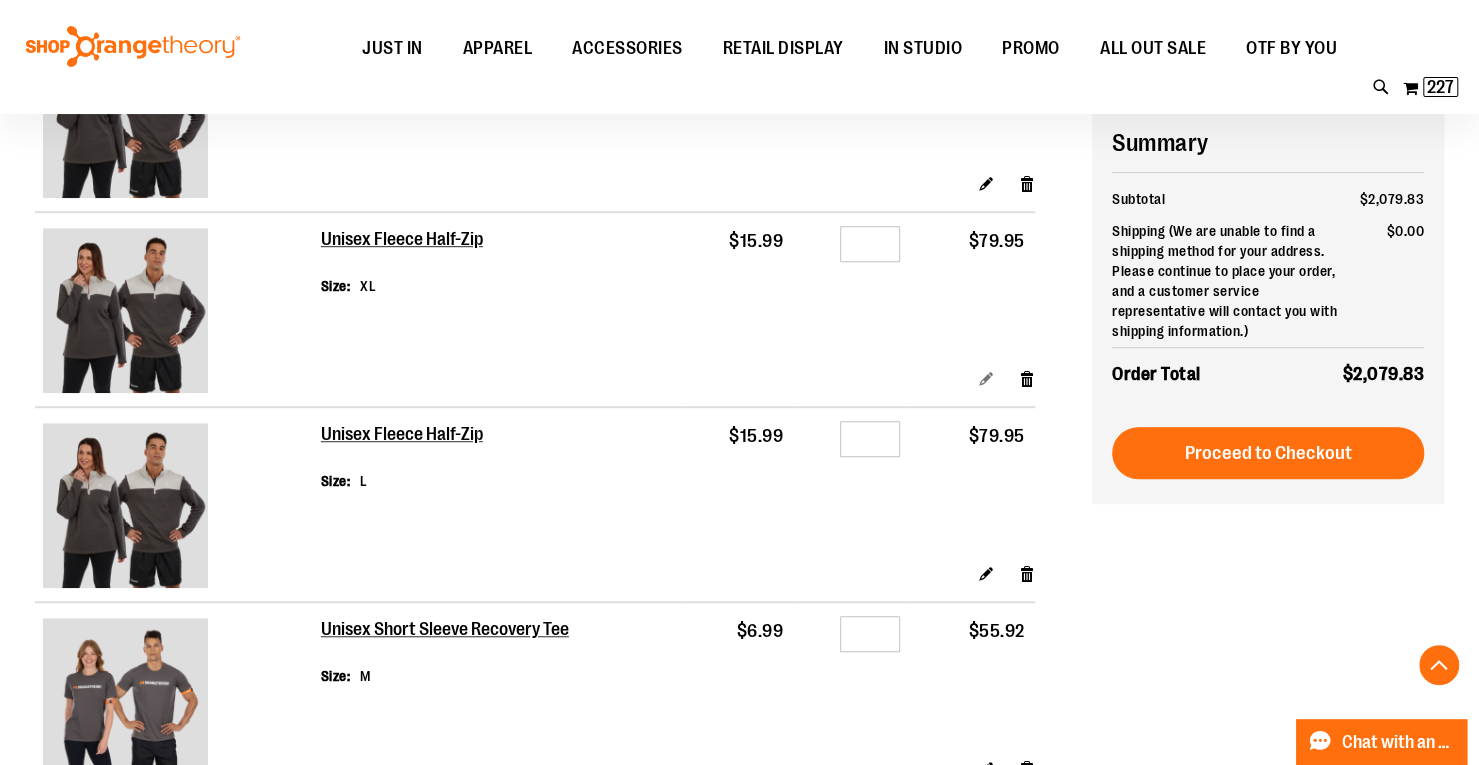 click on "Edit" at bounding box center [986, 378] 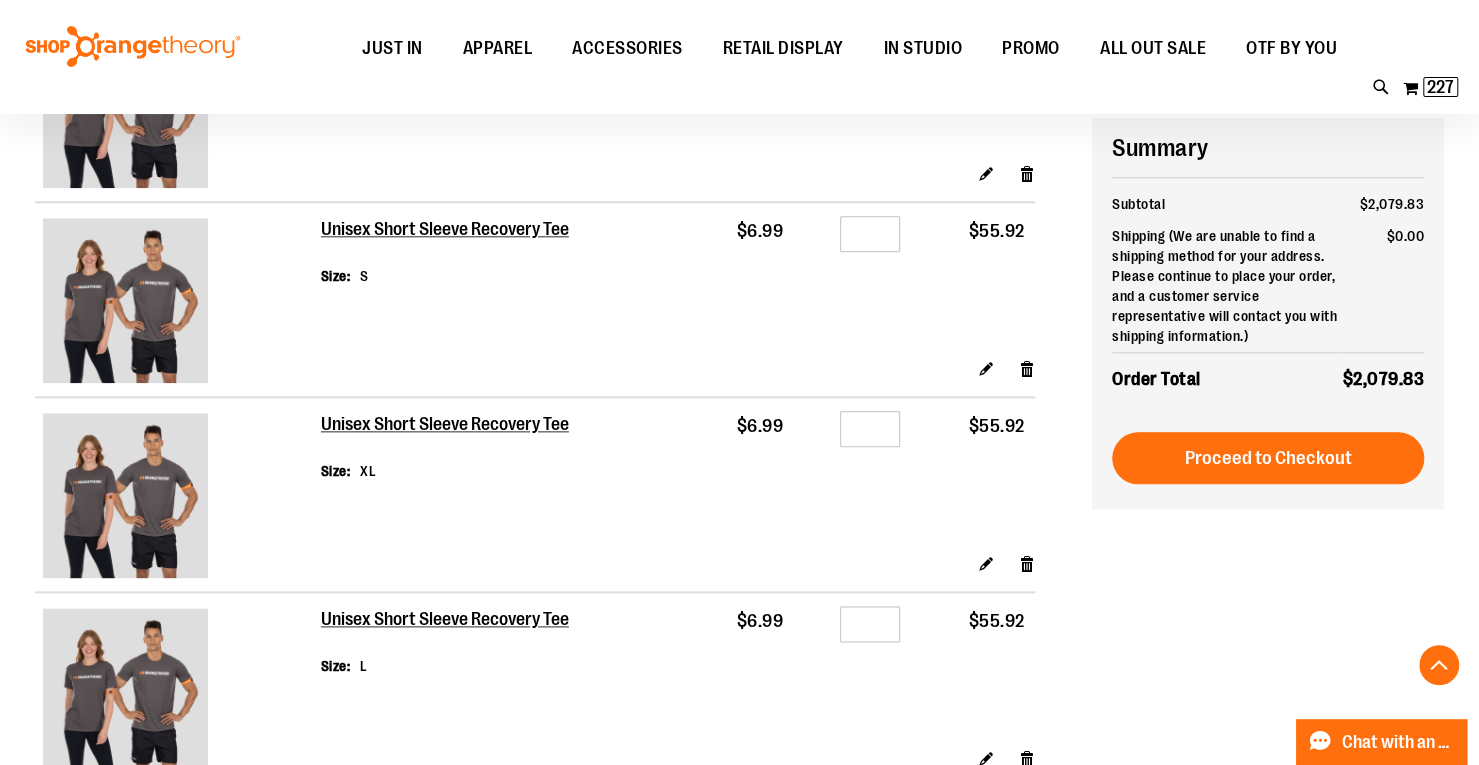 scroll, scrollTop: 1160, scrollLeft: 0, axis: vertical 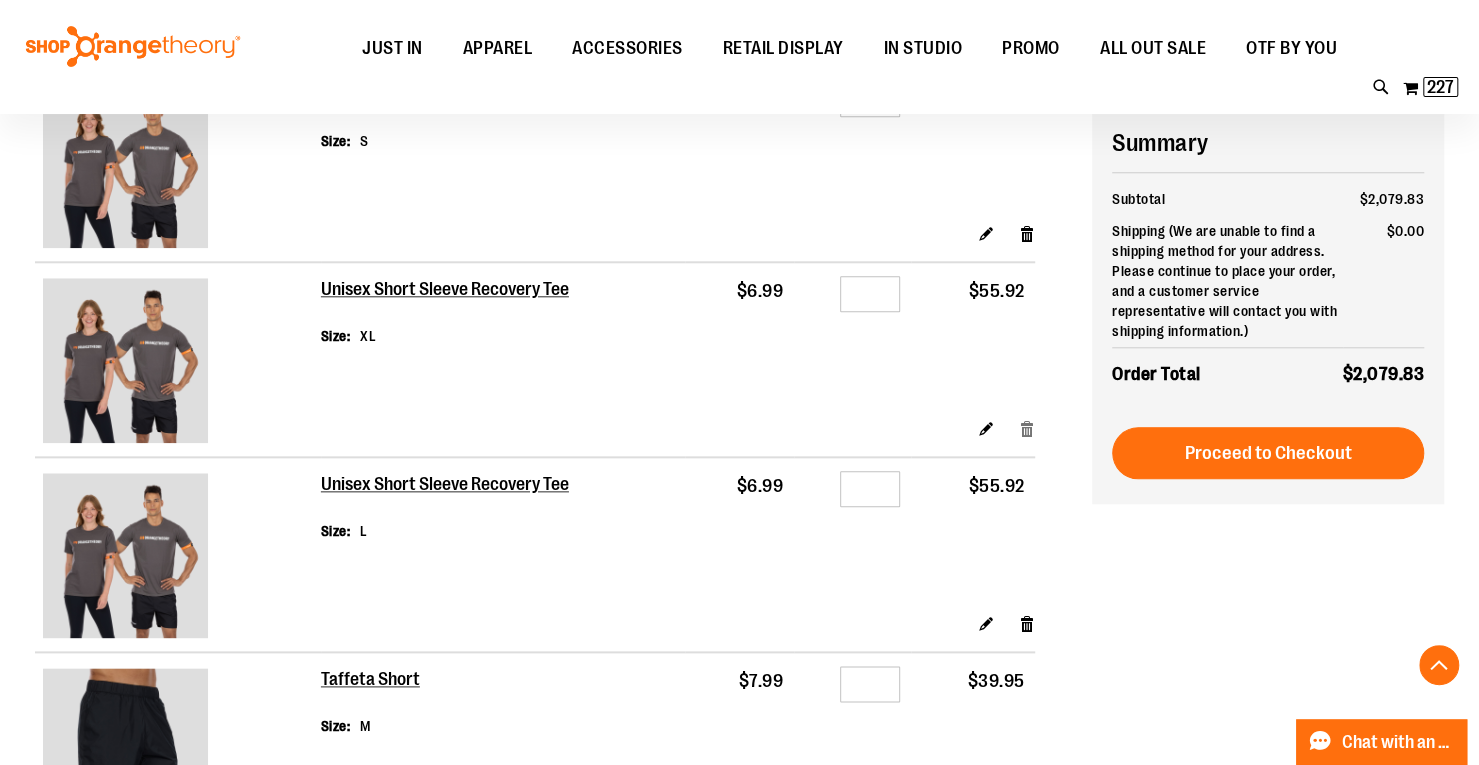 click on "Remove item" at bounding box center (1027, 428) 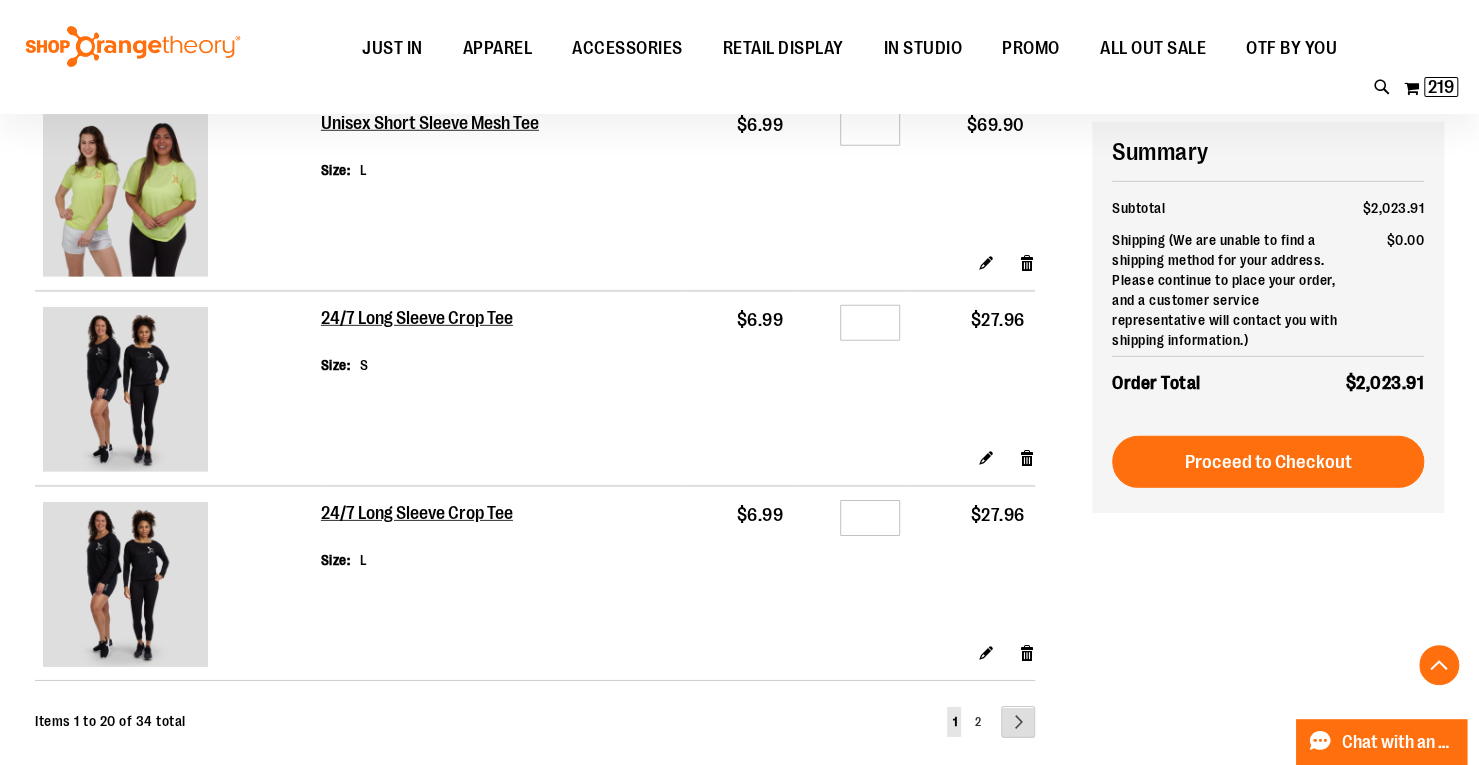scroll, scrollTop: 3400, scrollLeft: 0, axis: vertical 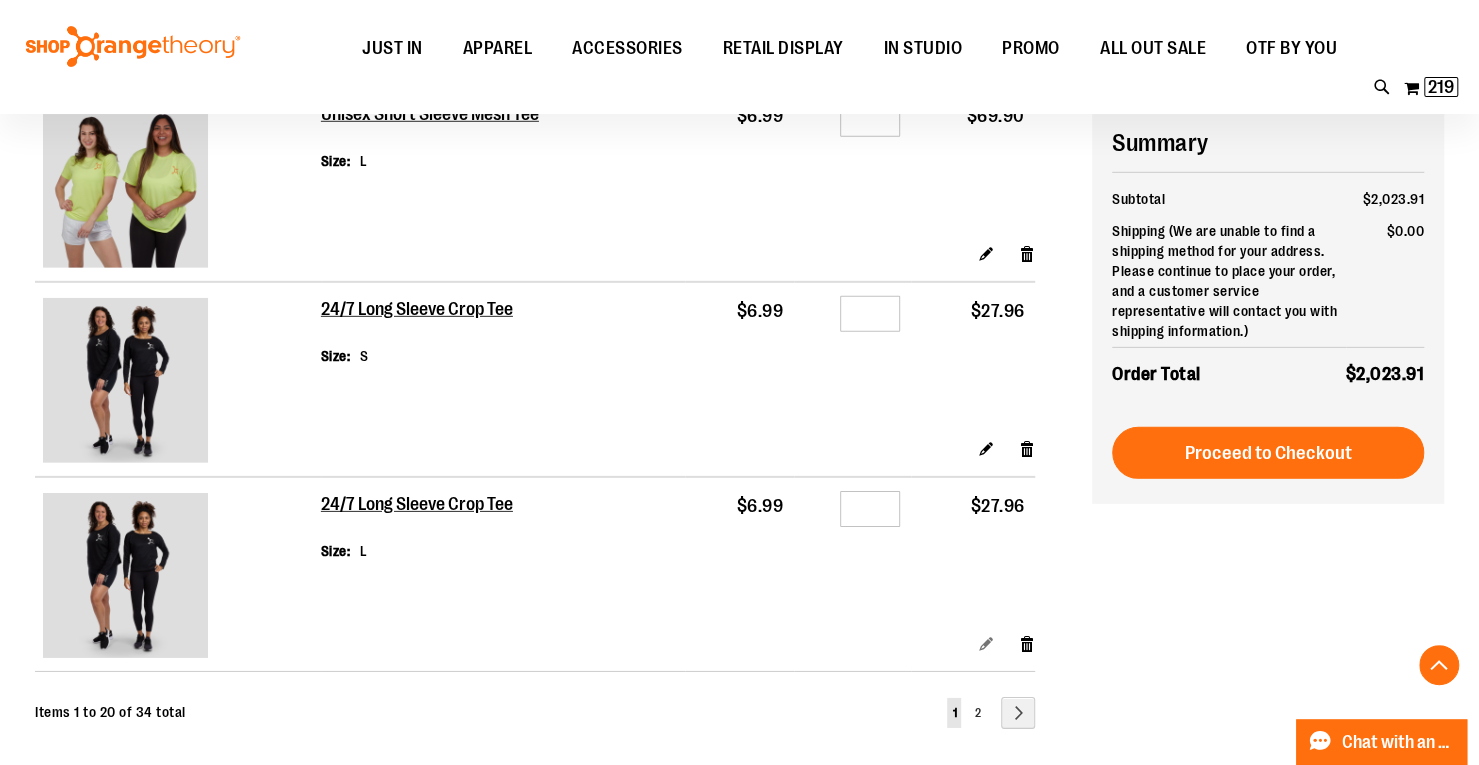 click on "Edit" at bounding box center [986, 643] 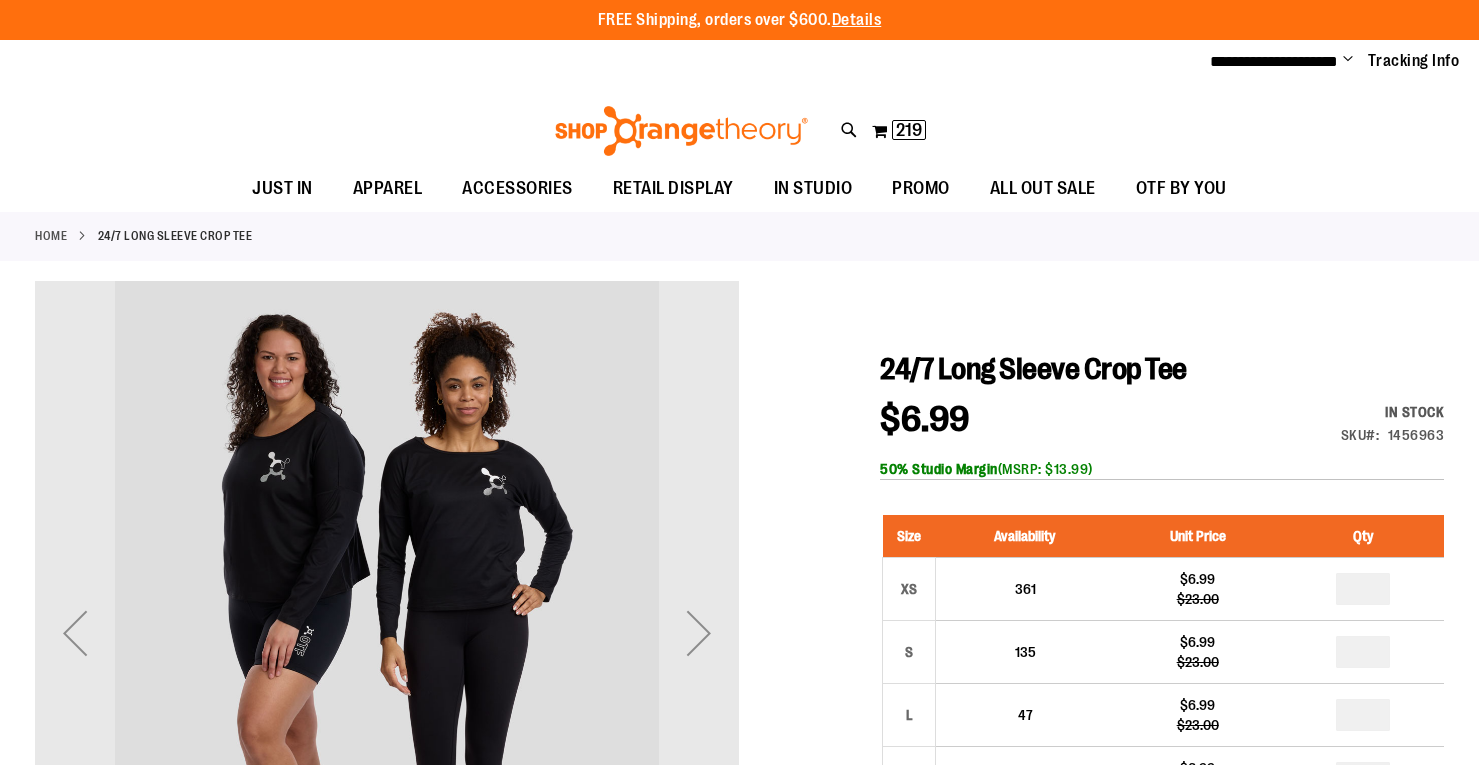 scroll, scrollTop: 0, scrollLeft: 0, axis: both 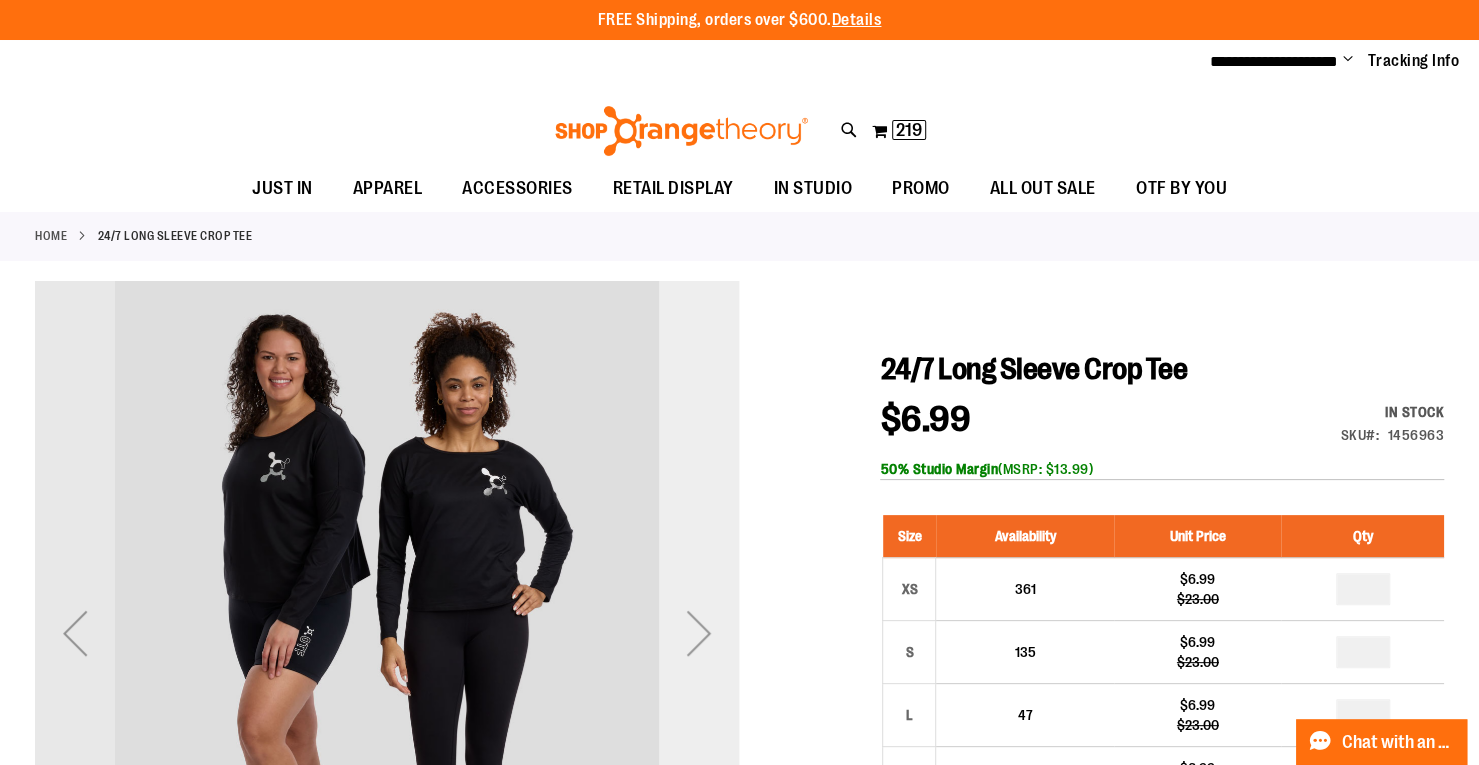 click at bounding box center (699, 633) 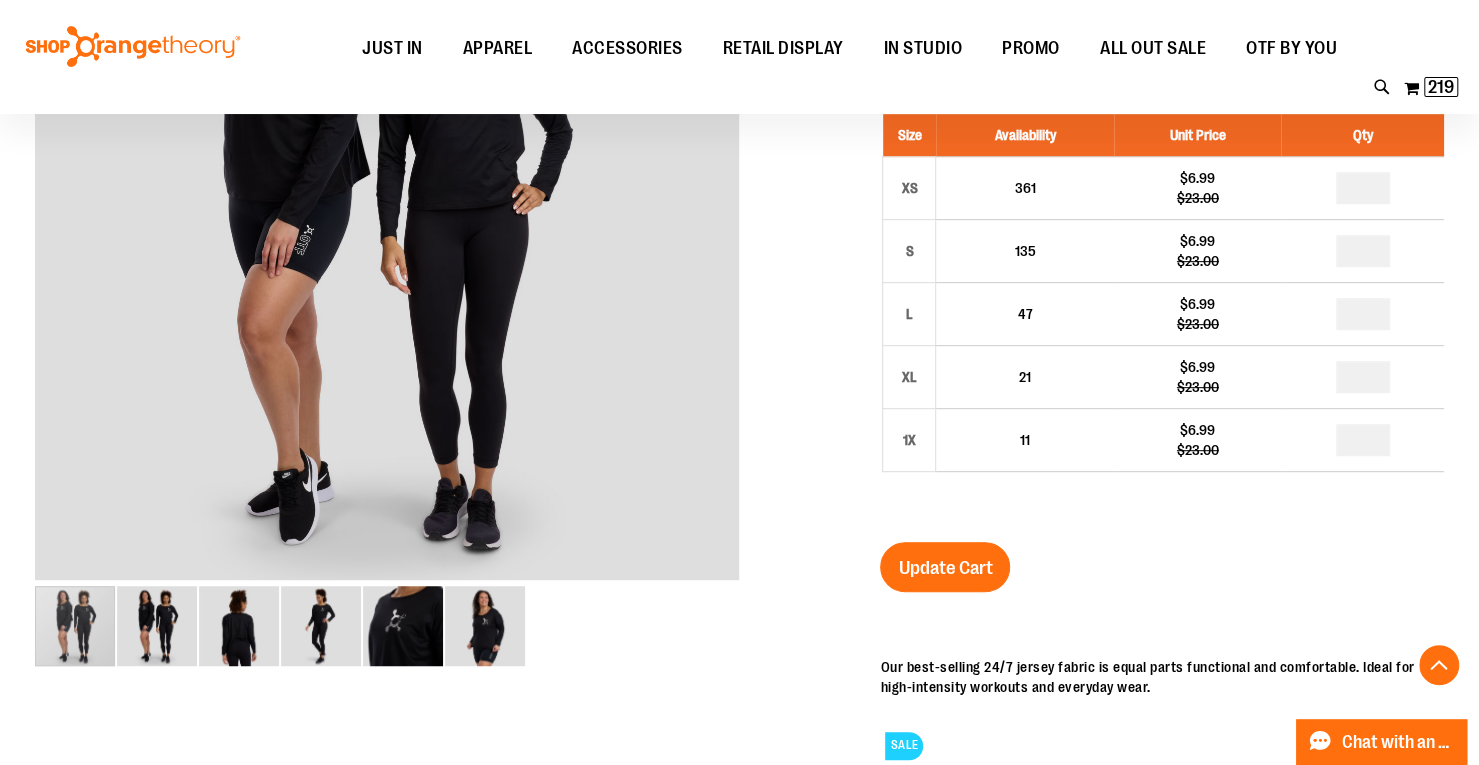scroll, scrollTop: 380, scrollLeft: 0, axis: vertical 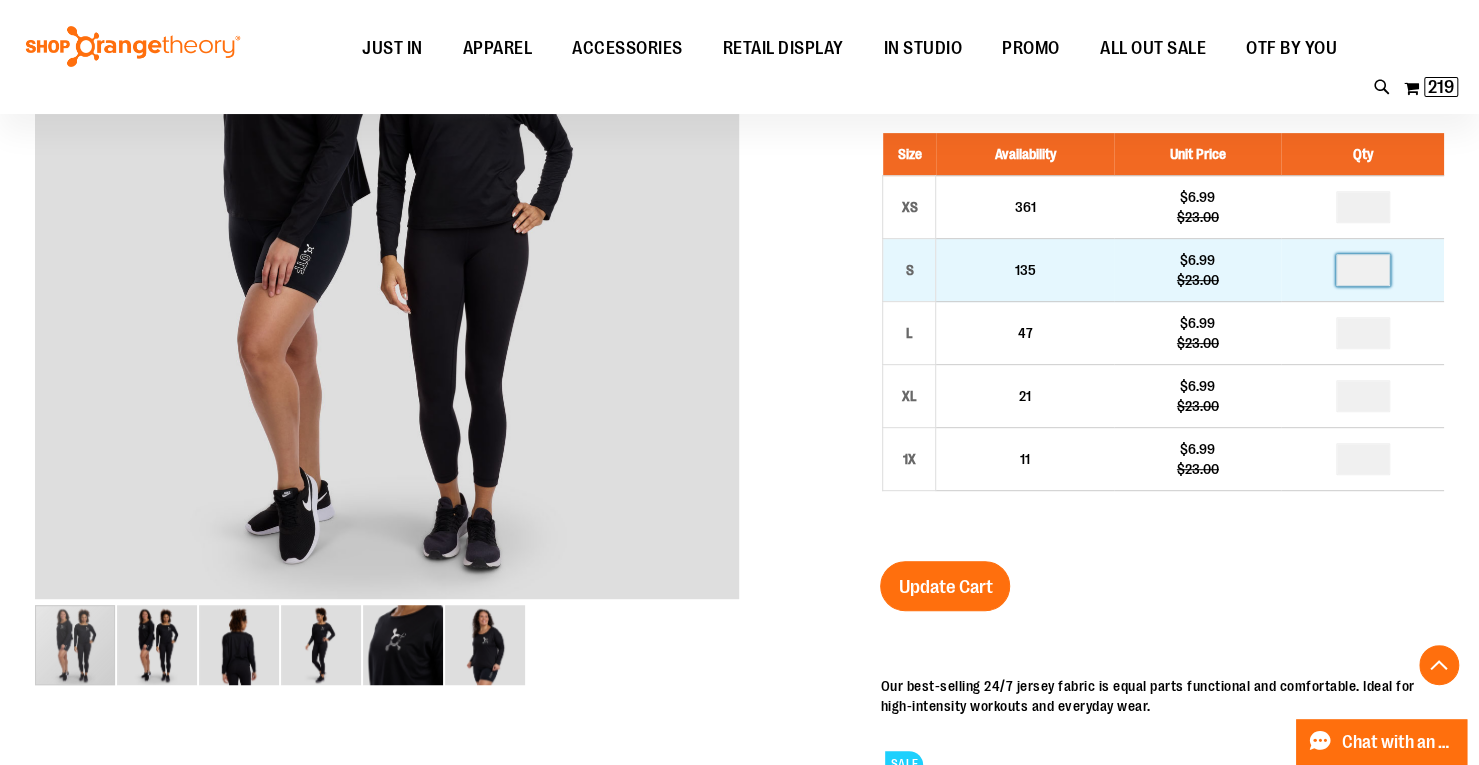 click at bounding box center (1363, 270) 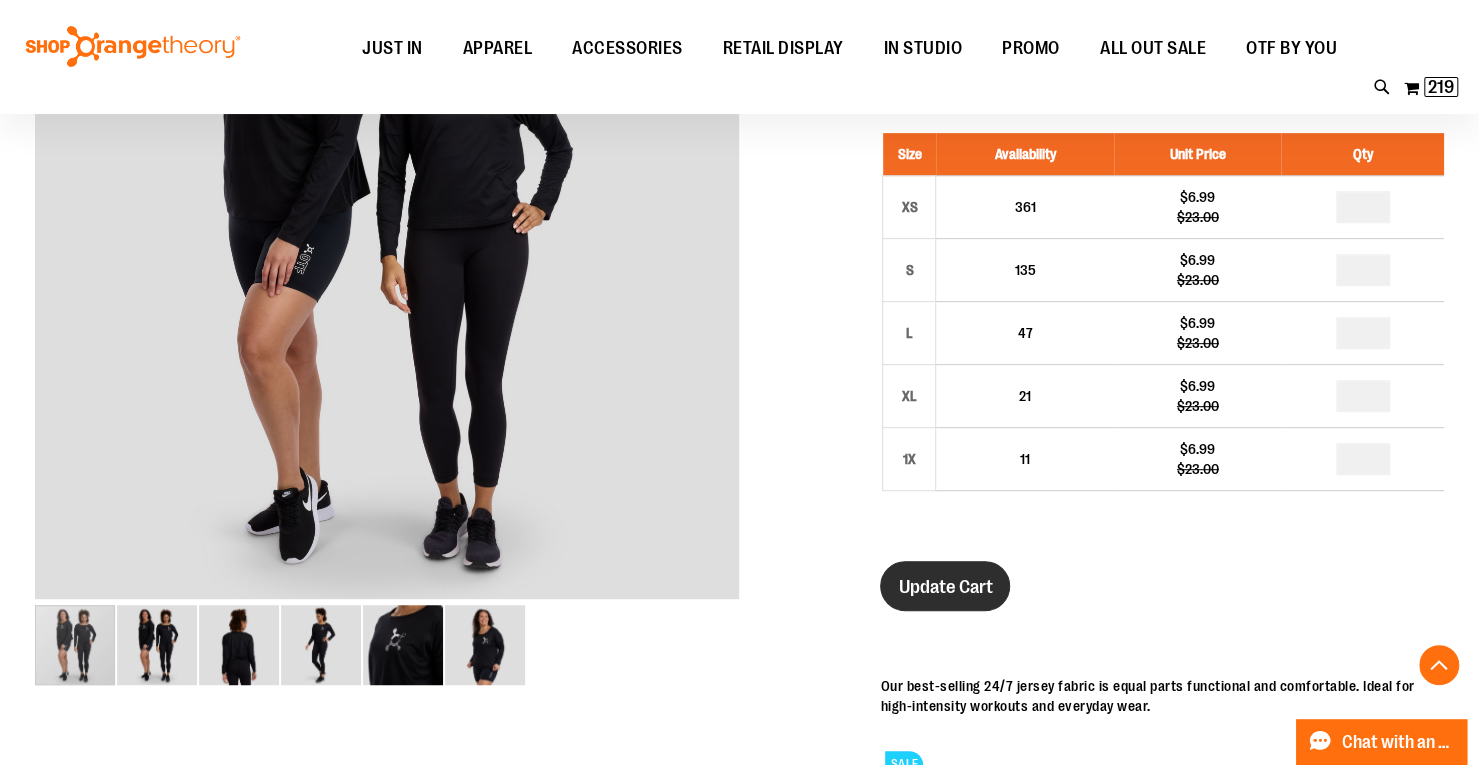 click on "Update Cart" at bounding box center (945, 587) 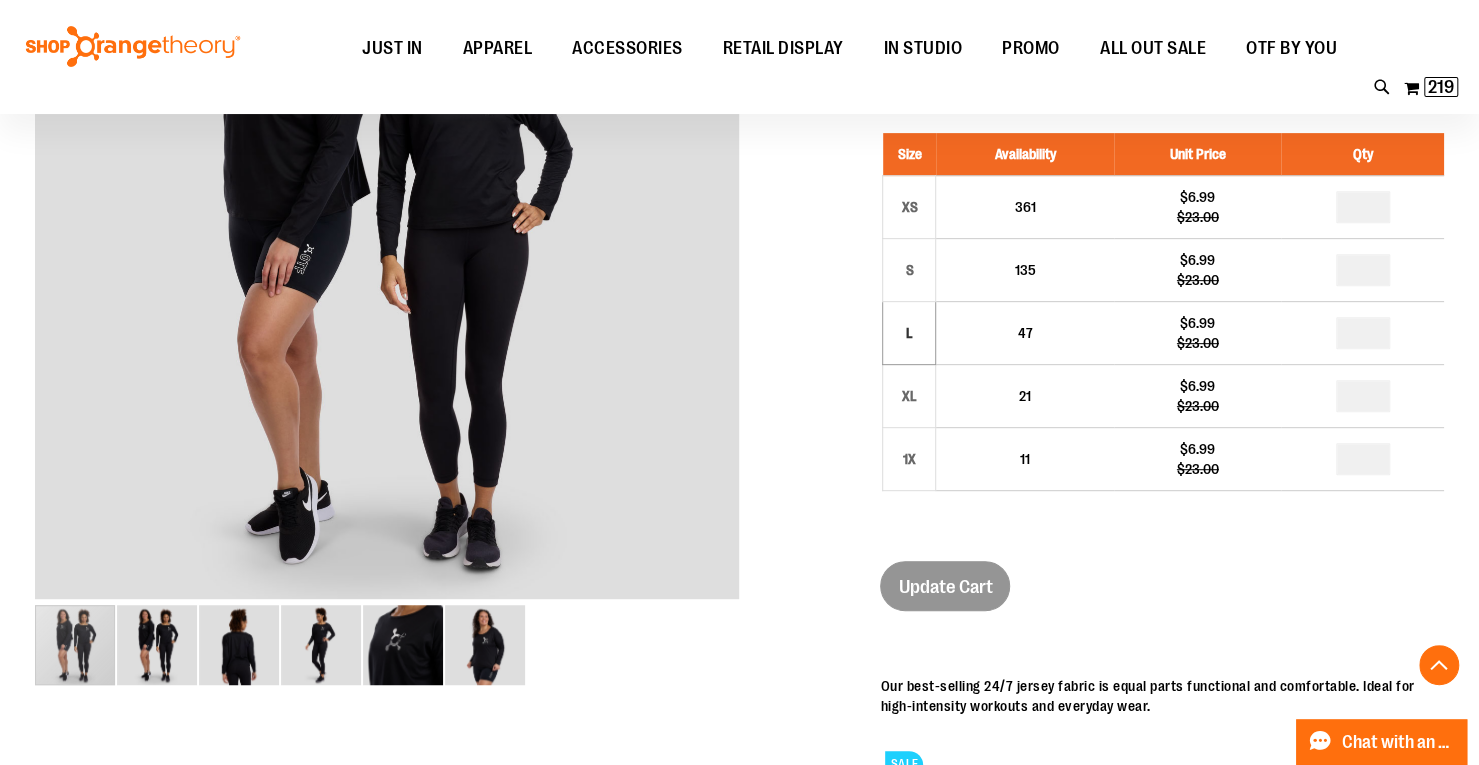 click on "Update Cart" at bounding box center [945, 598] 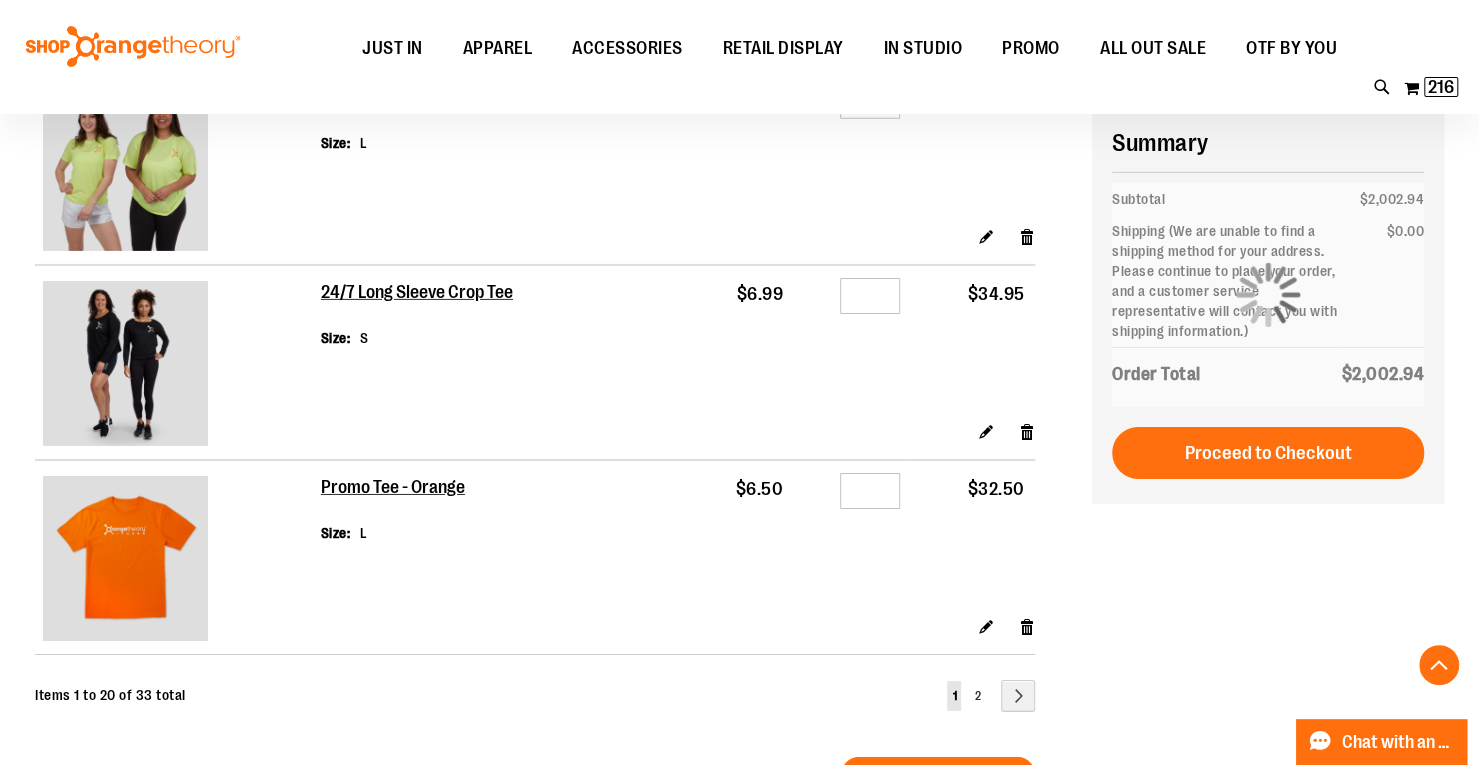 scroll, scrollTop: 3720, scrollLeft: 0, axis: vertical 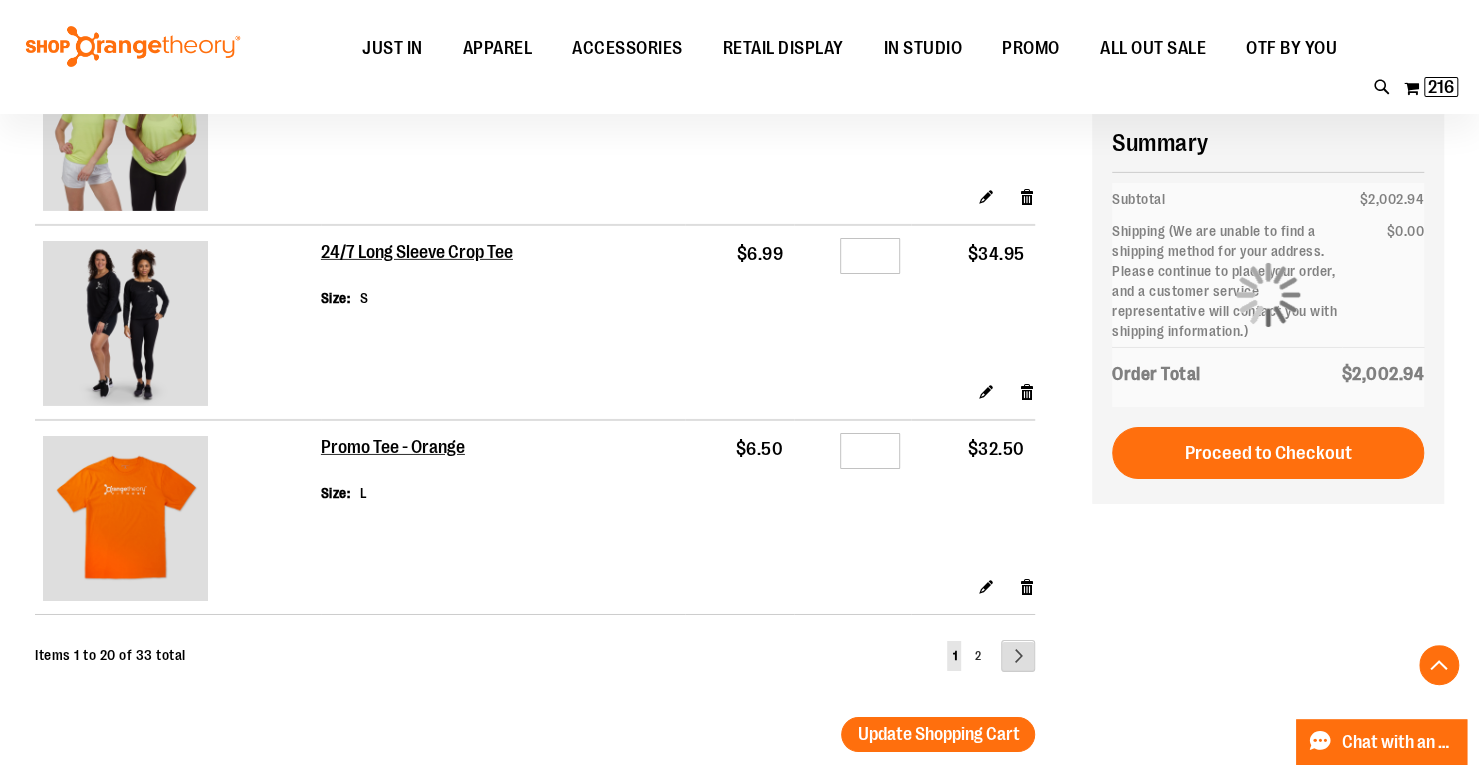 click on "Page
Next" at bounding box center (1018, 656) 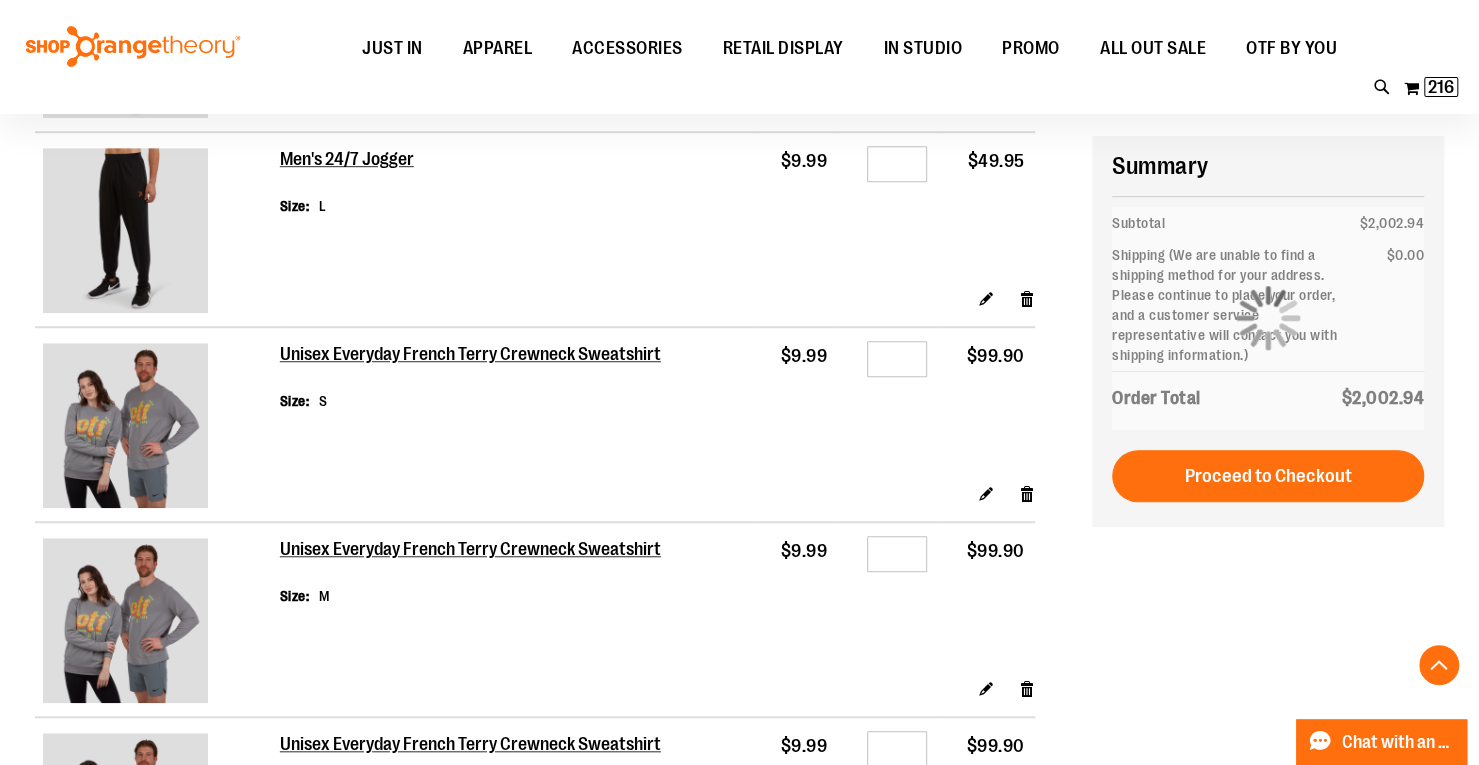 scroll, scrollTop: 680, scrollLeft: 0, axis: vertical 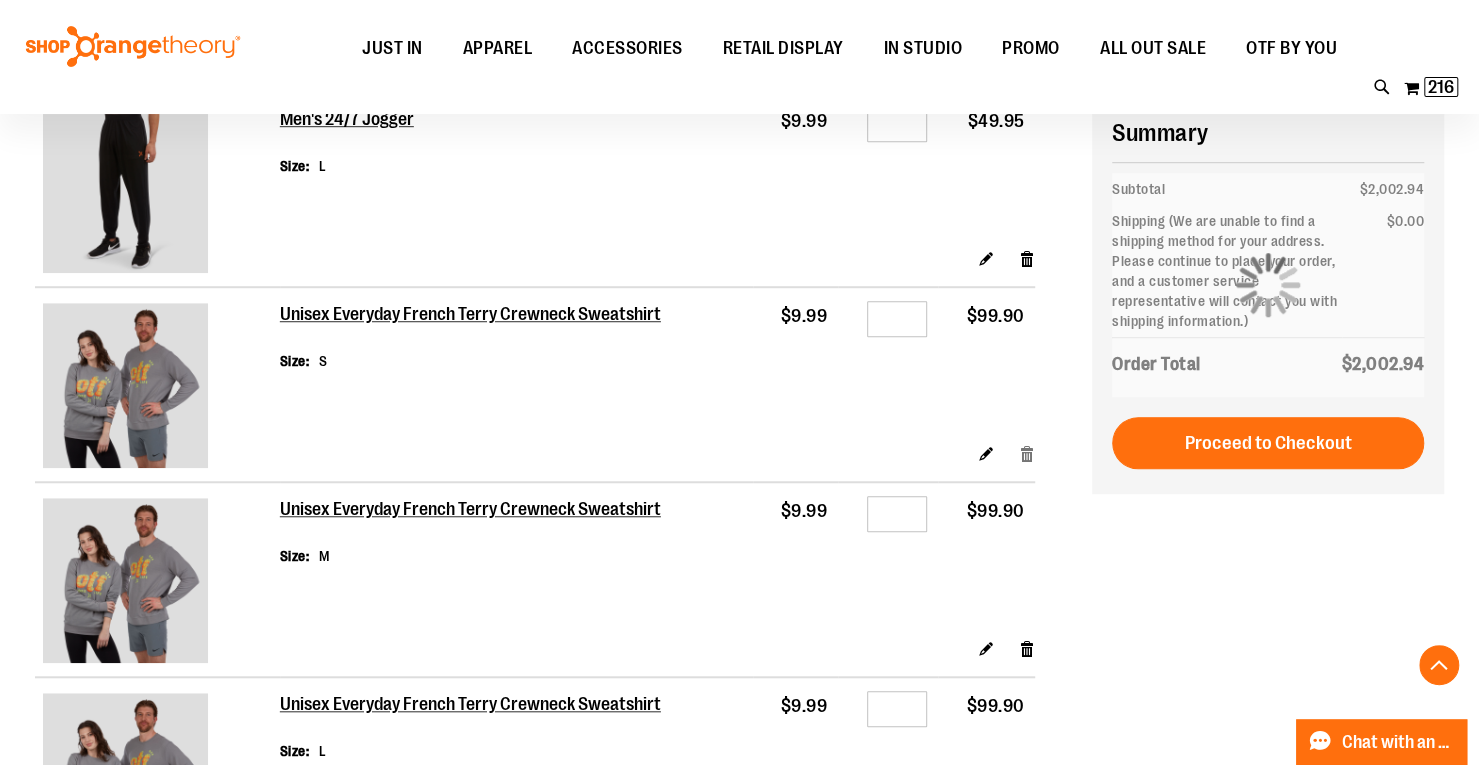 click on "Remove item" at bounding box center (1027, 453) 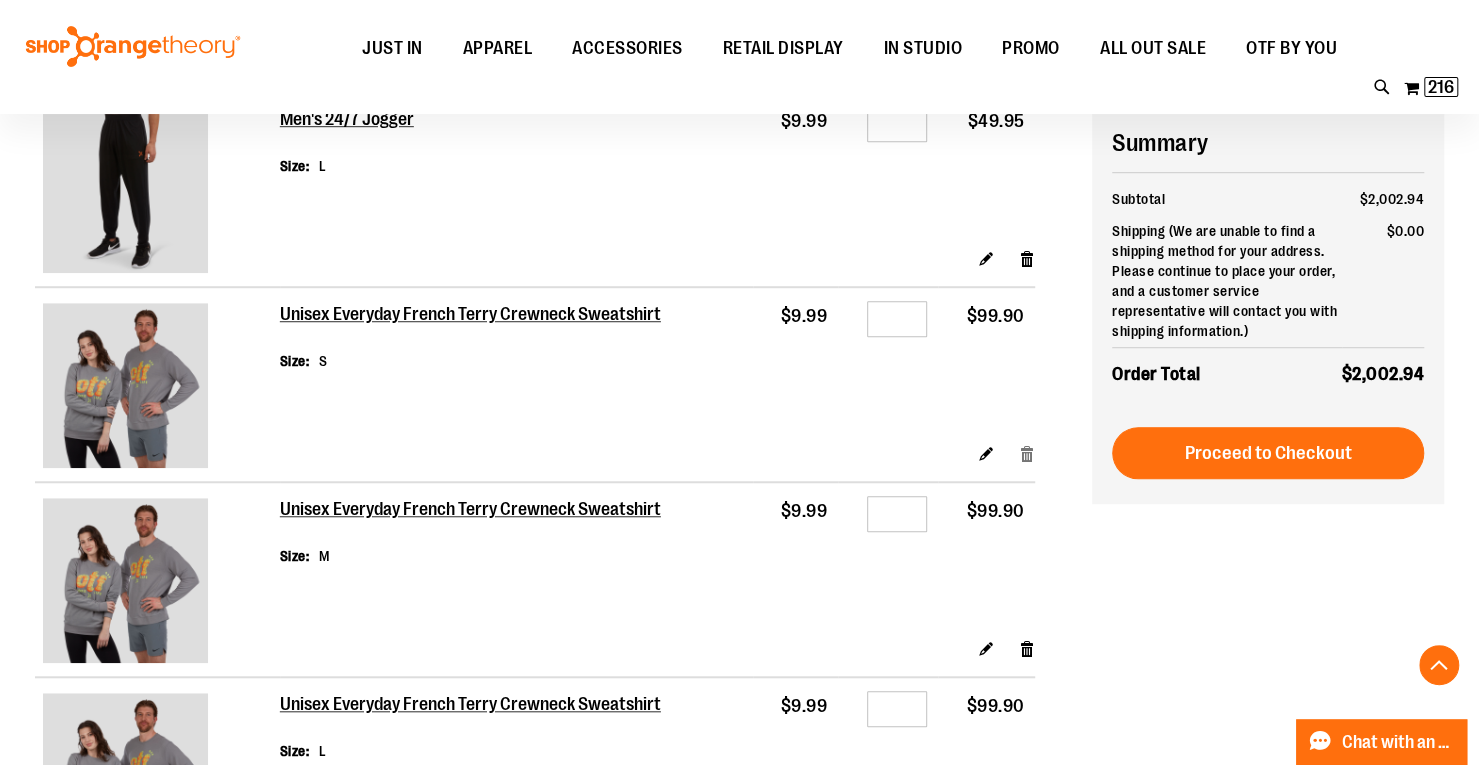 click on "Remove item" at bounding box center (1027, 453) 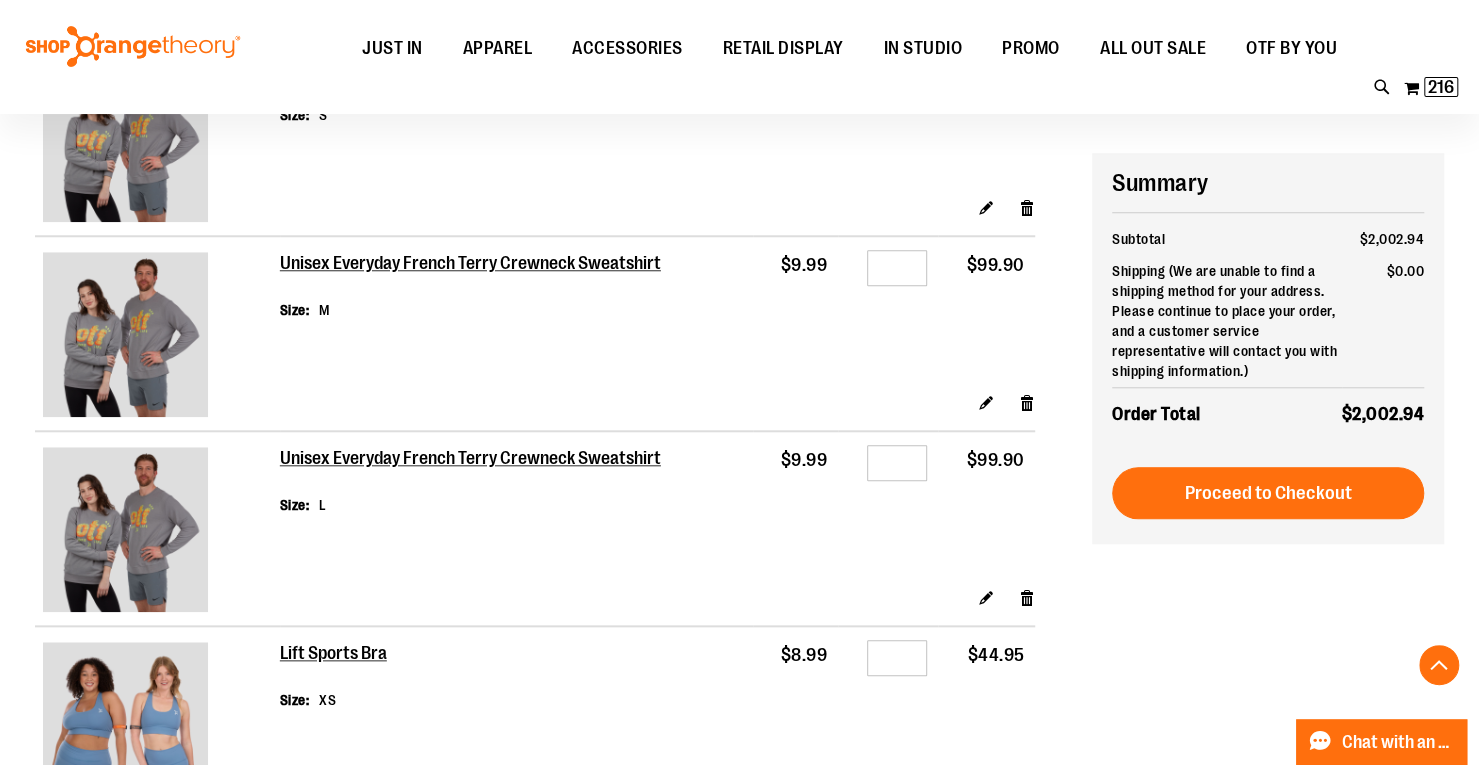 scroll, scrollTop: 966, scrollLeft: 0, axis: vertical 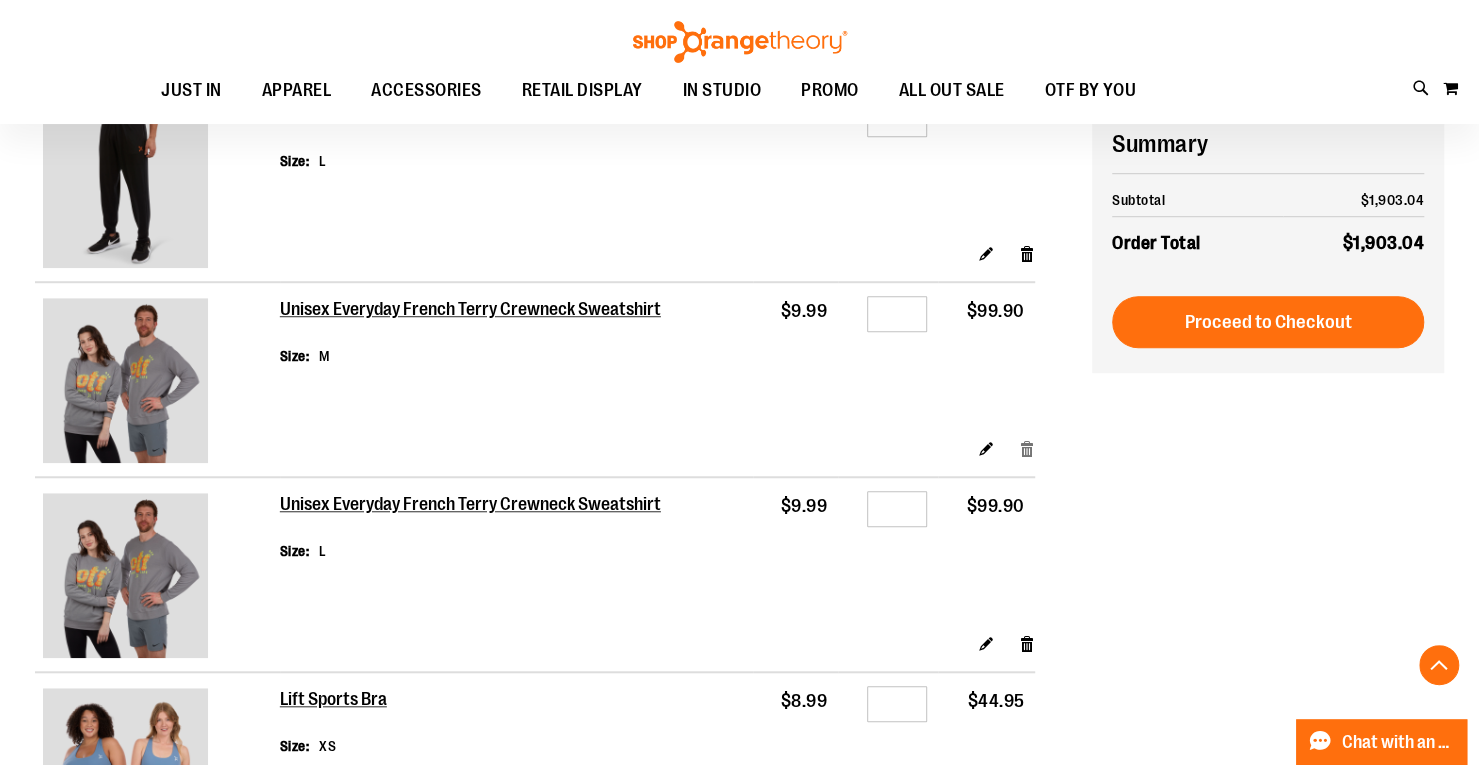 click on "Remove item" at bounding box center (1027, 448) 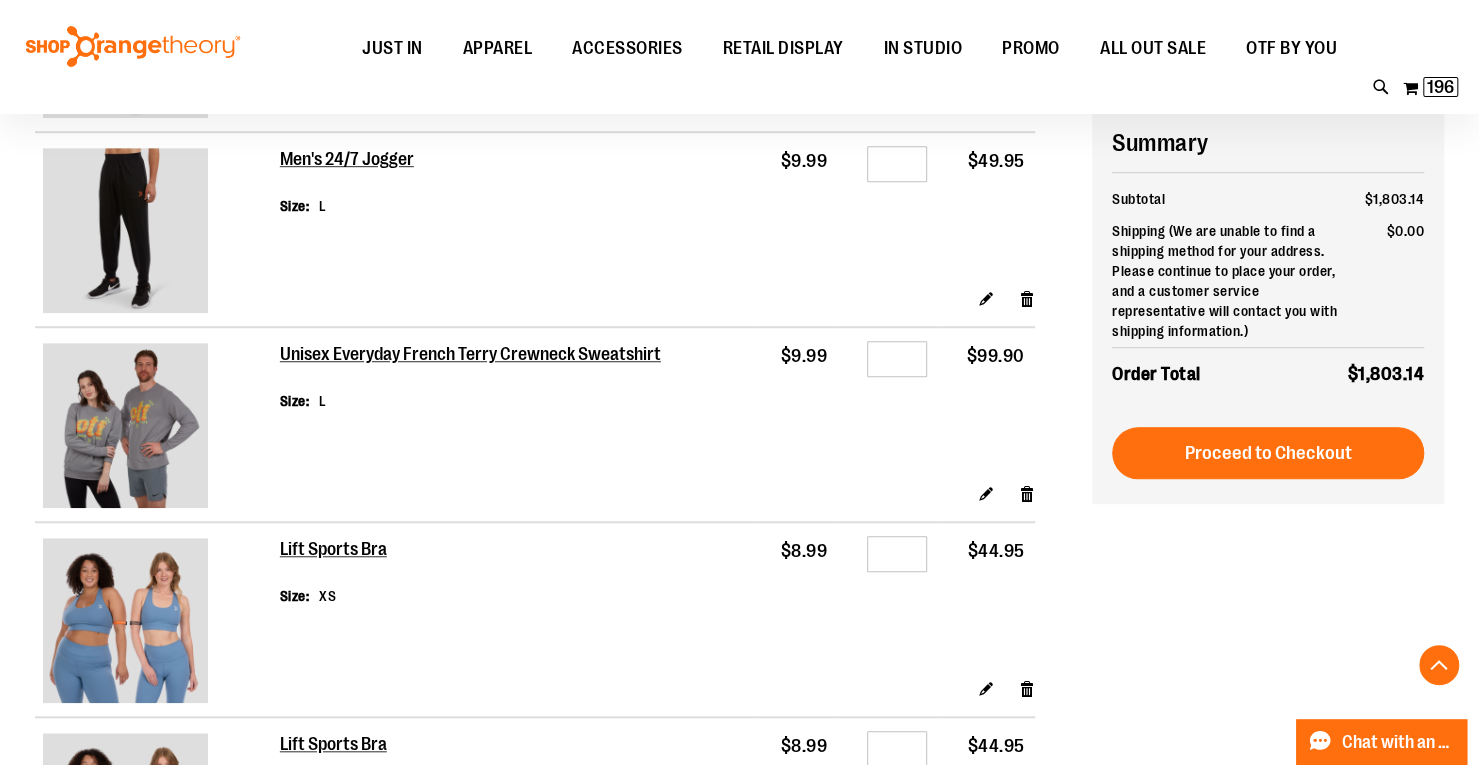 scroll, scrollTop: 680, scrollLeft: 0, axis: vertical 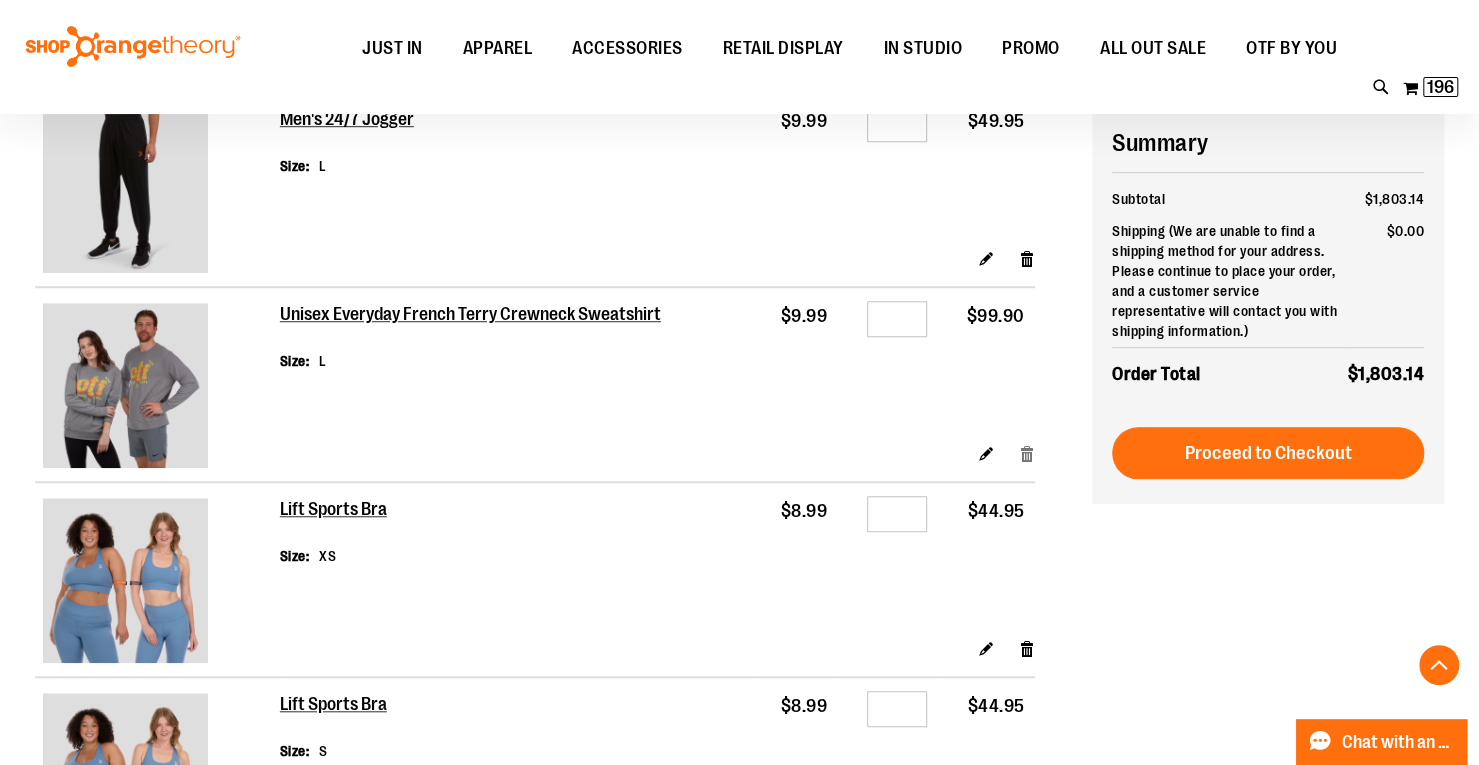 click on "Remove item" at bounding box center (1027, 453) 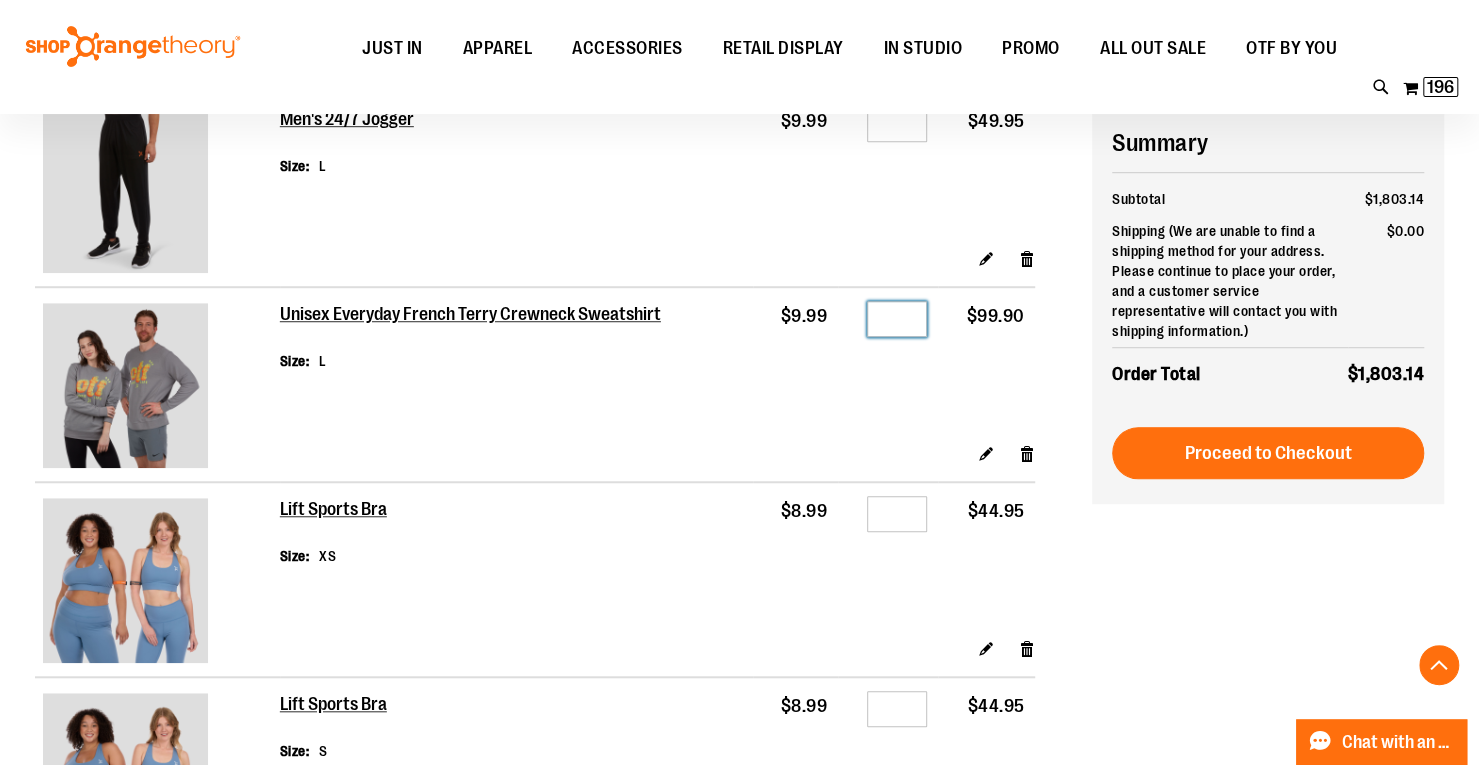 click on "**" at bounding box center [897, 319] 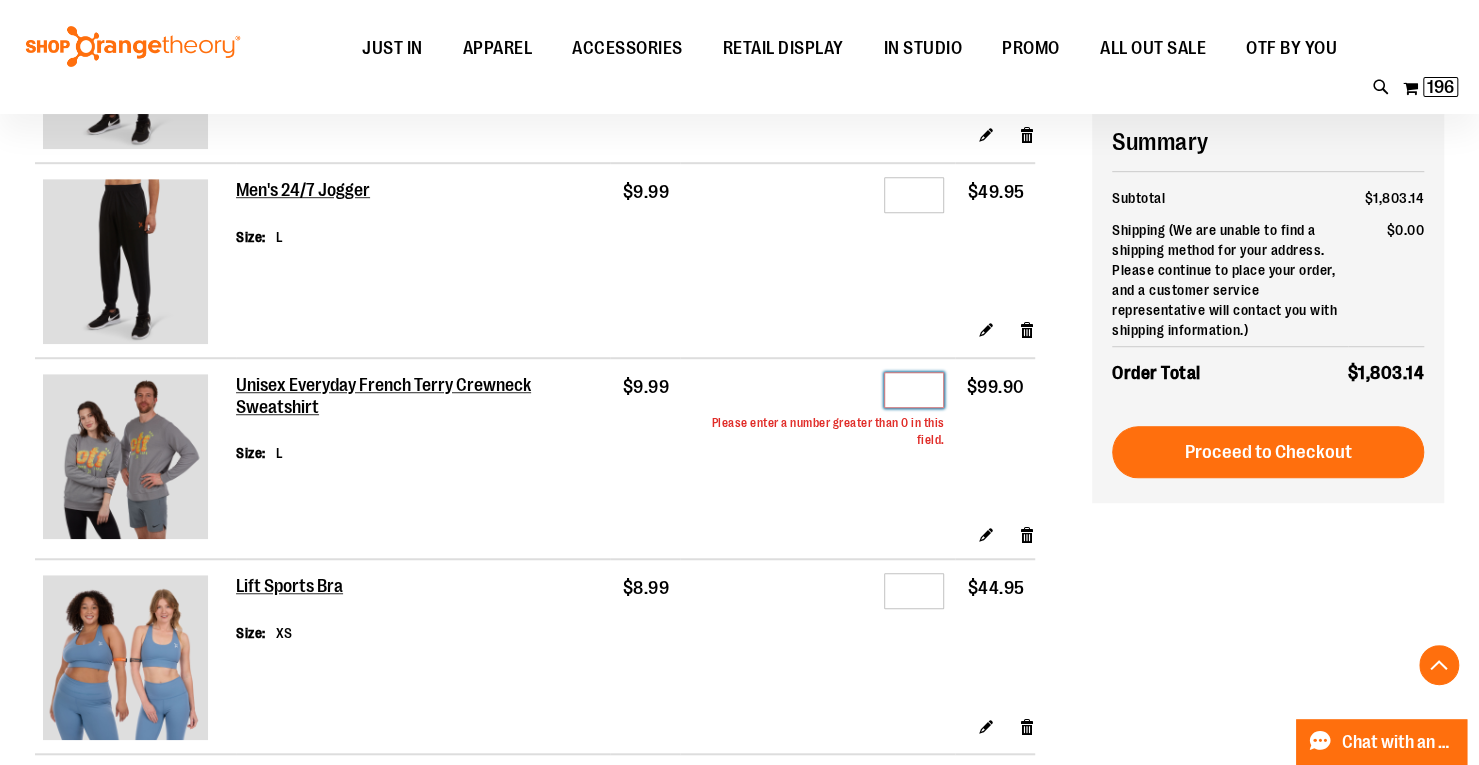 scroll, scrollTop: 607, scrollLeft: 0, axis: vertical 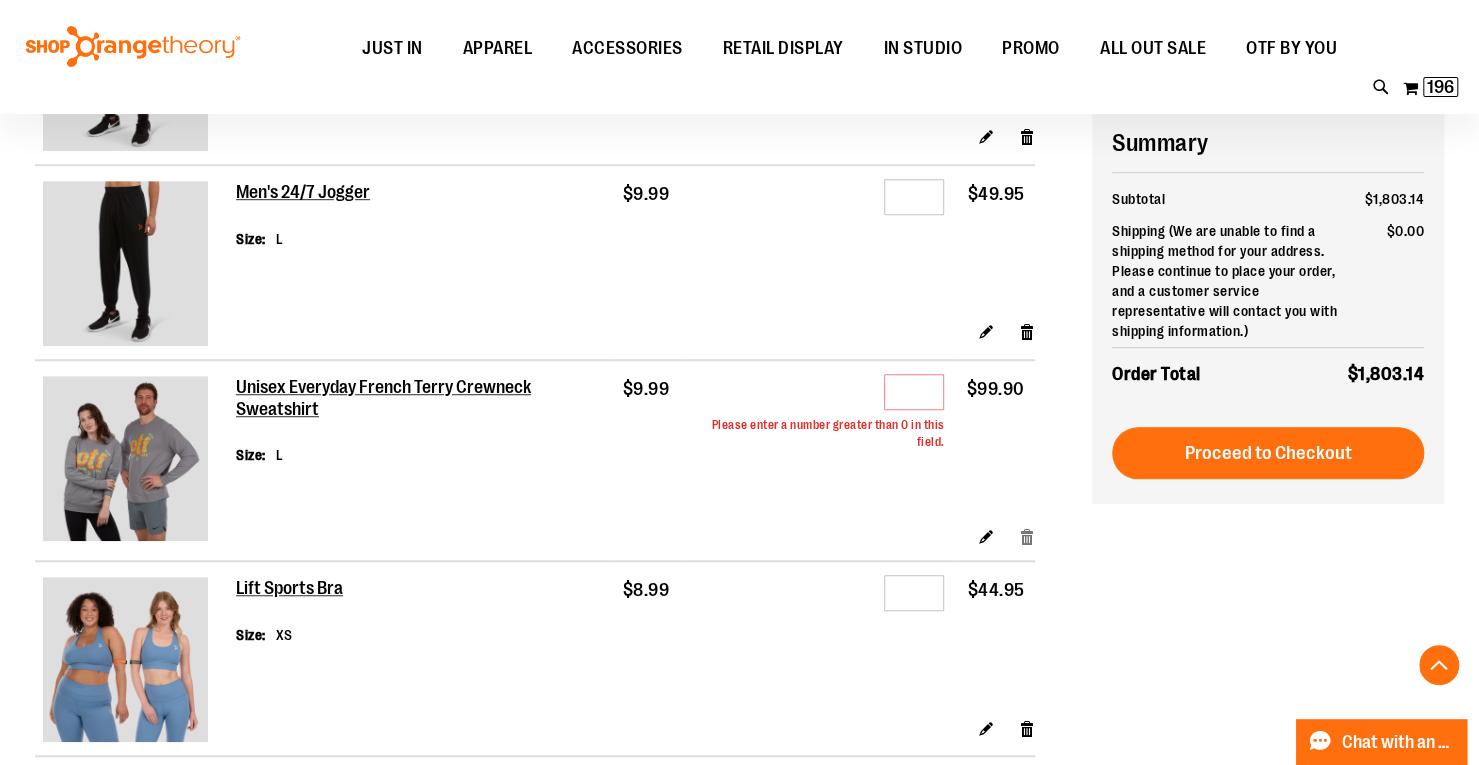 click on "Remove item" at bounding box center (1027, 535) 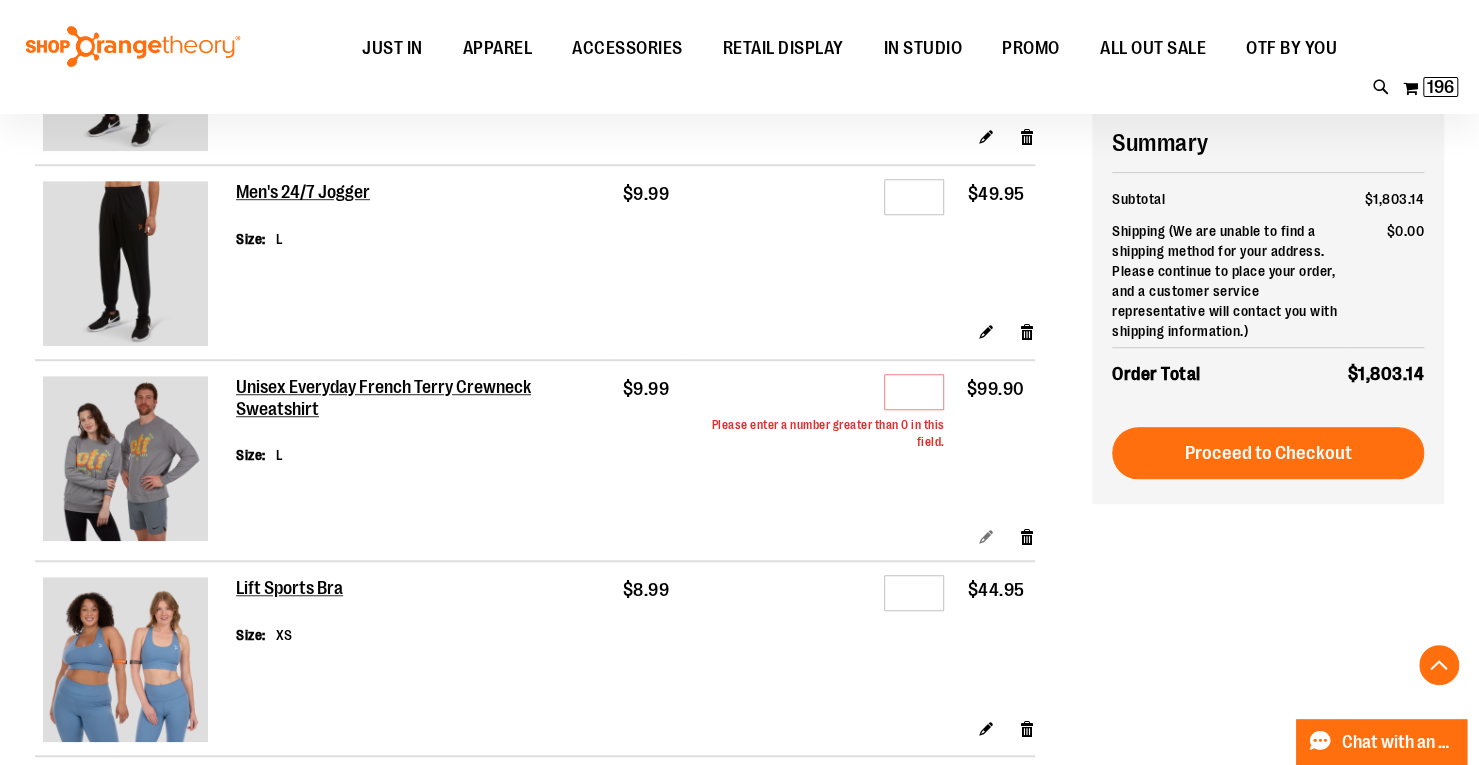 click on "Edit" at bounding box center (986, 535) 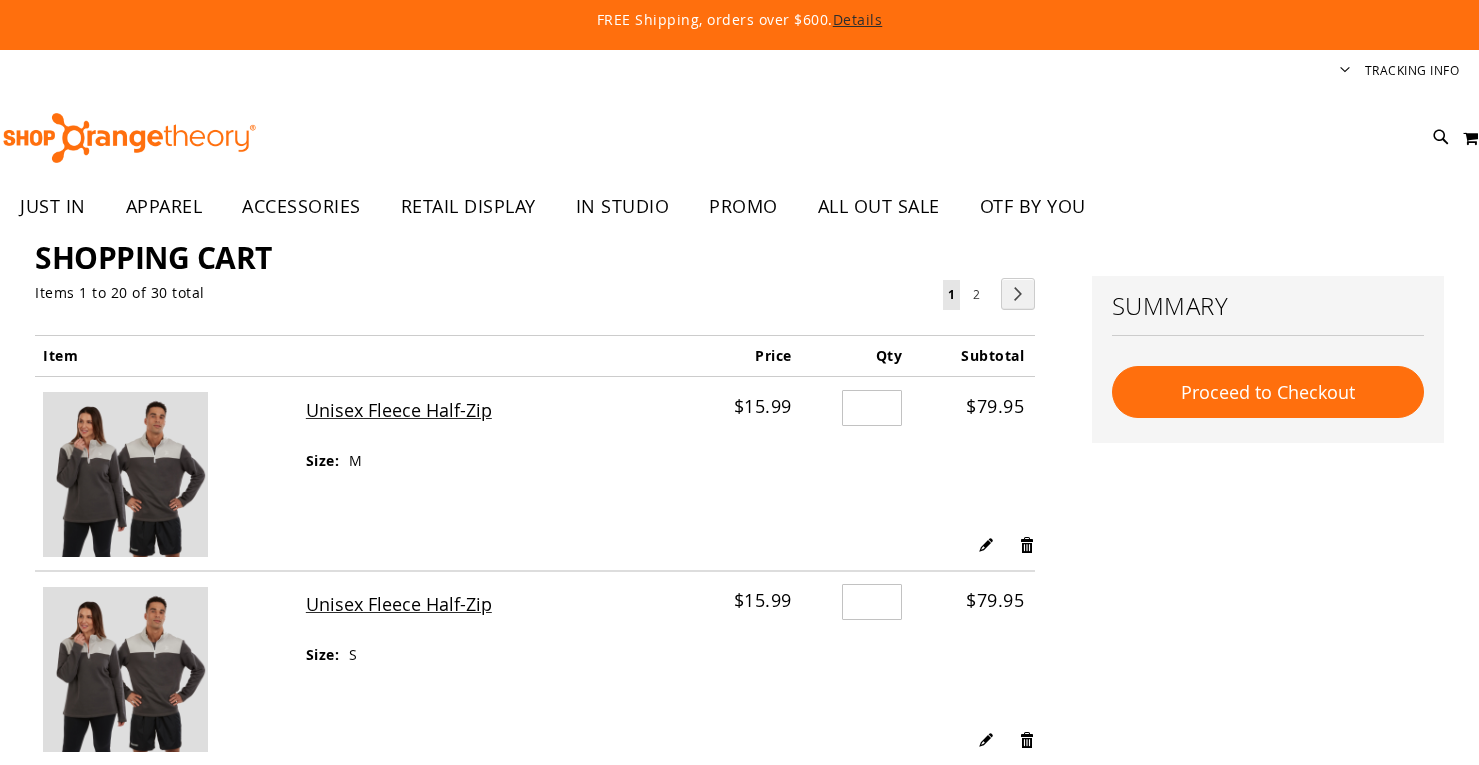 scroll, scrollTop: 0, scrollLeft: 0, axis: both 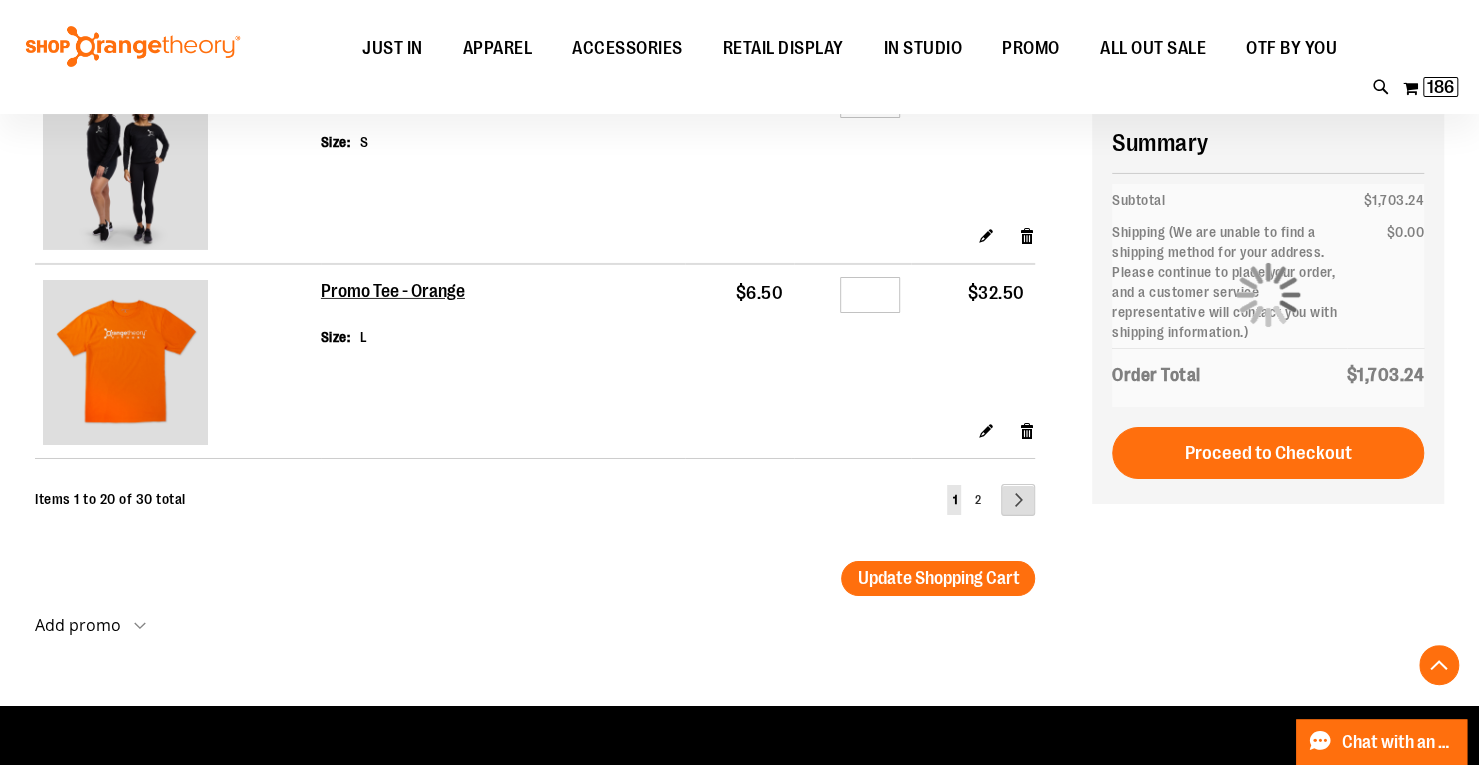 click on "Page
Next" at bounding box center (1018, 500) 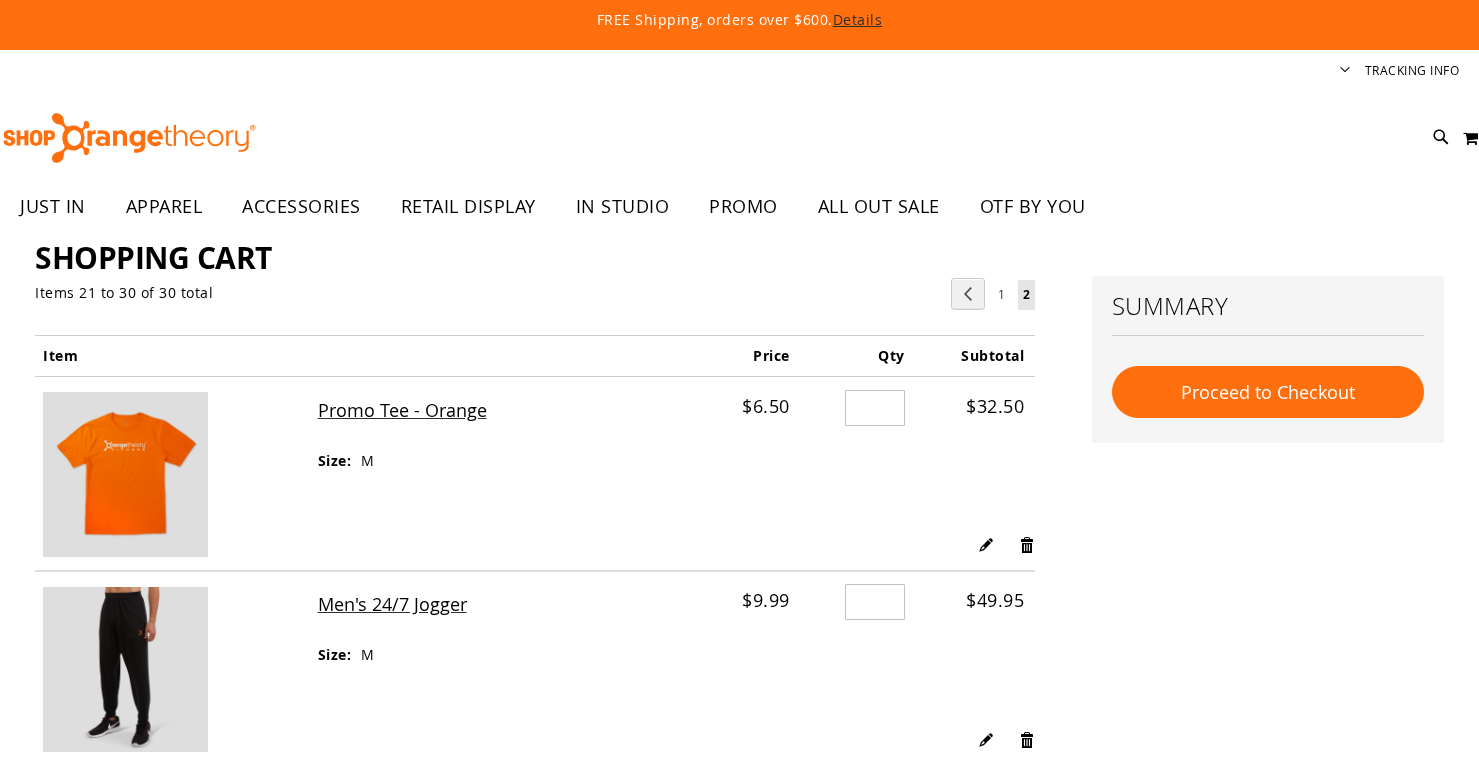 scroll, scrollTop: 0, scrollLeft: 0, axis: both 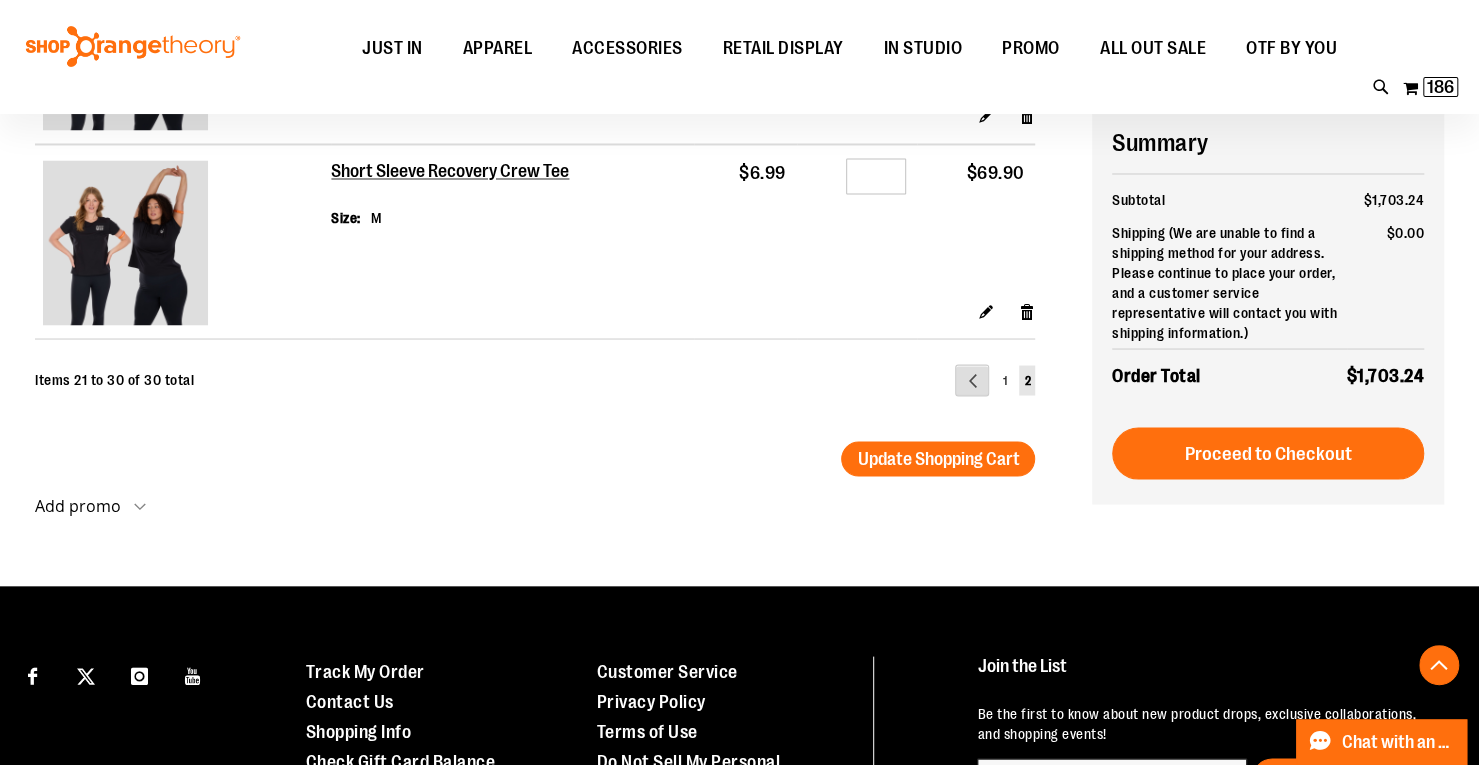 click on "Page
Previous" at bounding box center [972, 380] 